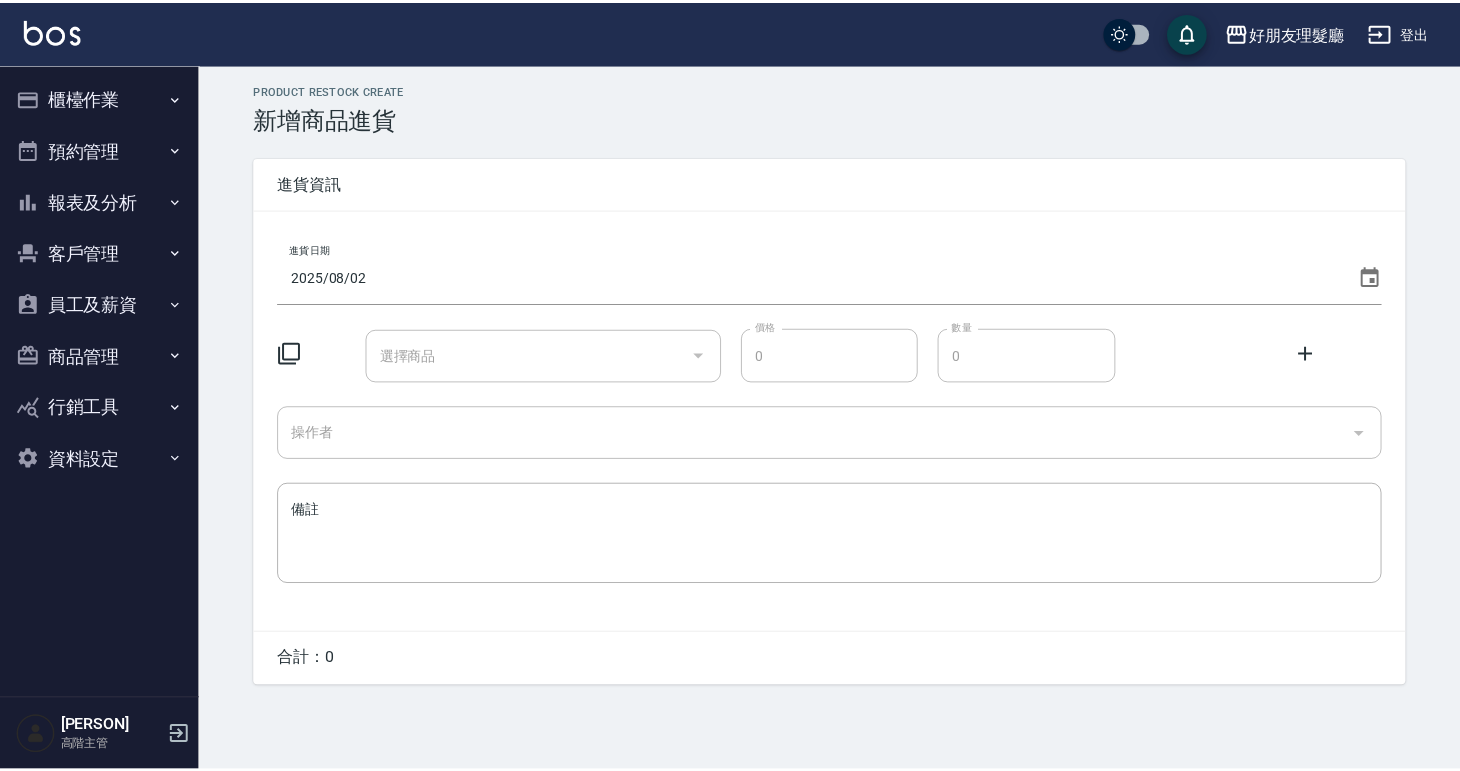 scroll, scrollTop: 0, scrollLeft: 0, axis: both 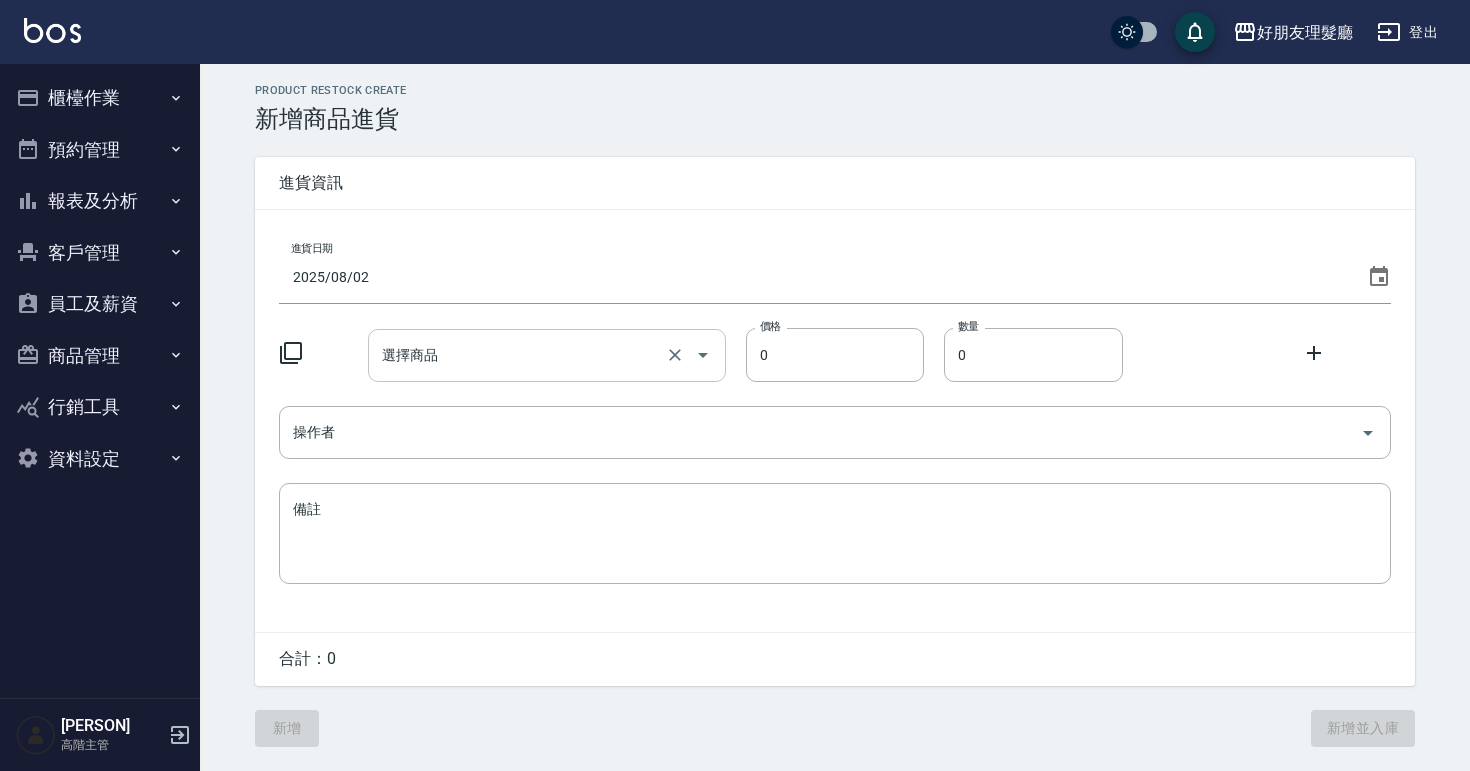 click on "選擇商品" at bounding box center [546, 355] 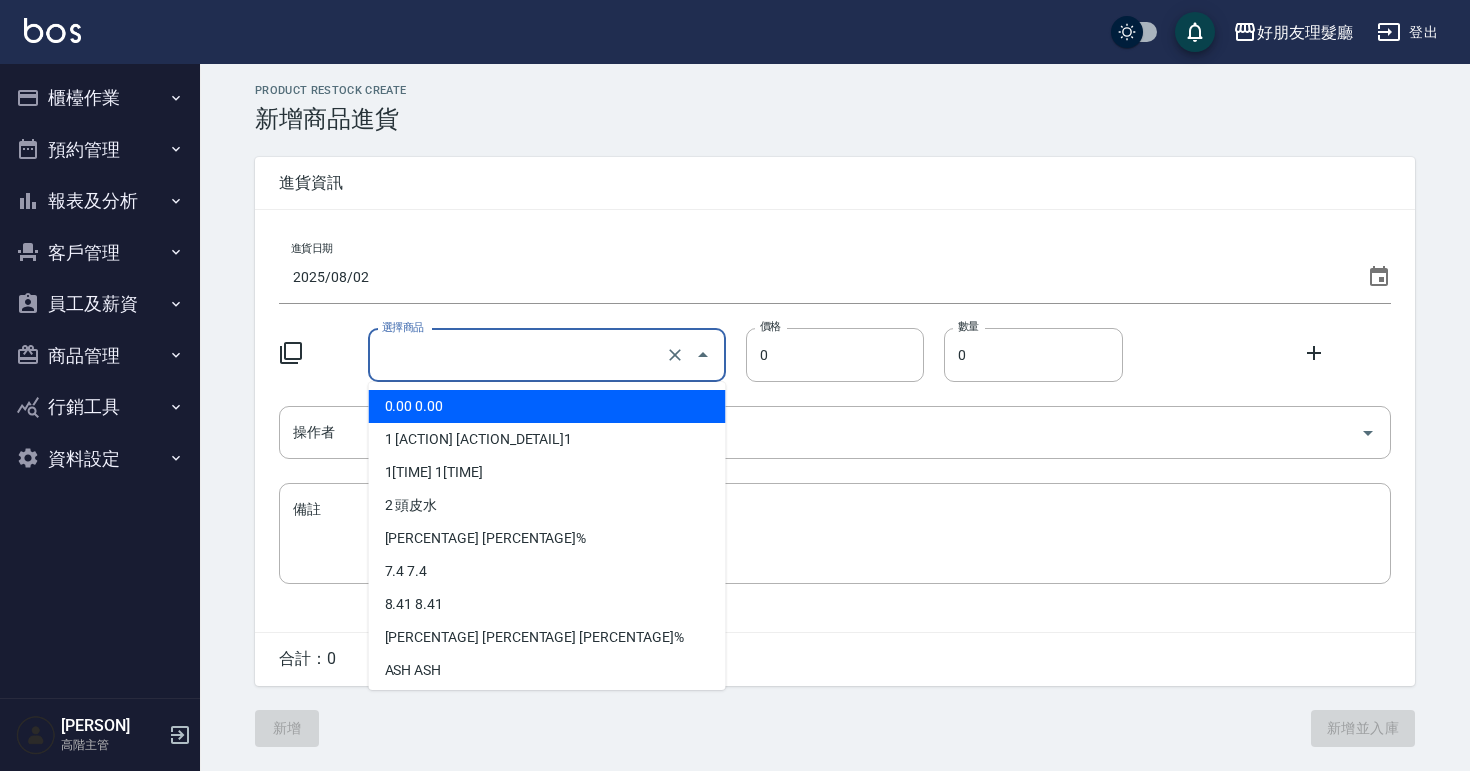 click on "選擇商品" at bounding box center [518, 355] 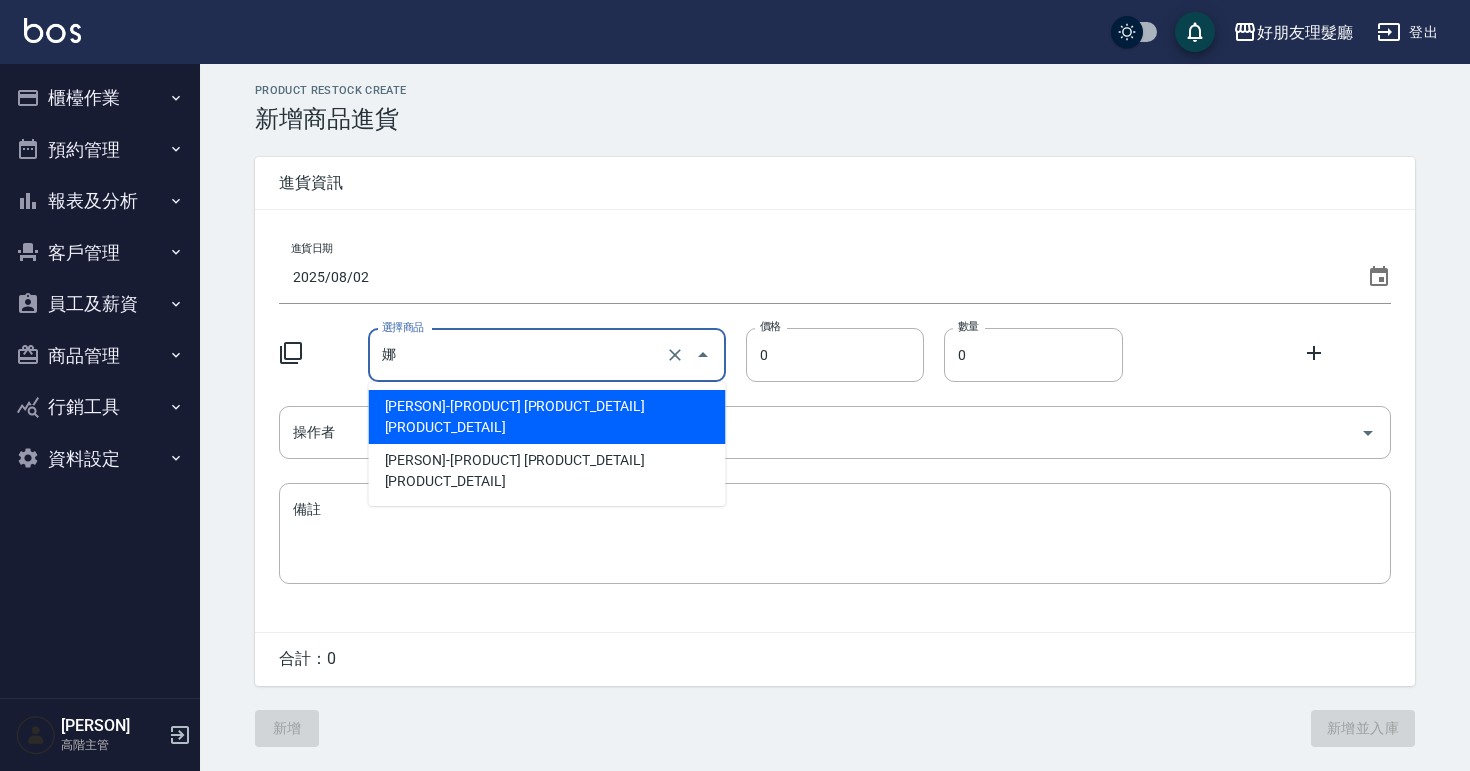 type on "娜" 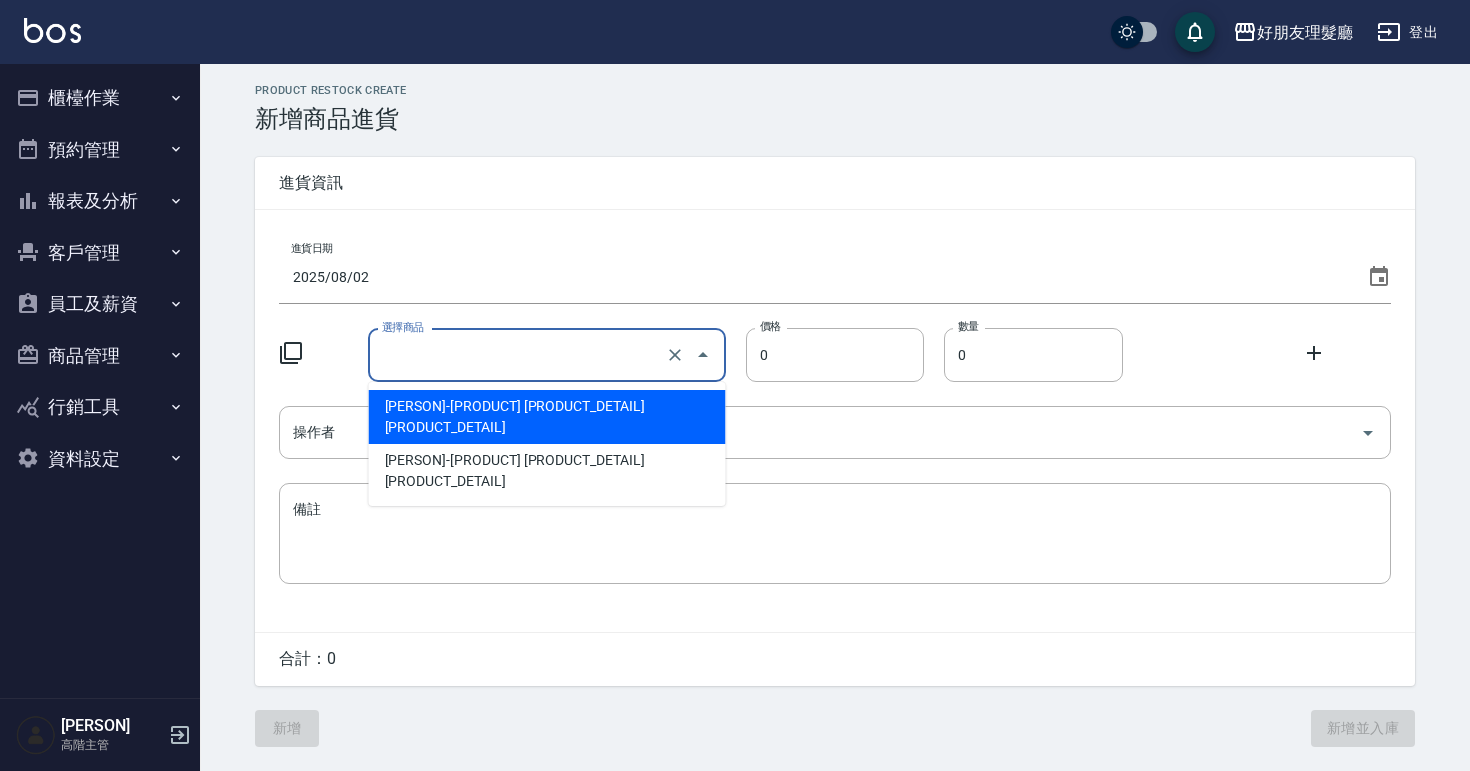 drag, startPoint x: 545, startPoint y: 226, endPoint x: 536, endPoint y: 221, distance: 10.29563 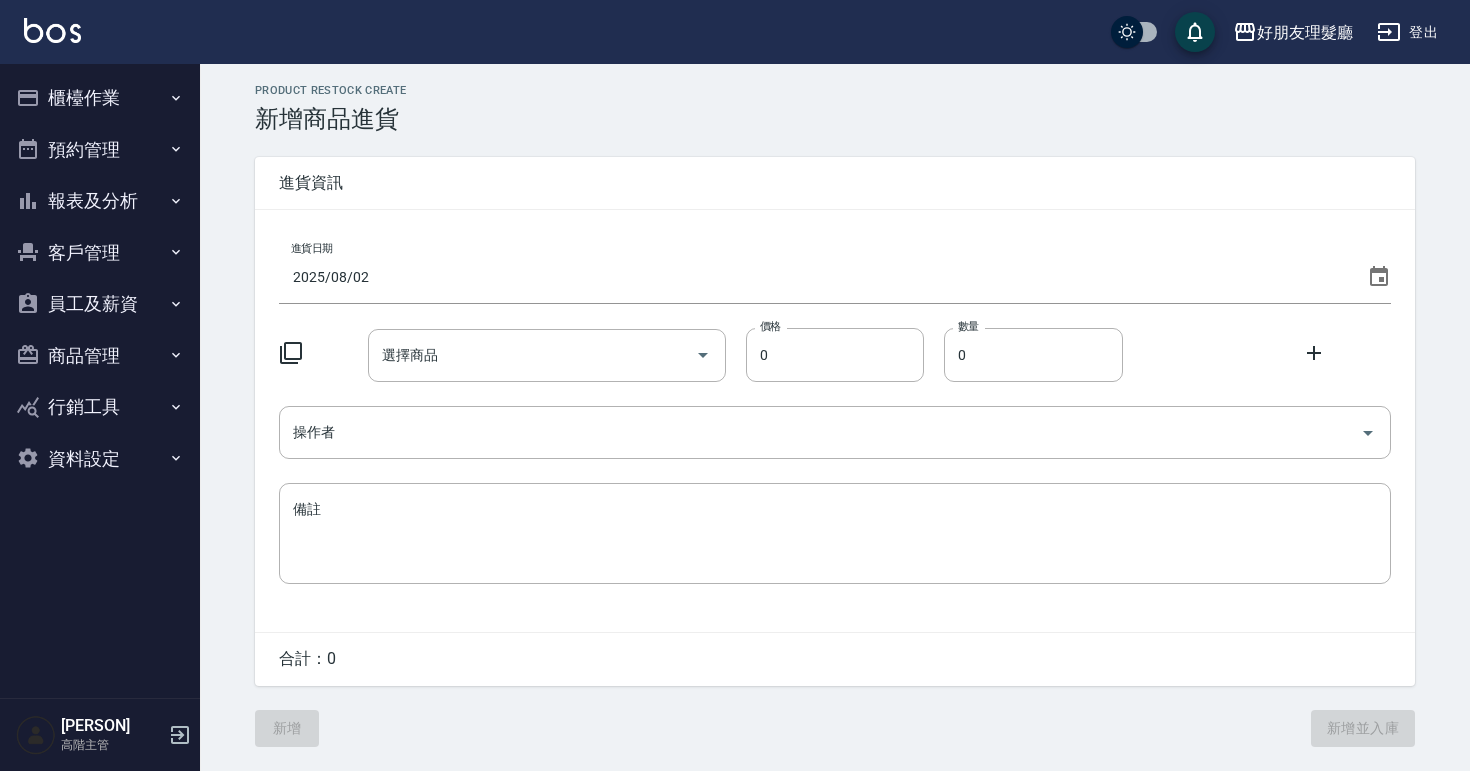 click on "商品管理" at bounding box center (100, 356) 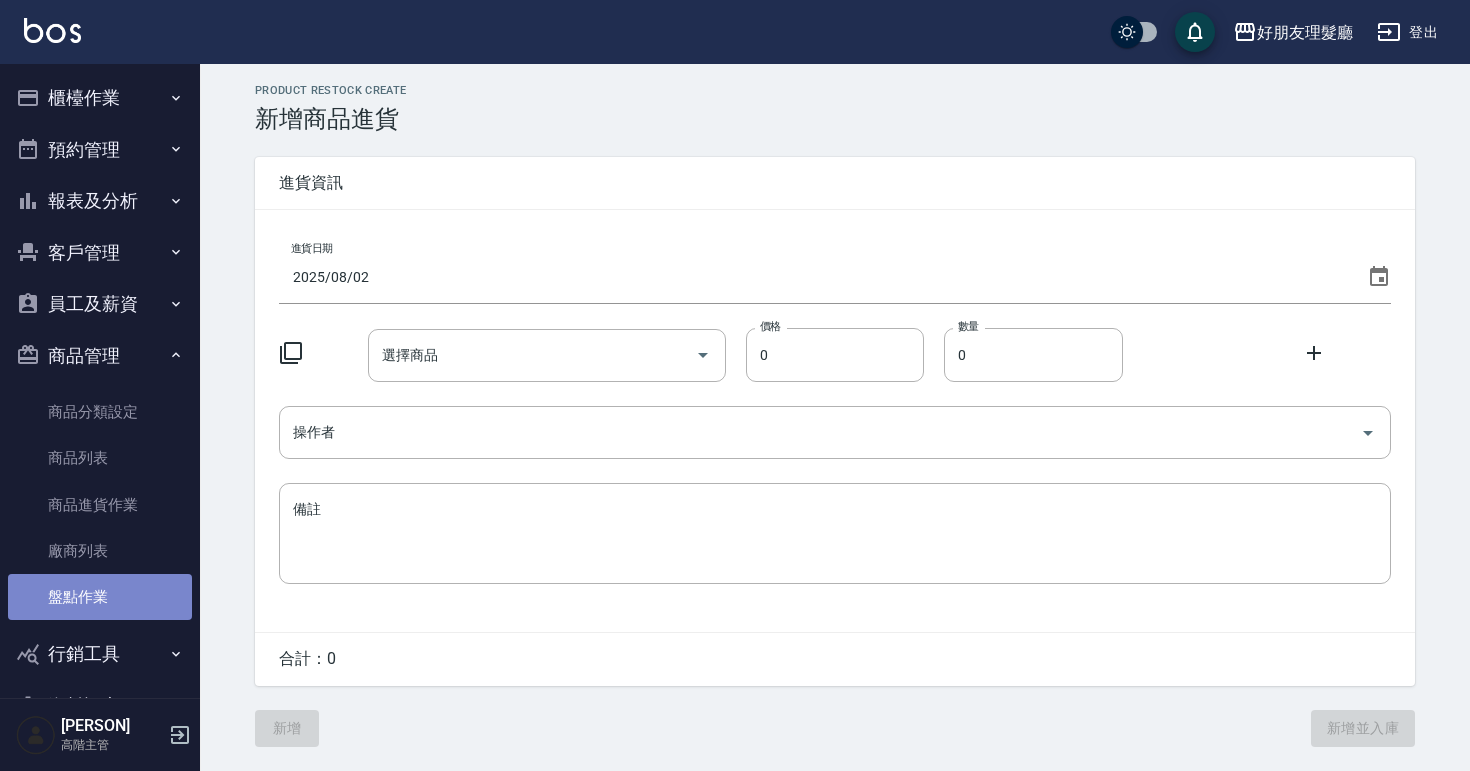 click on "盤點作業" at bounding box center [100, 597] 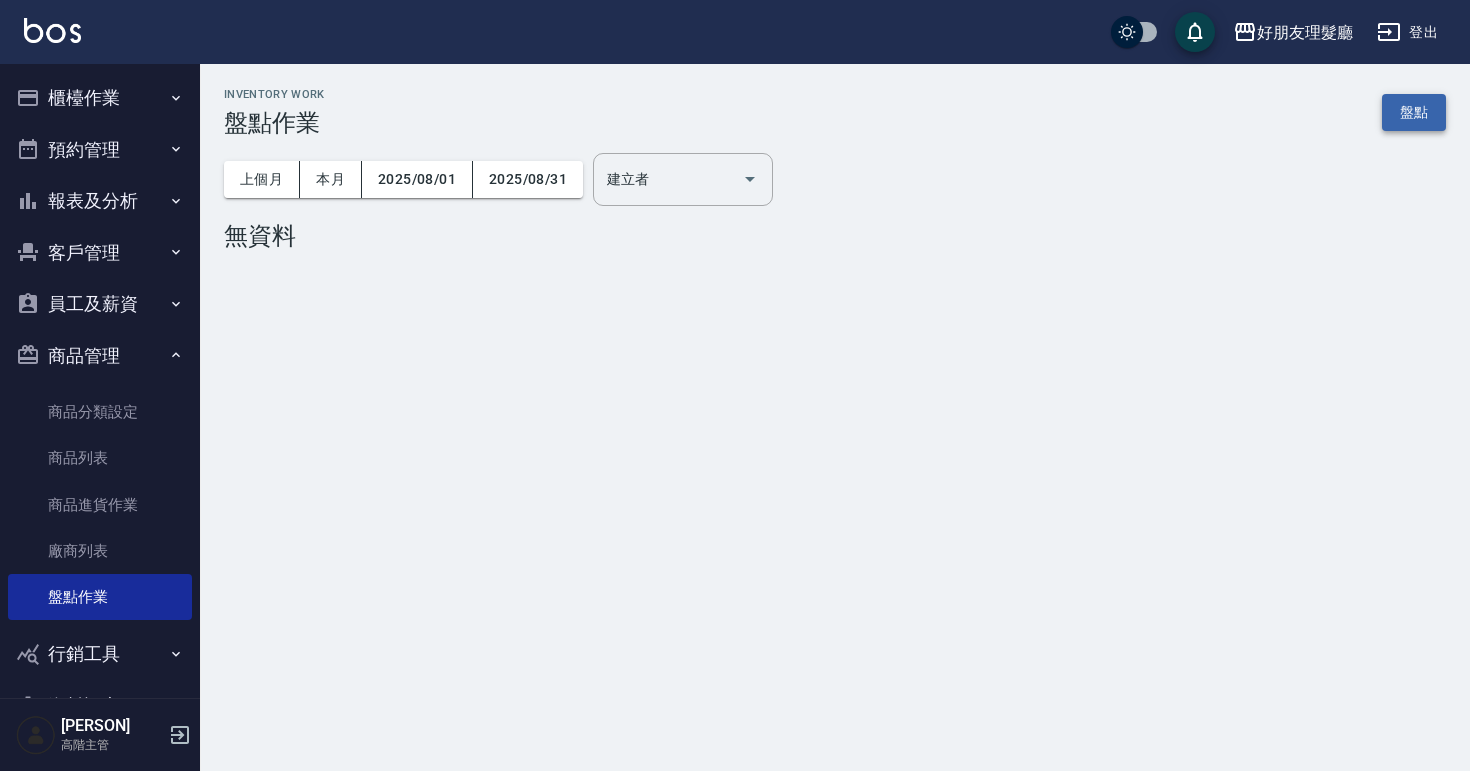 click on "盤點" at bounding box center (1414, 112) 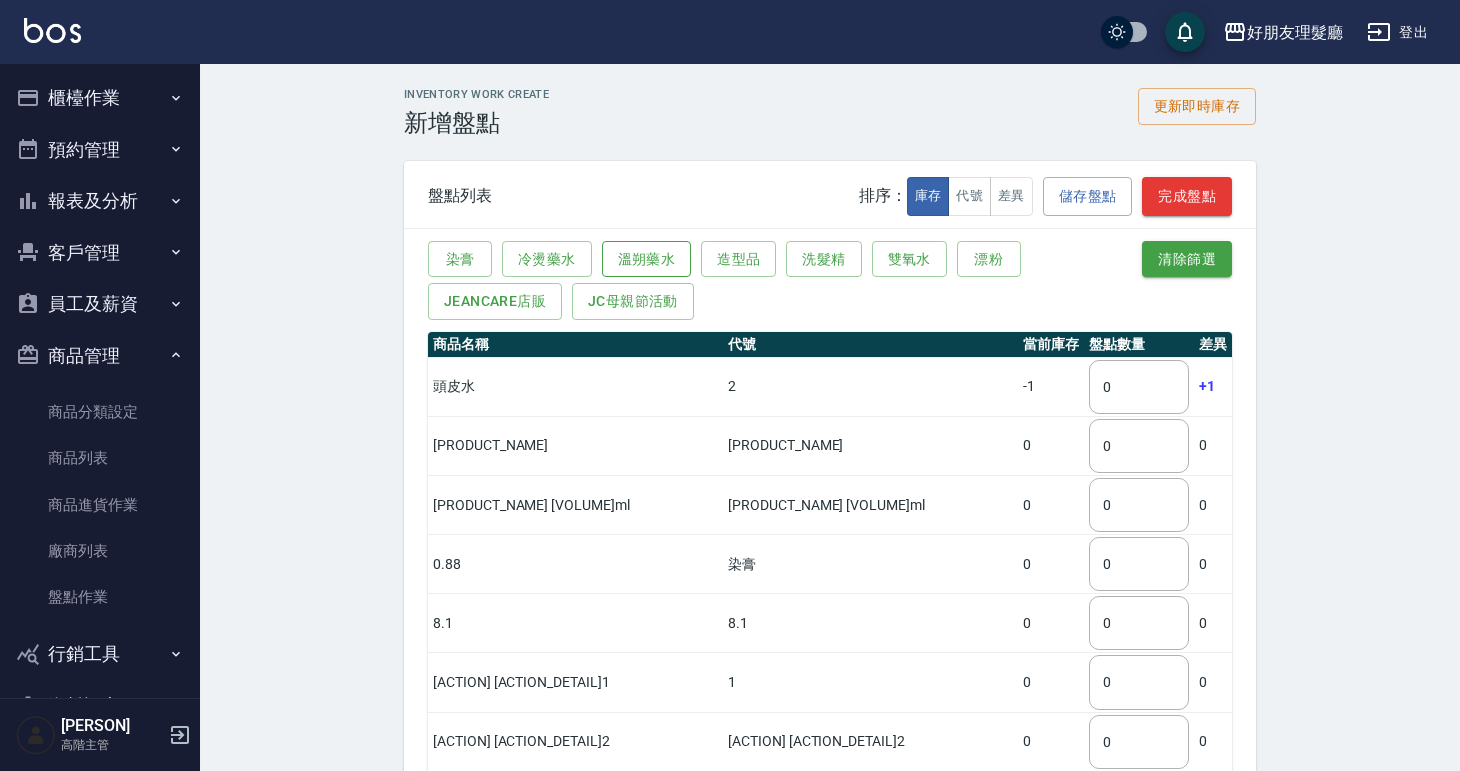 click on "溫朔藥水" at bounding box center [647, 259] 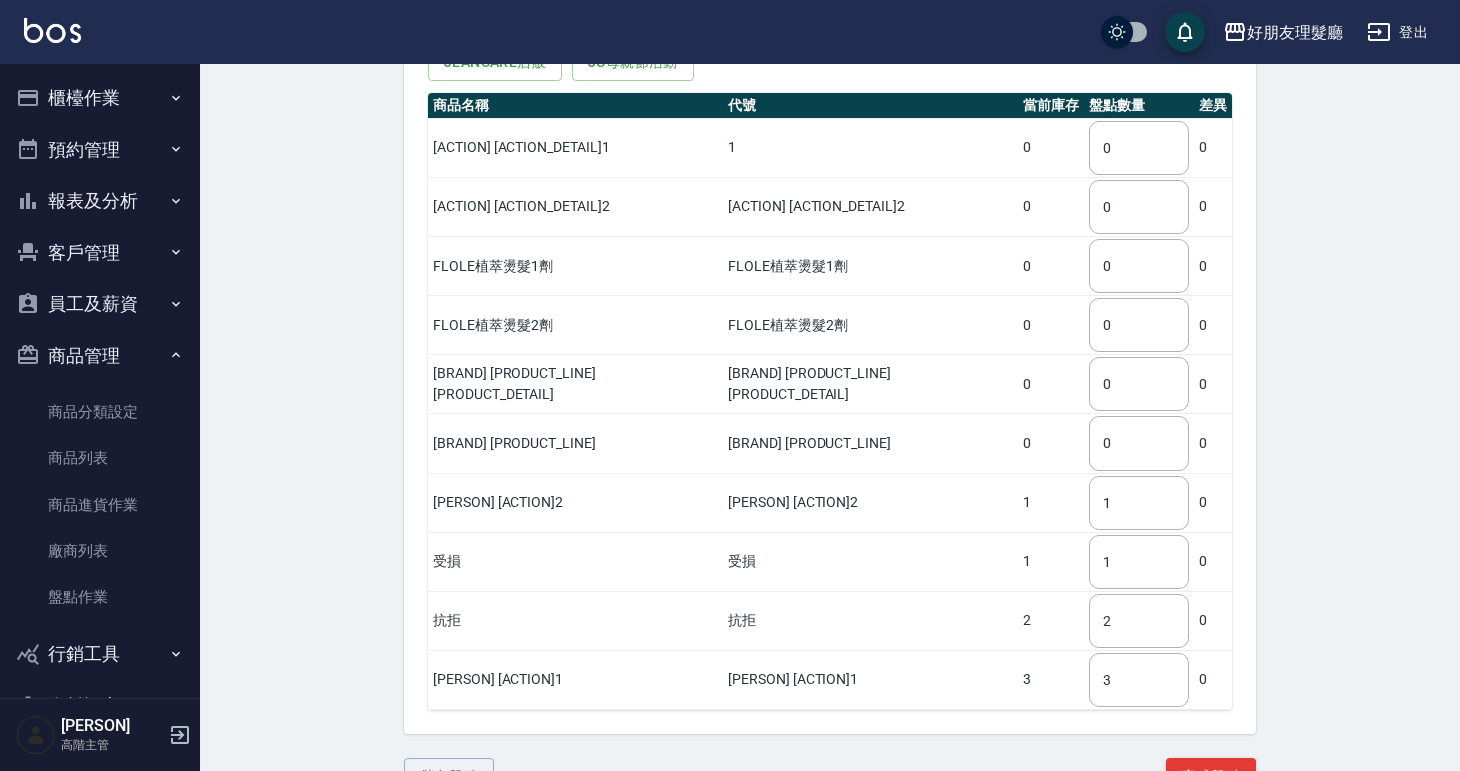 scroll, scrollTop: 286, scrollLeft: 0, axis: vertical 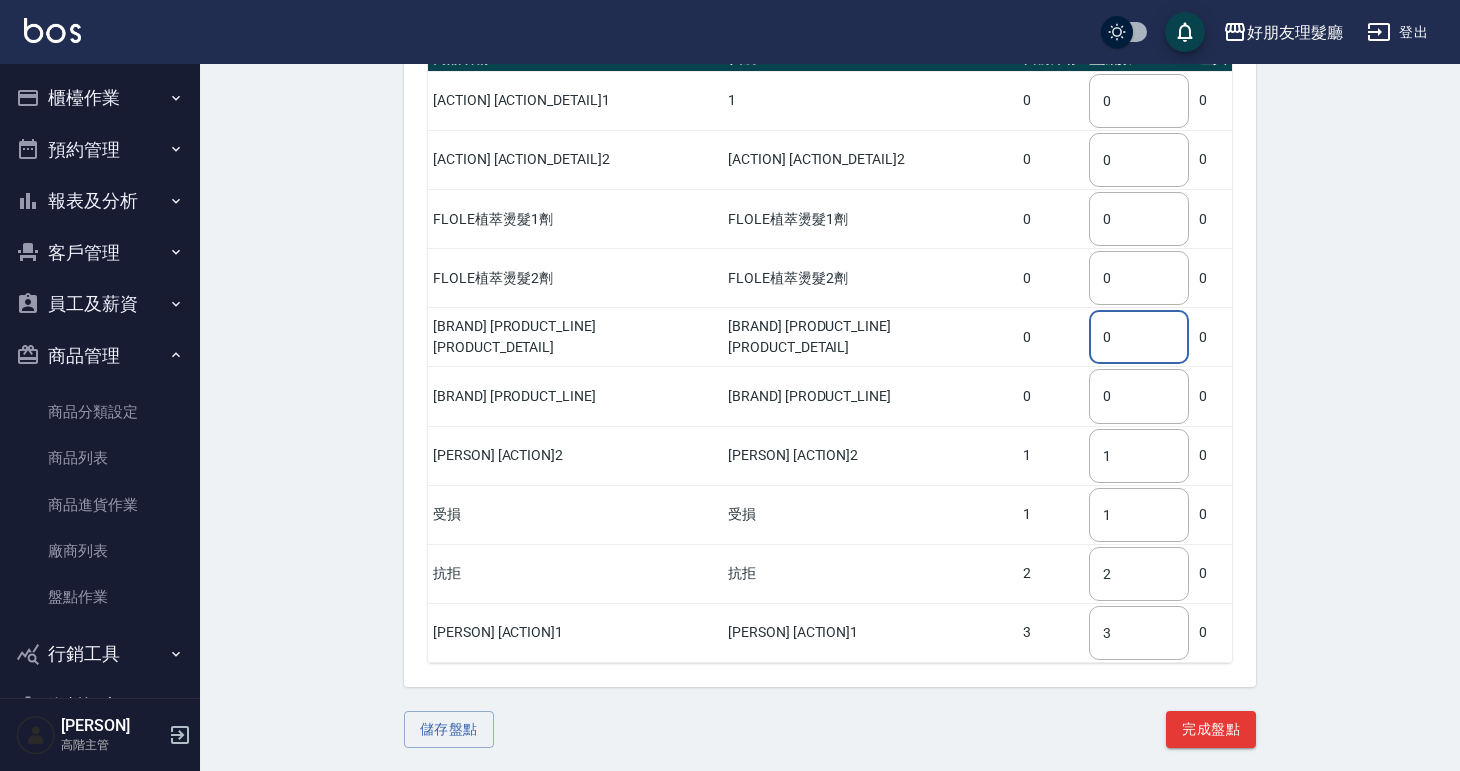 click on "0" at bounding box center [1139, 337] 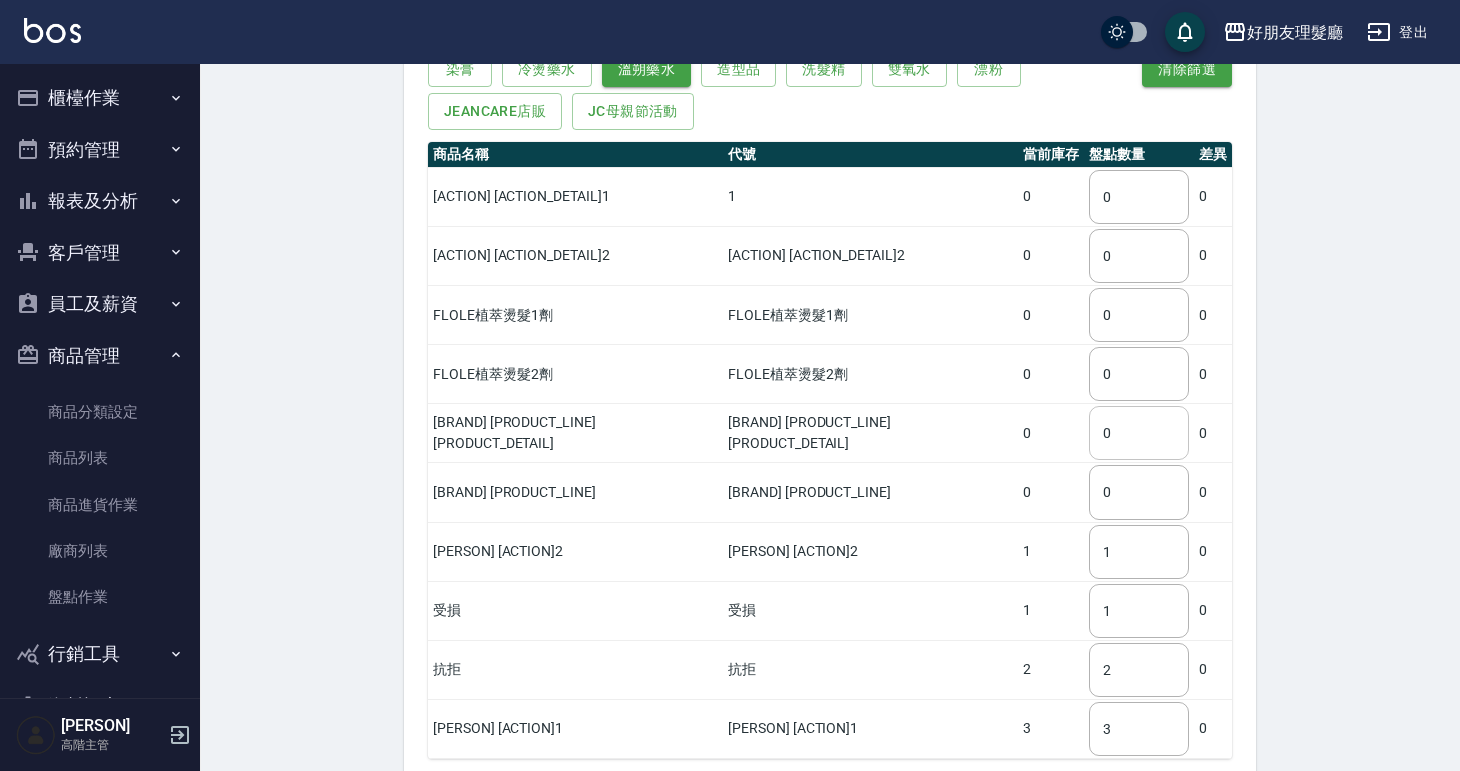 scroll, scrollTop: 196, scrollLeft: 0, axis: vertical 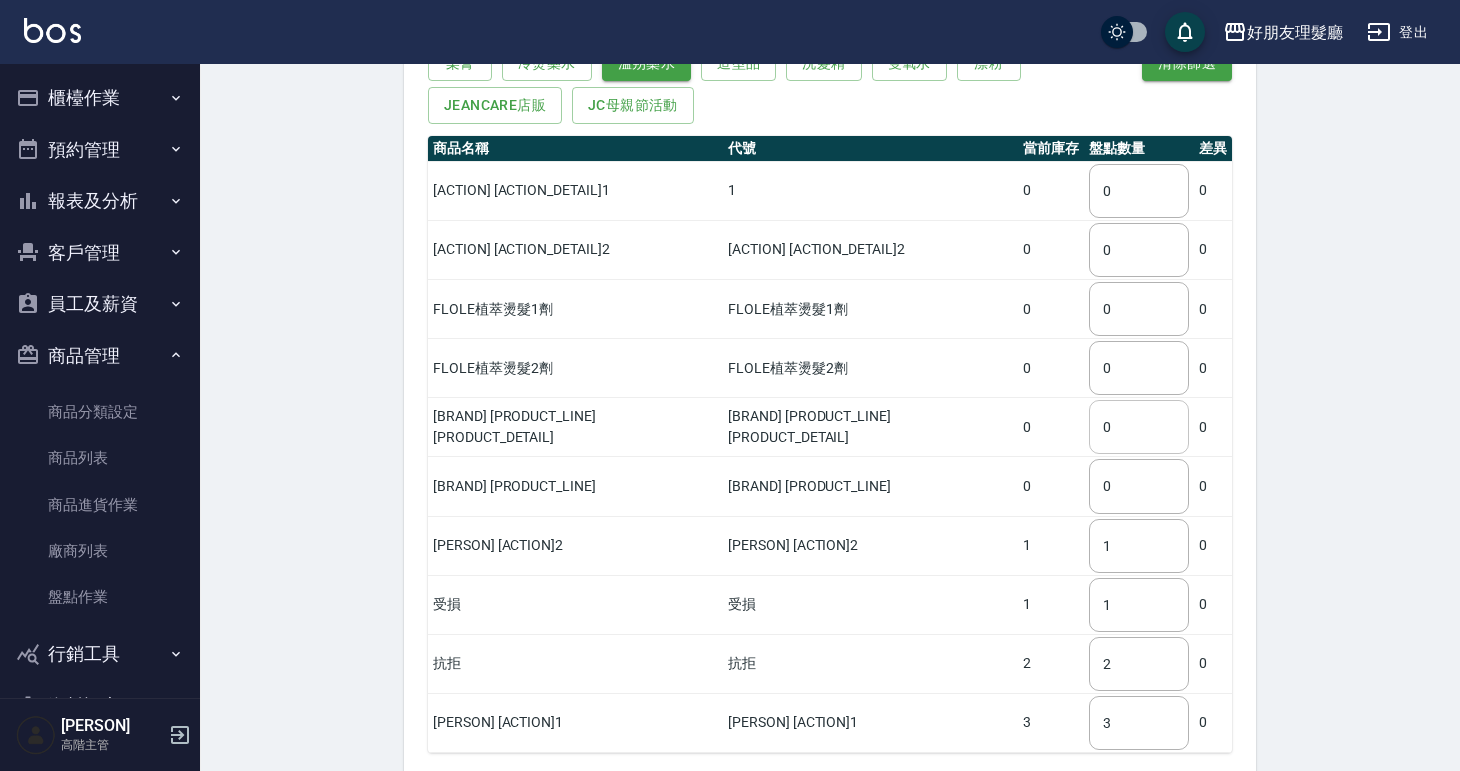 click on "0" at bounding box center [1139, 427] 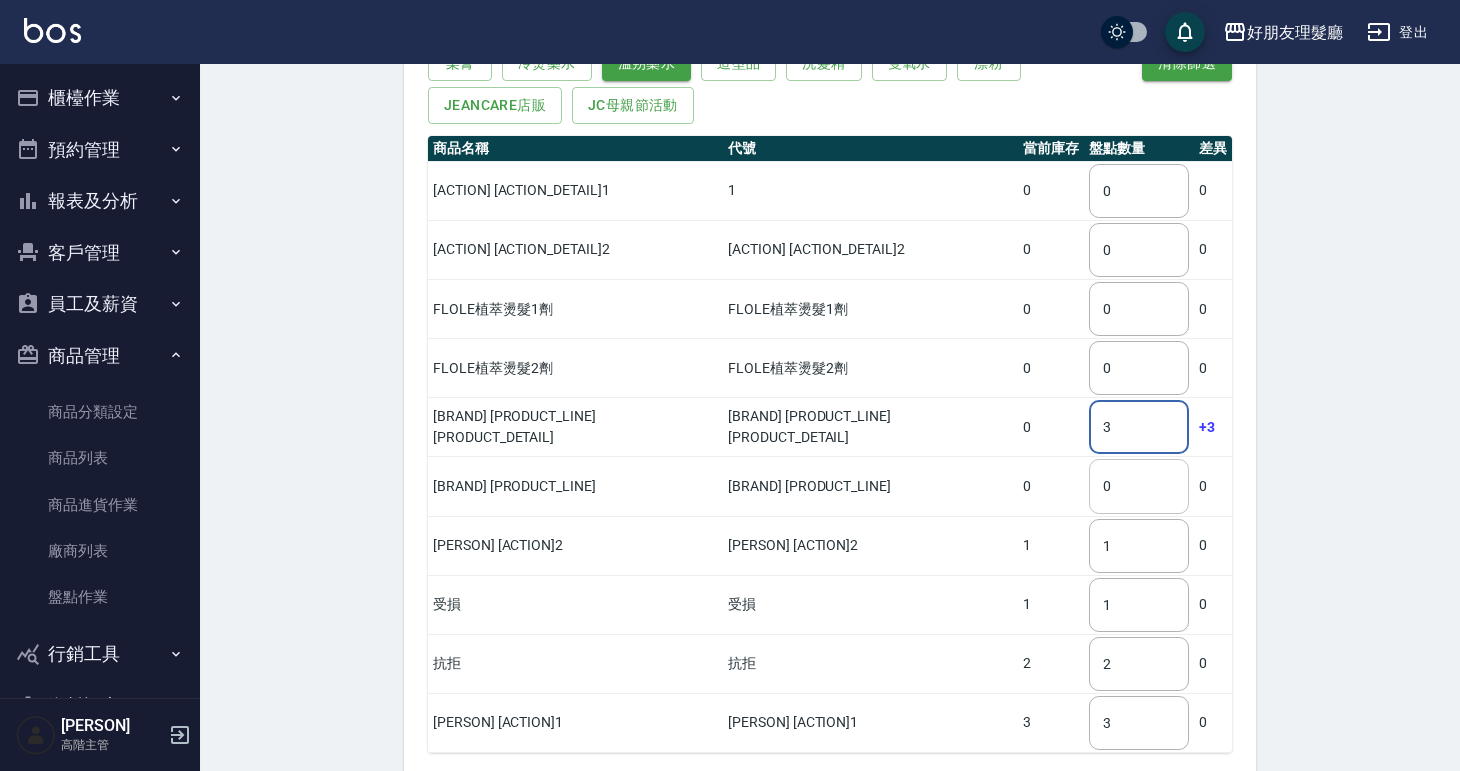 type on "3" 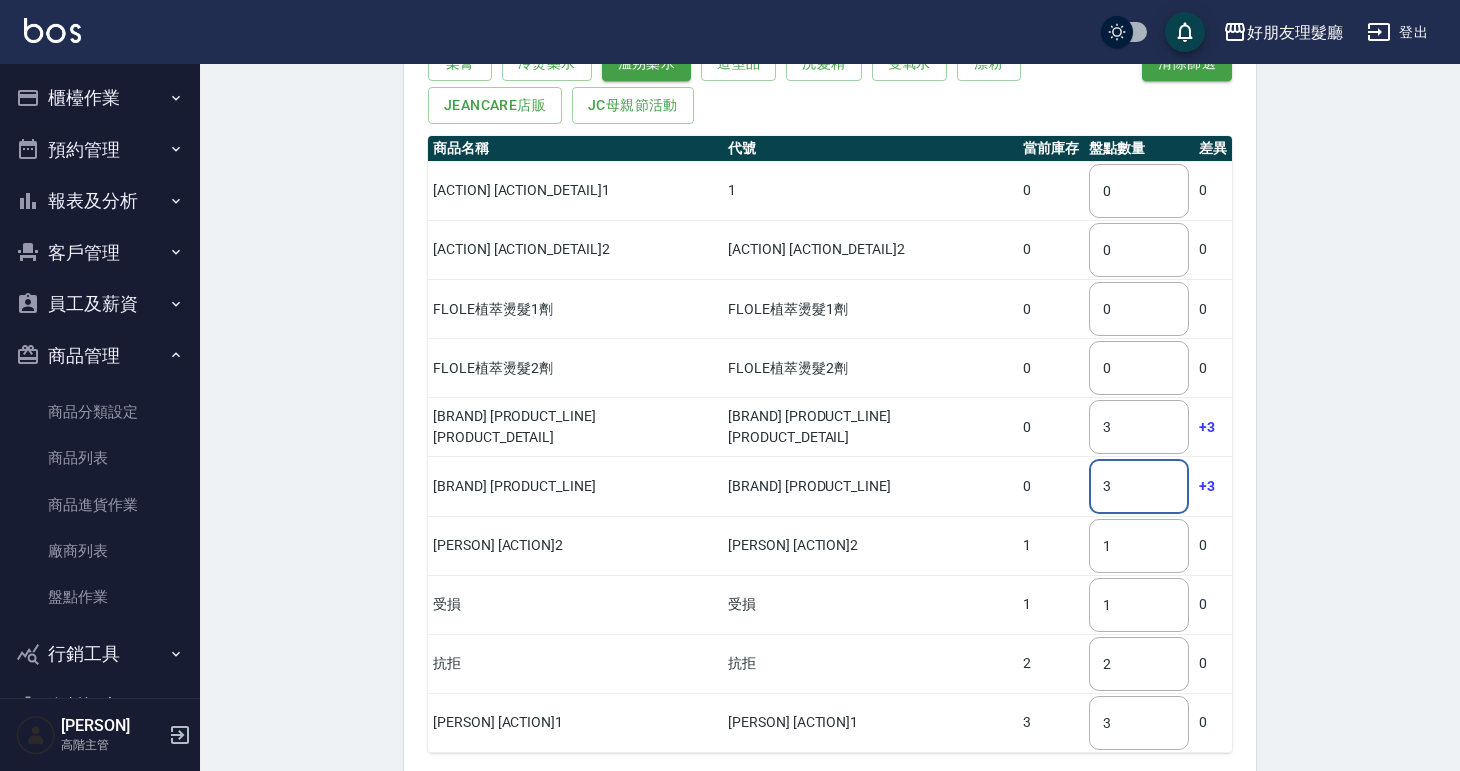 scroll, scrollTop: 286, scrollLeft: 0, axis: vertical 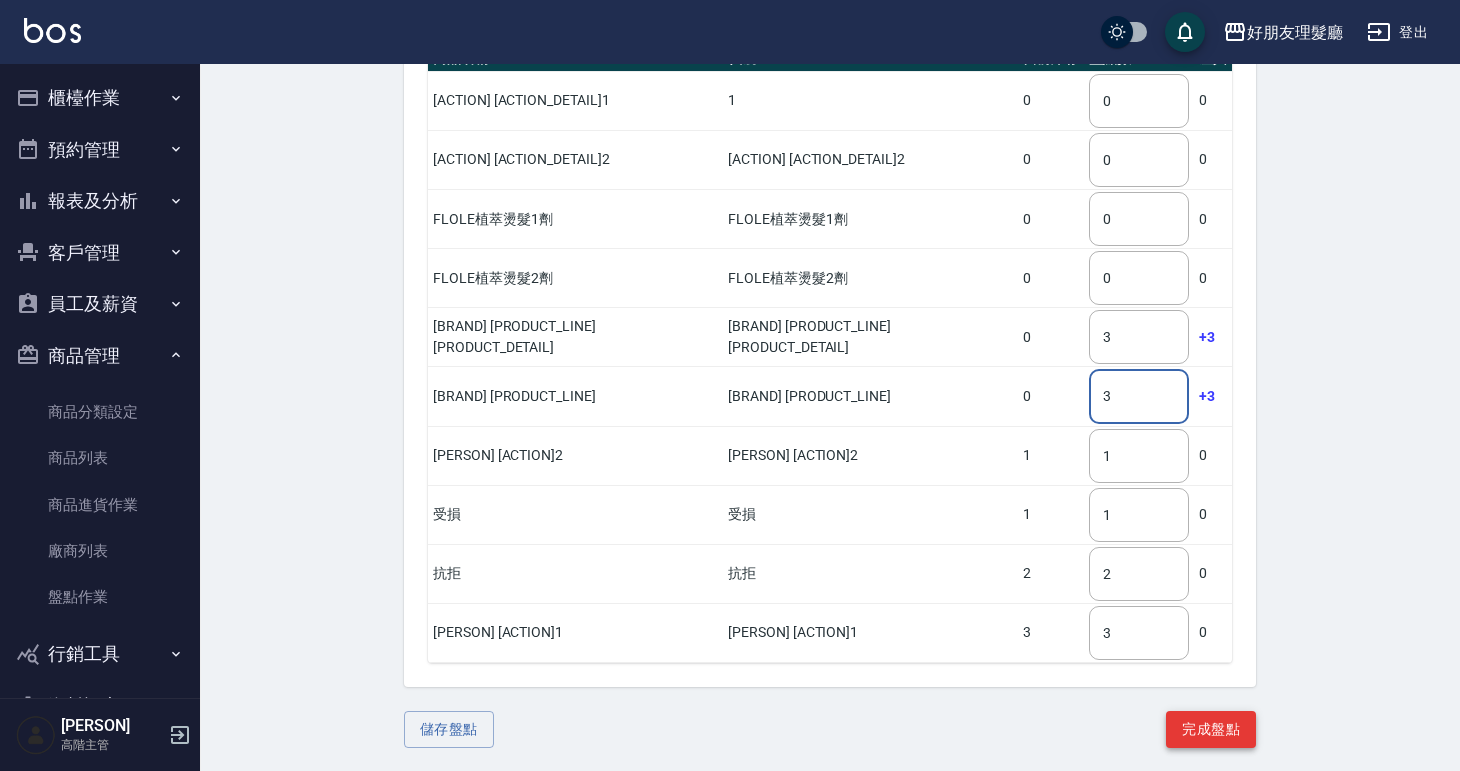 type on "3" 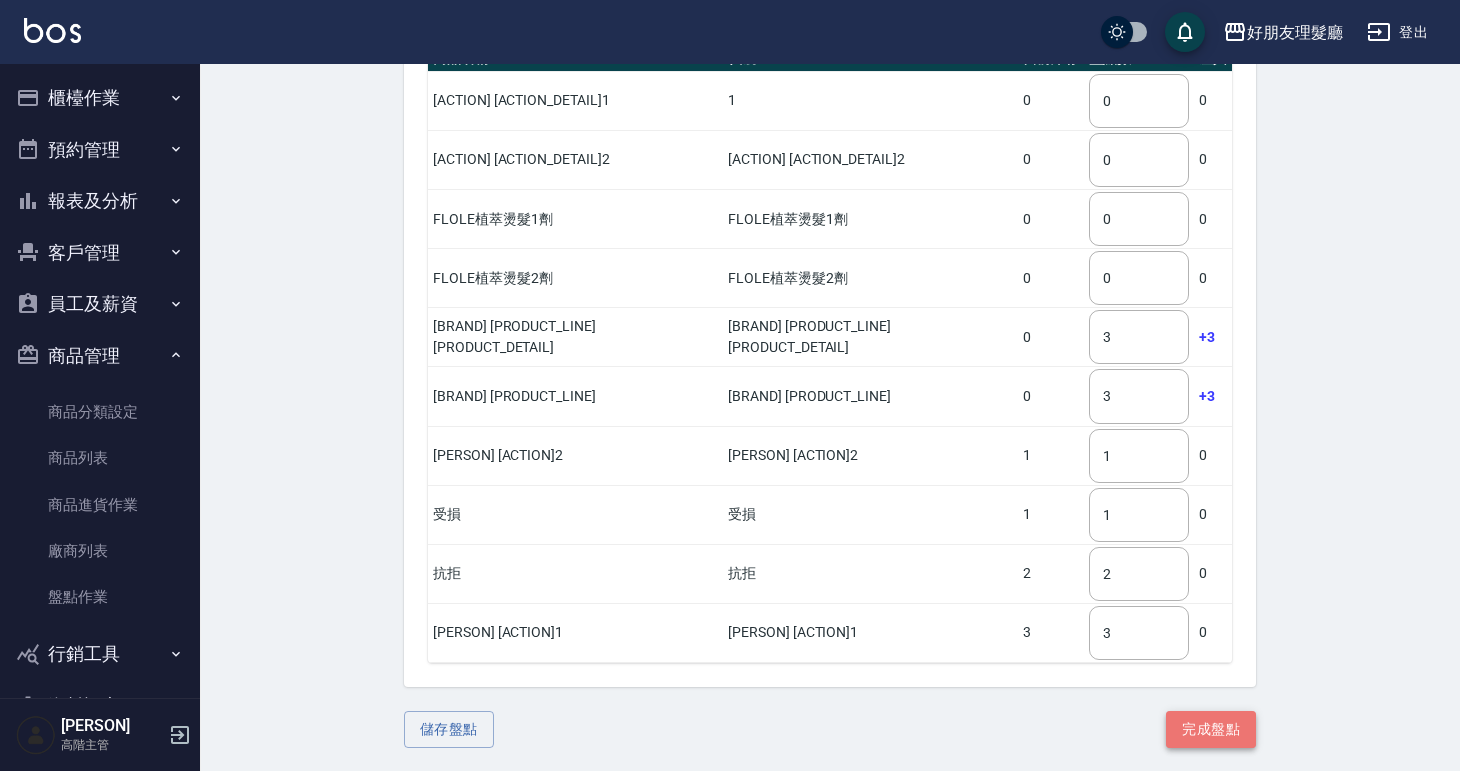 click on "完成盤點" at bounding box center [1211, 729] 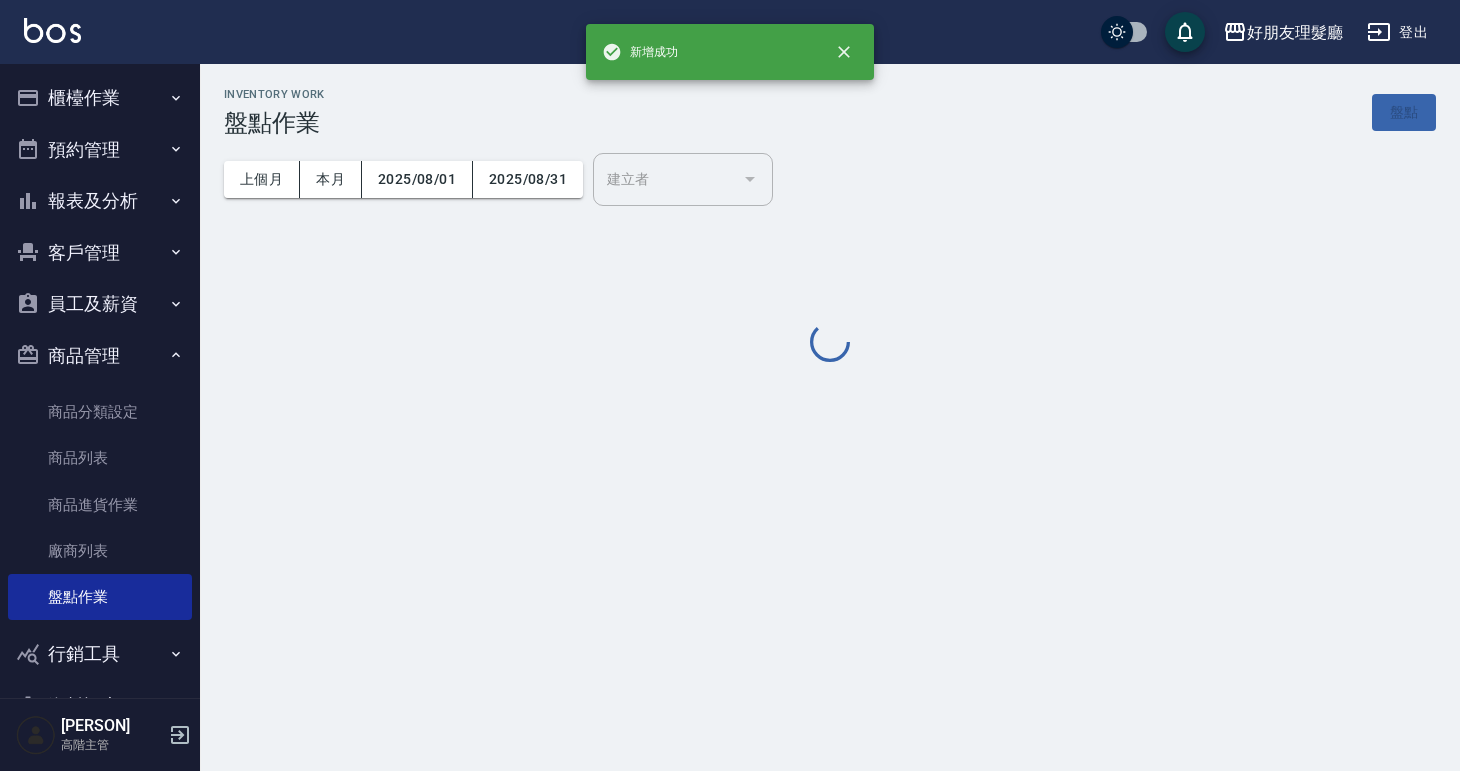 scroll, scrollTop: 0, scrollLeft: 0, axis: both 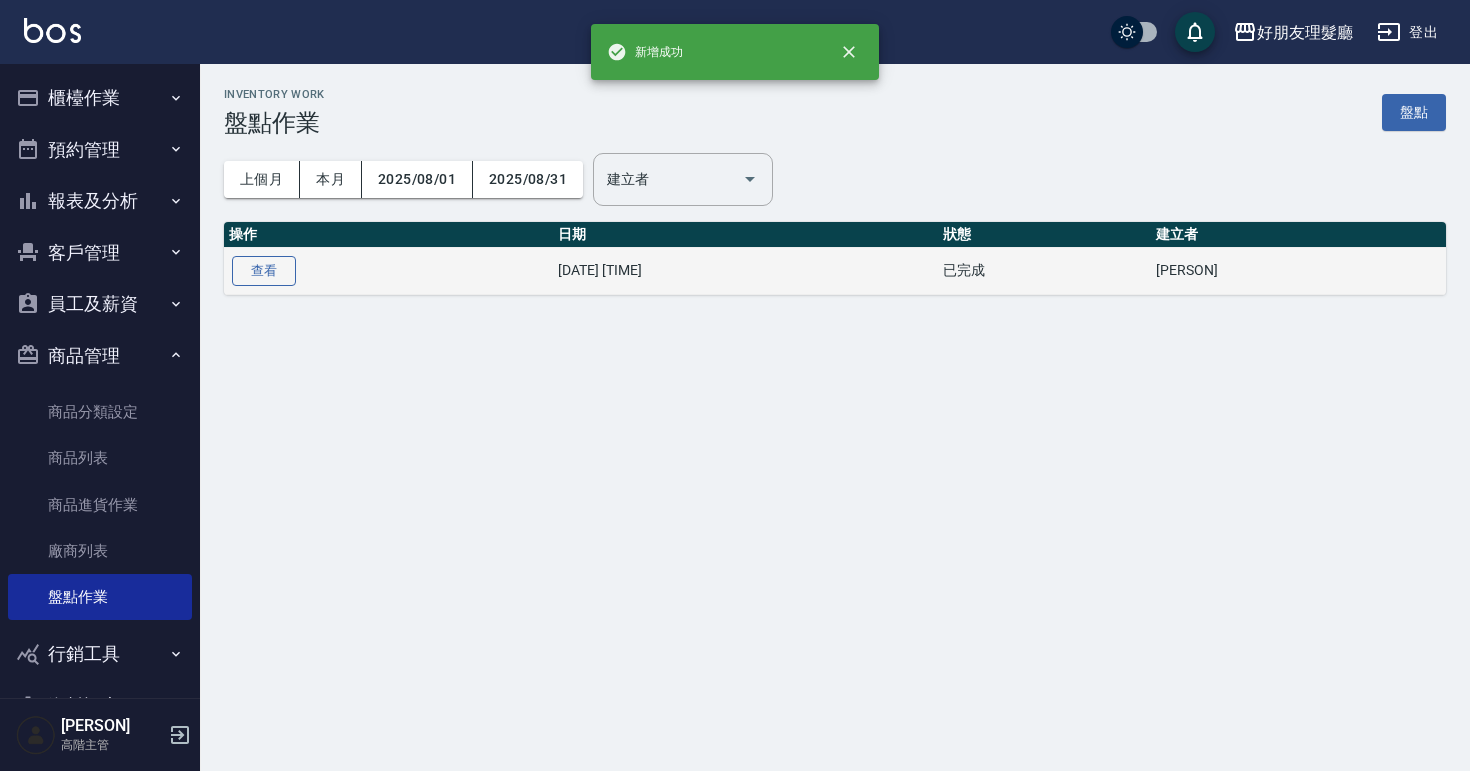click on "查看" at bounding box center [264, 271] 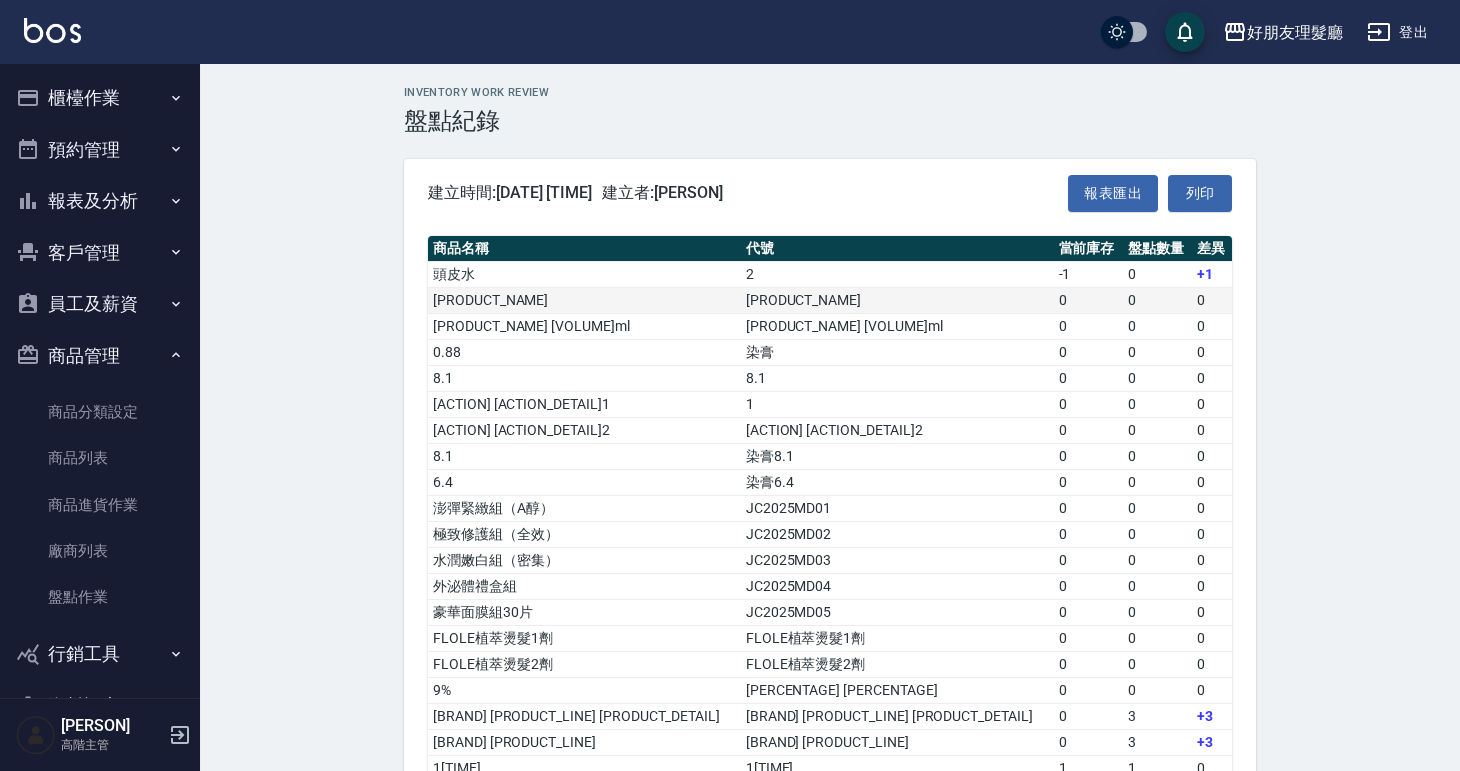 scroll, scrollTop: 0, scrollLeft: 0, axis: both 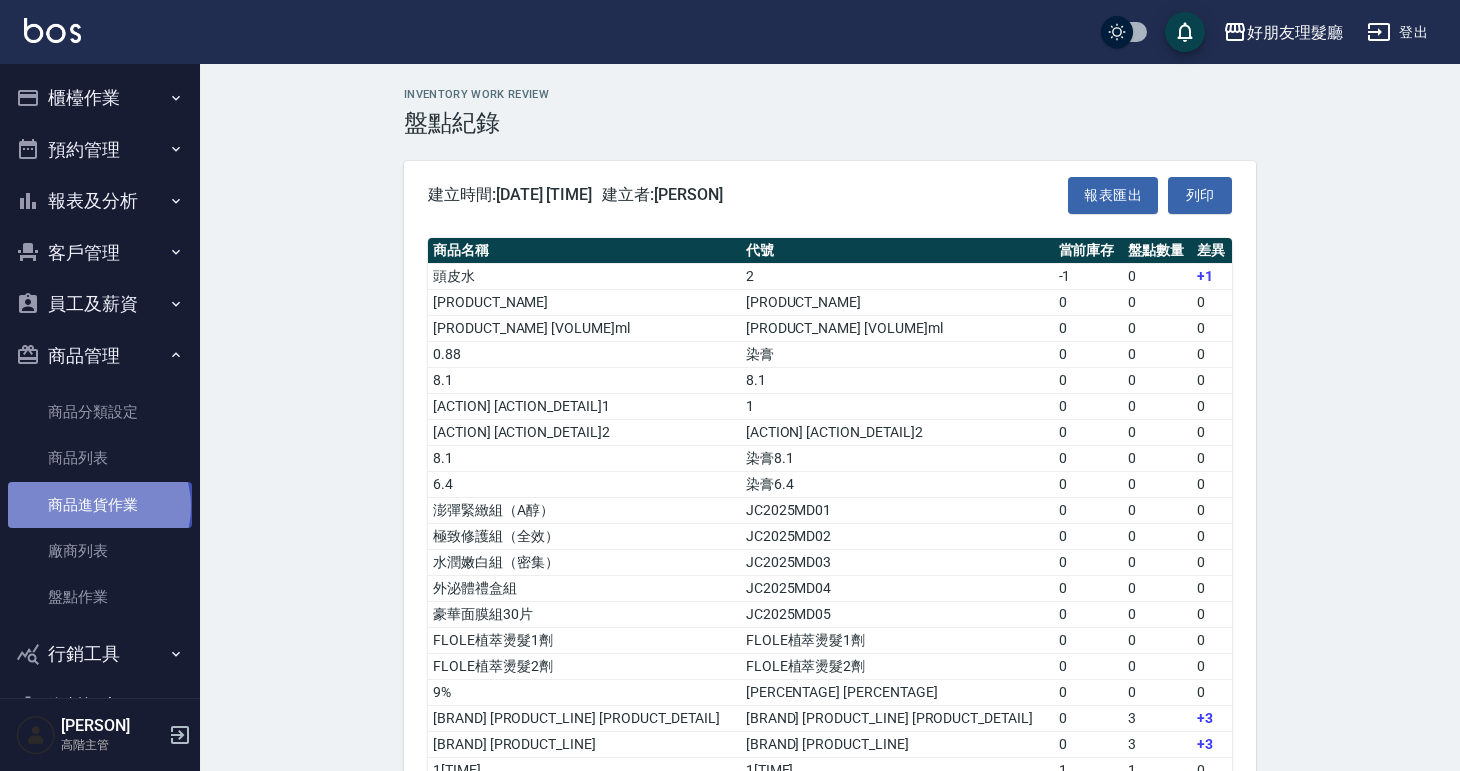 click on "商品進貨作業" at bounding box center (100, 505) 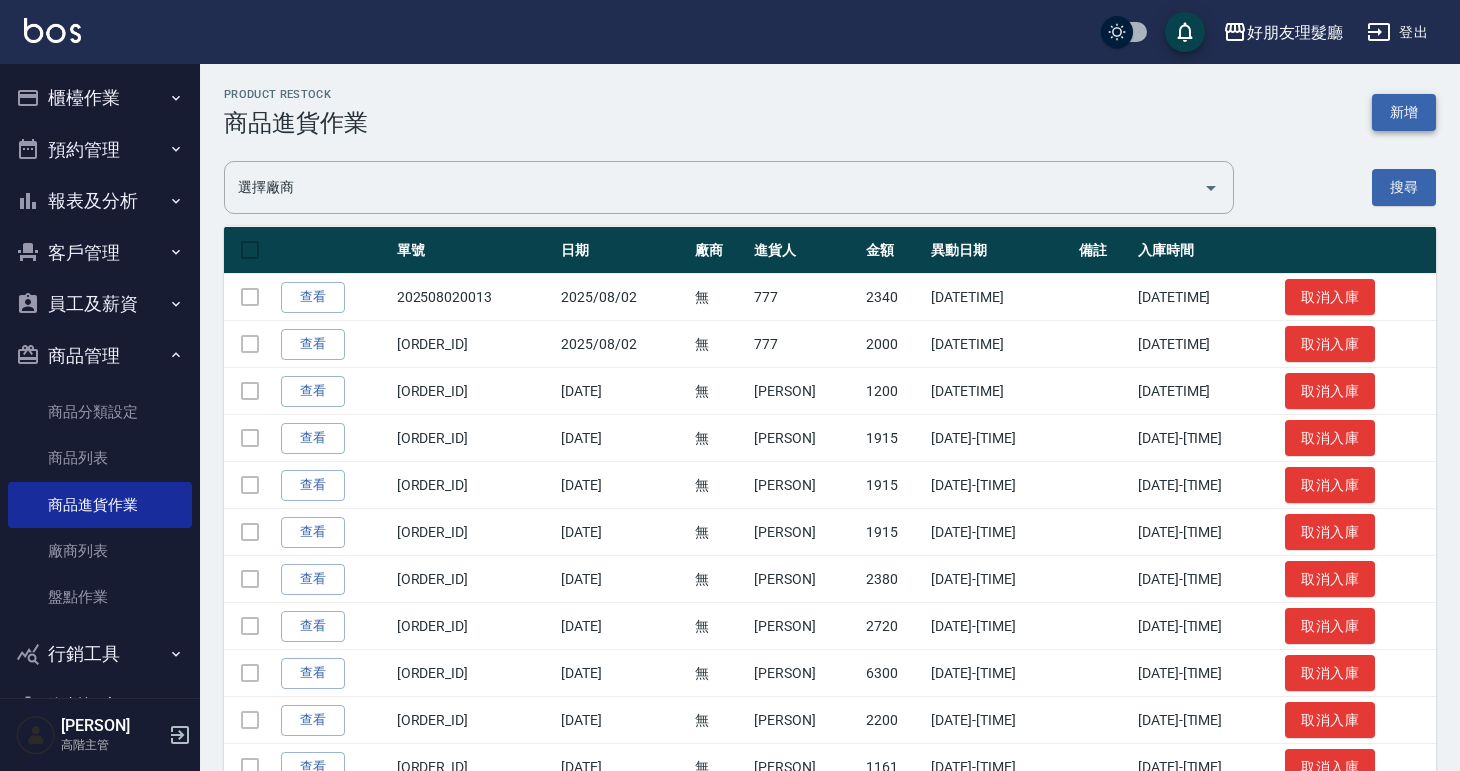 click on "新增" at bounding box center [1404, 112] 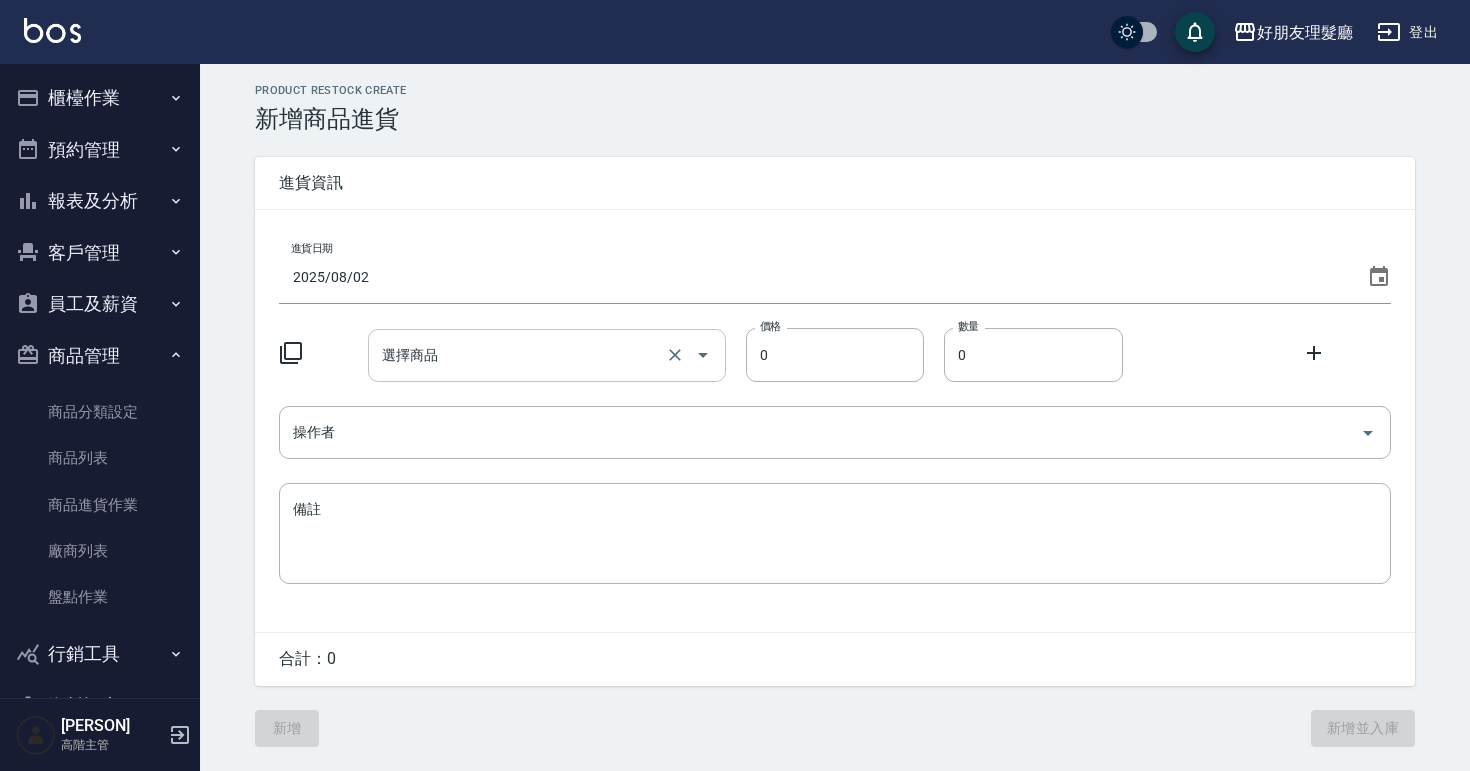 click on "選擇商品" at bounding box center (518, 355) 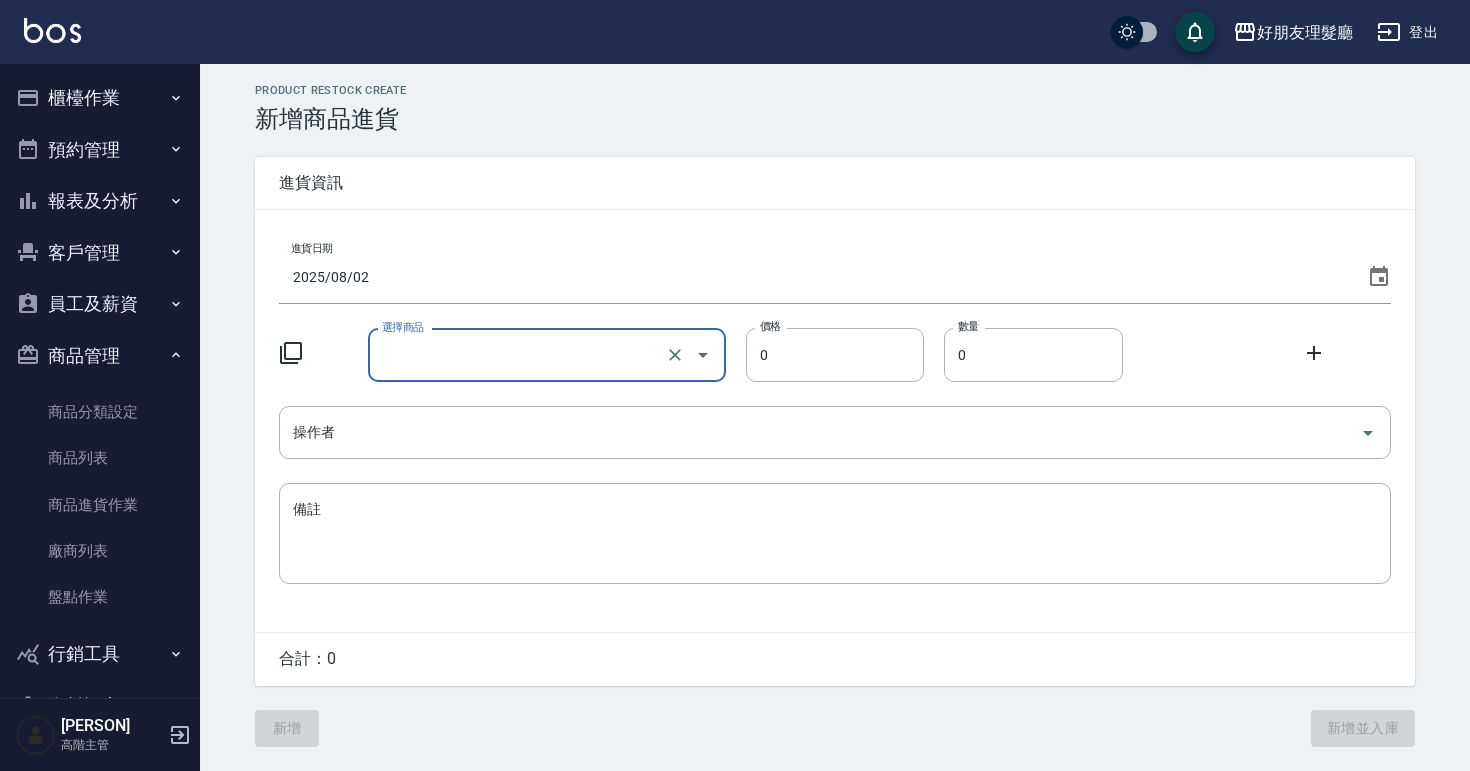 click on "選擇商品" at bounding box center [518, 355] 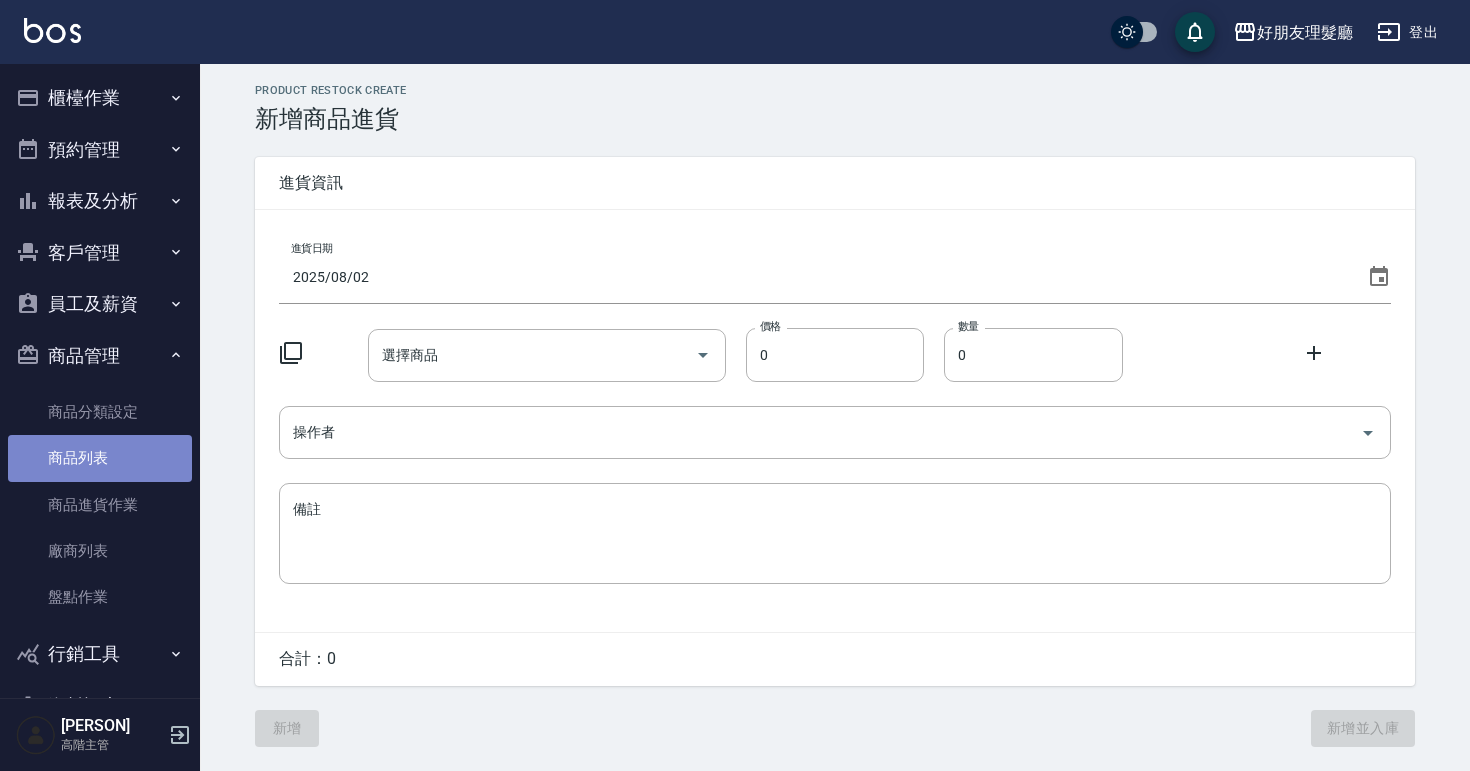 click on "商品列表" at bounding box center [100, 458] 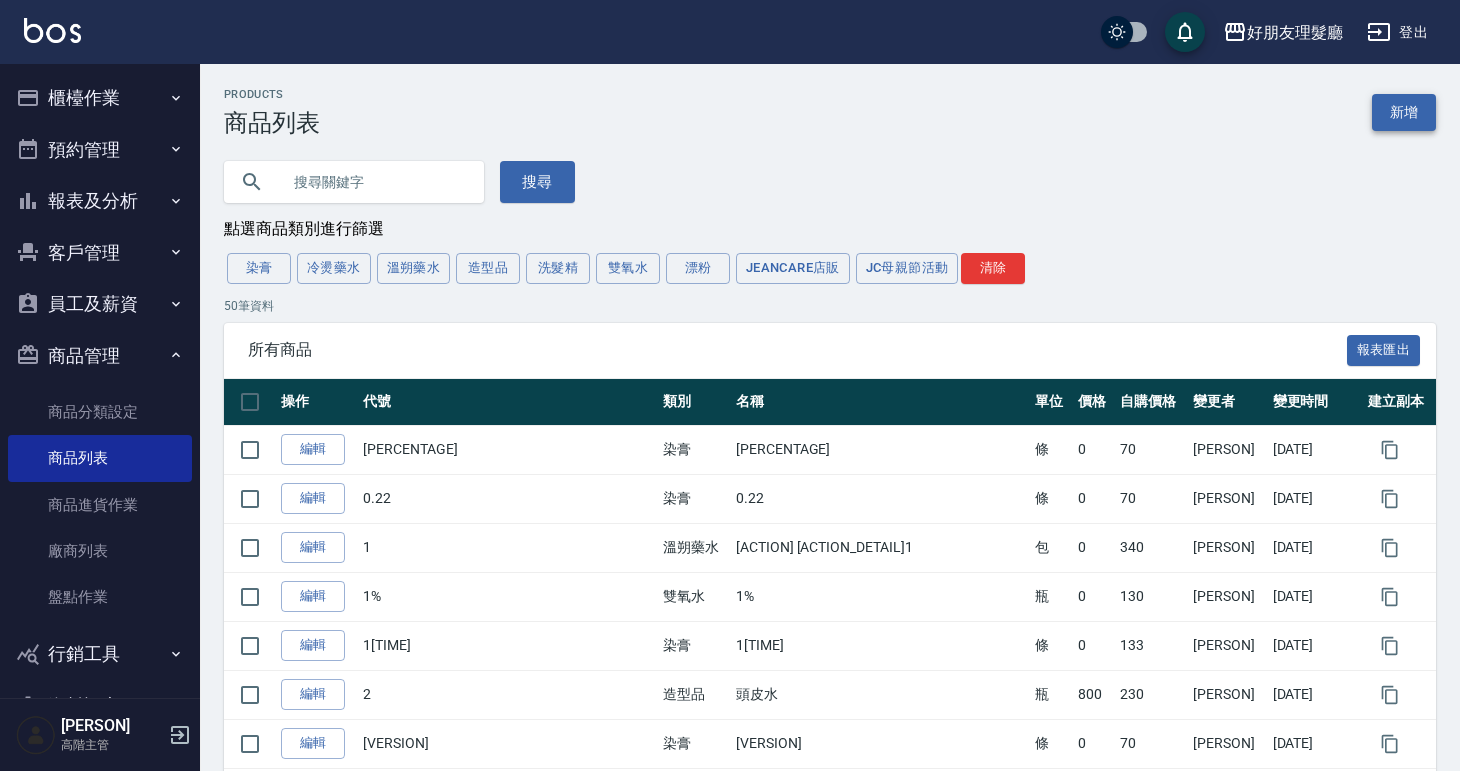 click on "新增" at bounding box center (1404, 112) 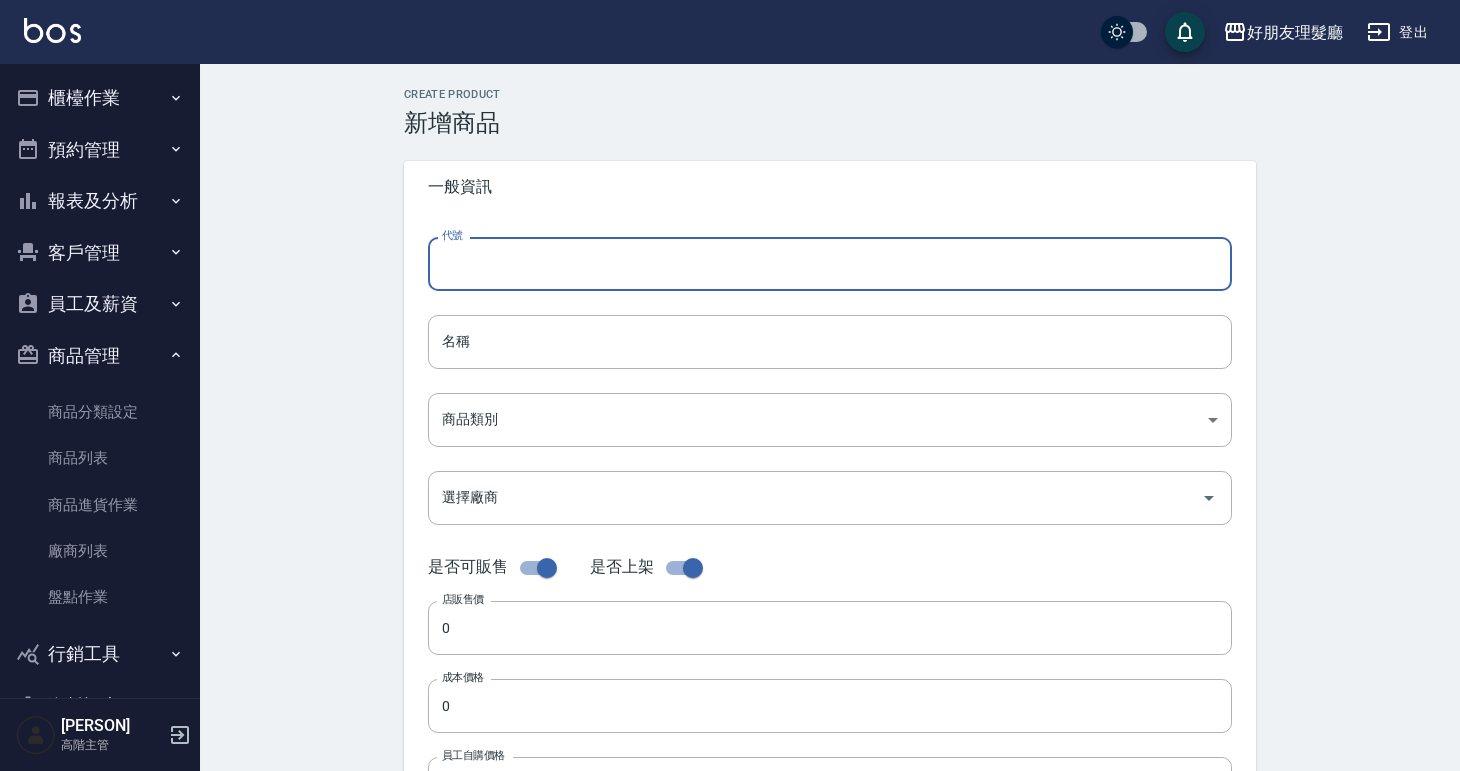 click on "代號" at bounding box center [830, 264] 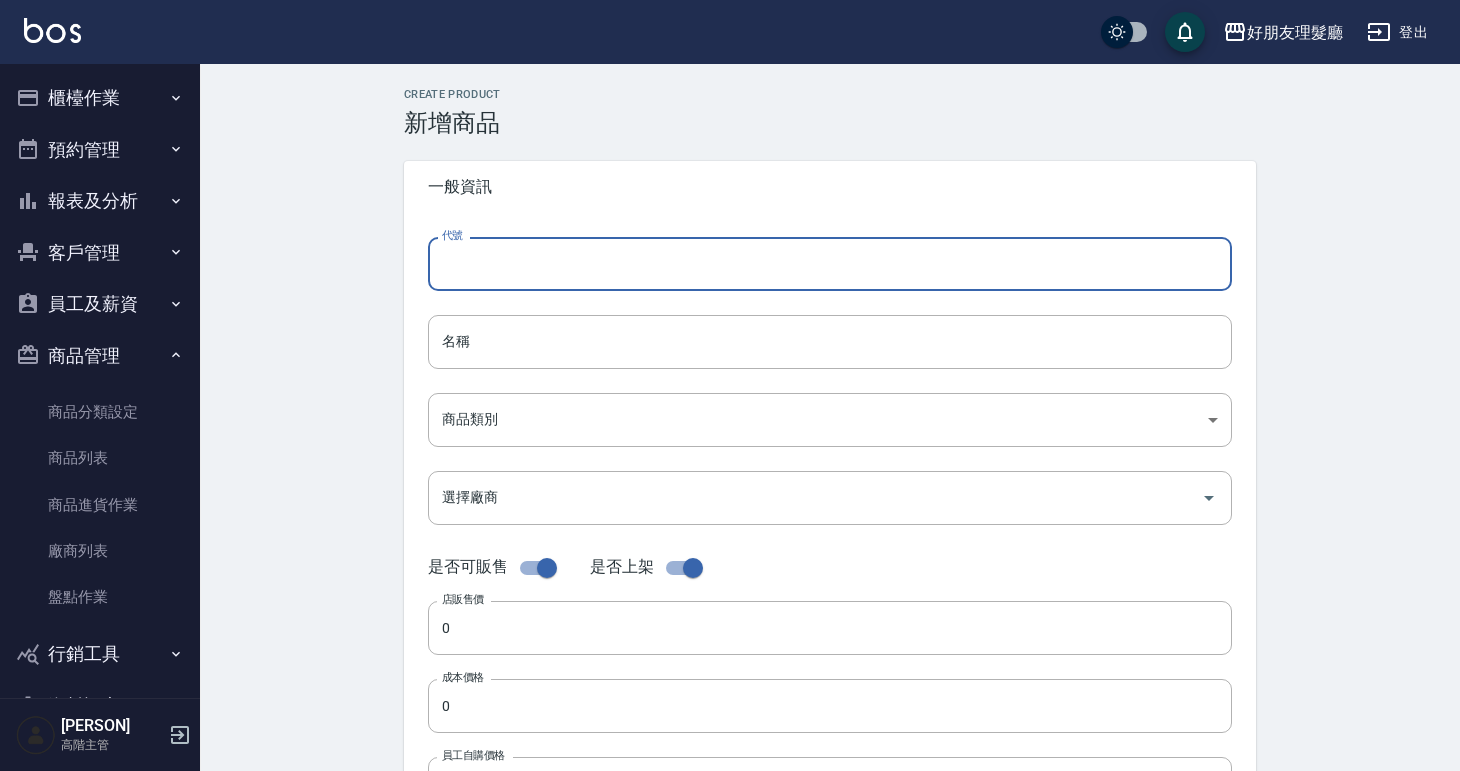 click on "代號" at bounding box center (830, 264) 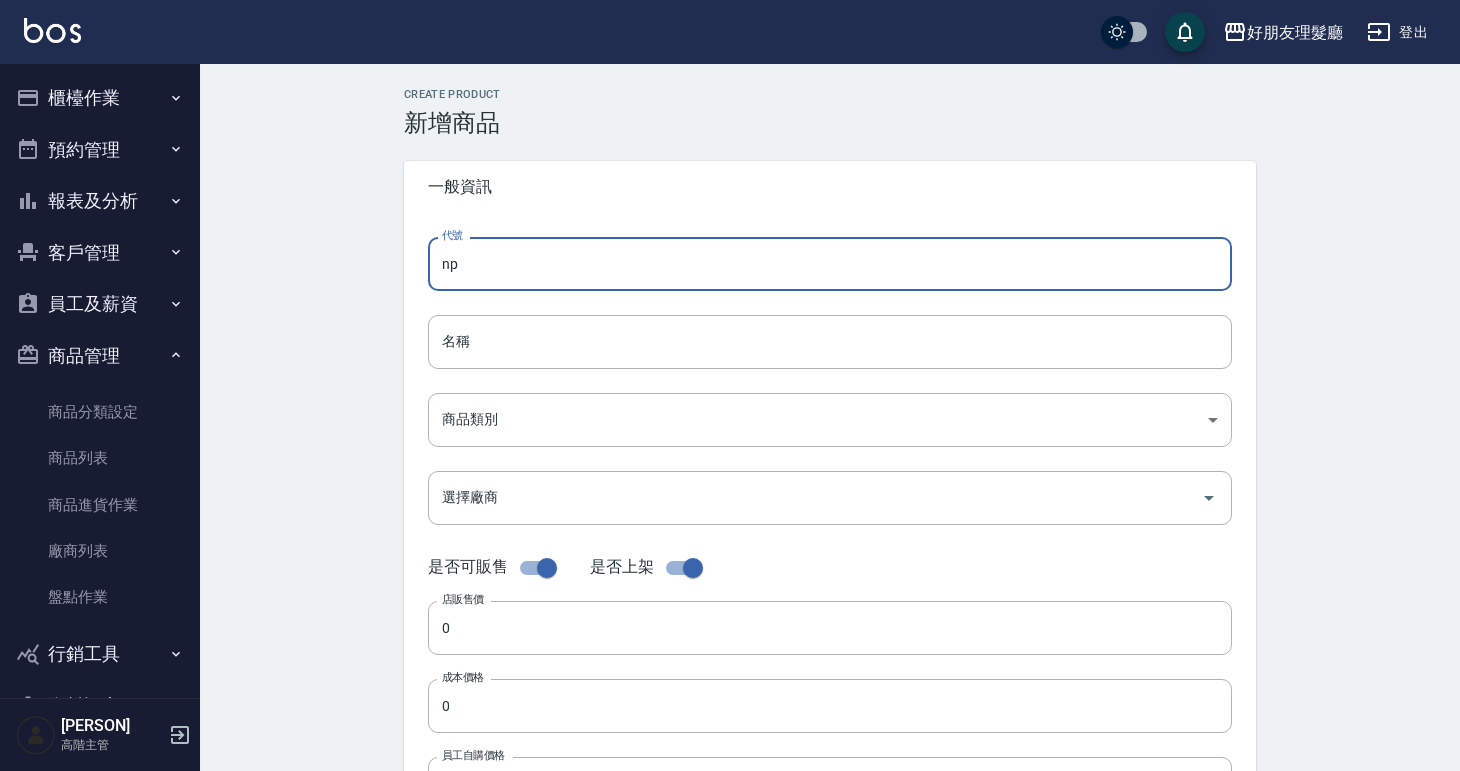 type on "n" 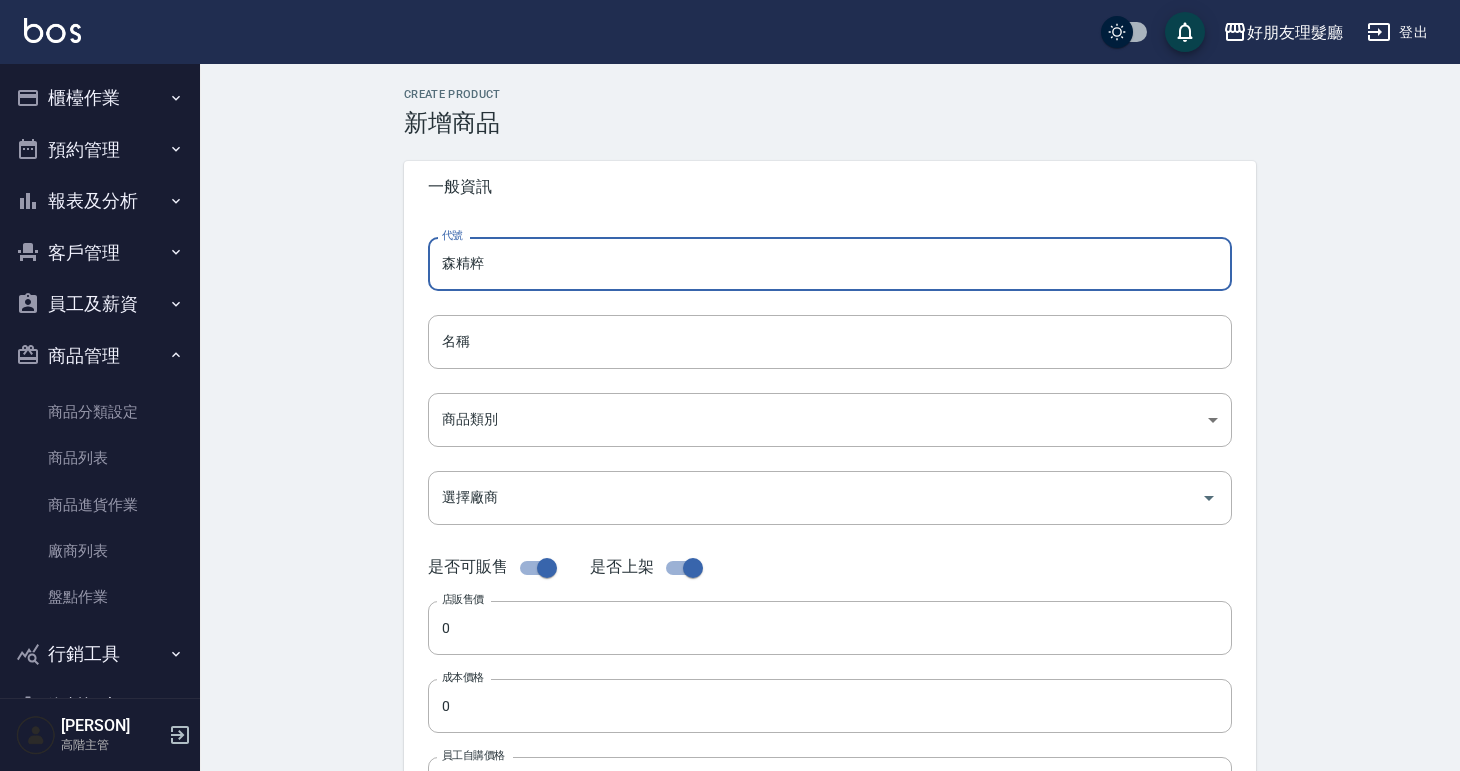 click on "森精粹" at bounding box center (830, 264) 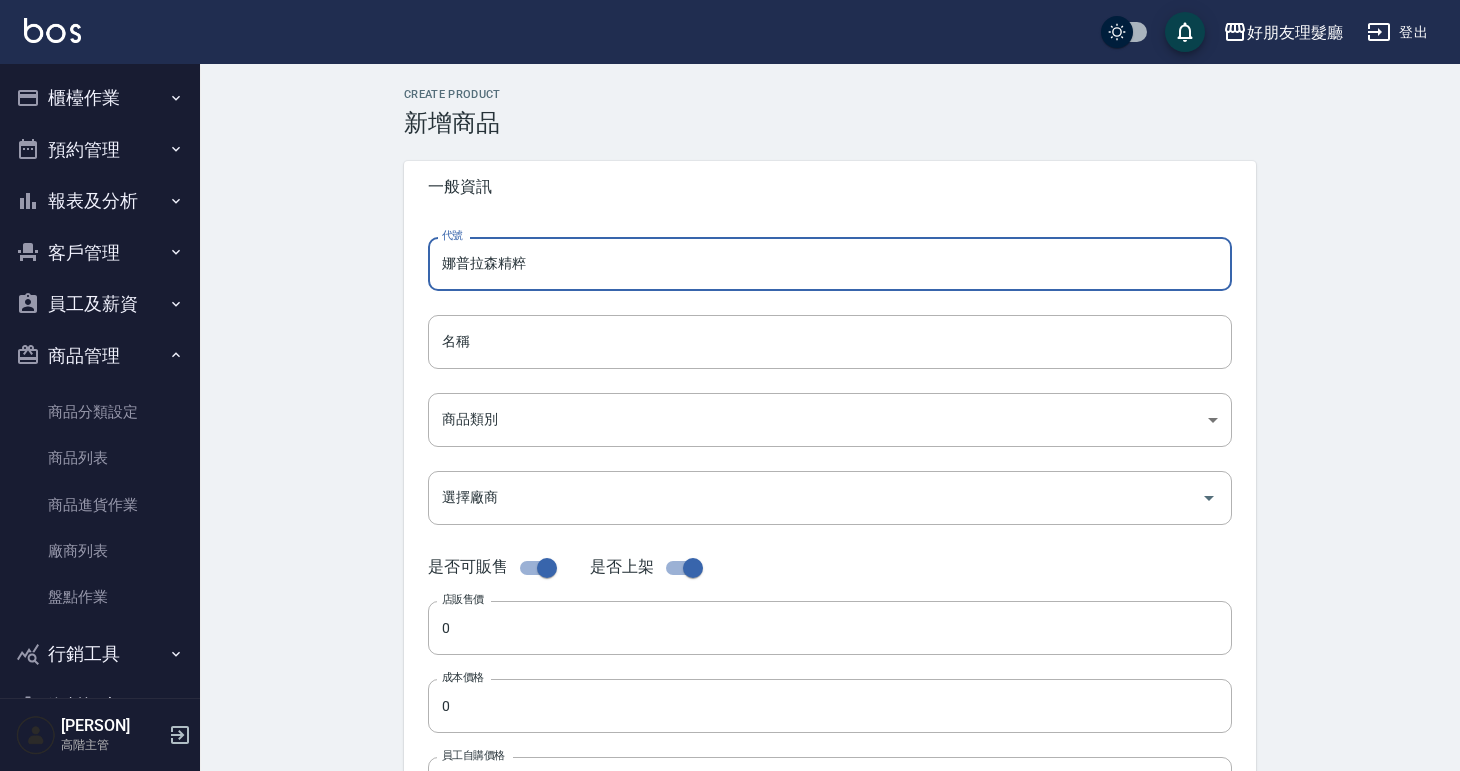 click on "娜普拉森精粹" at bounding box center (830, 264) 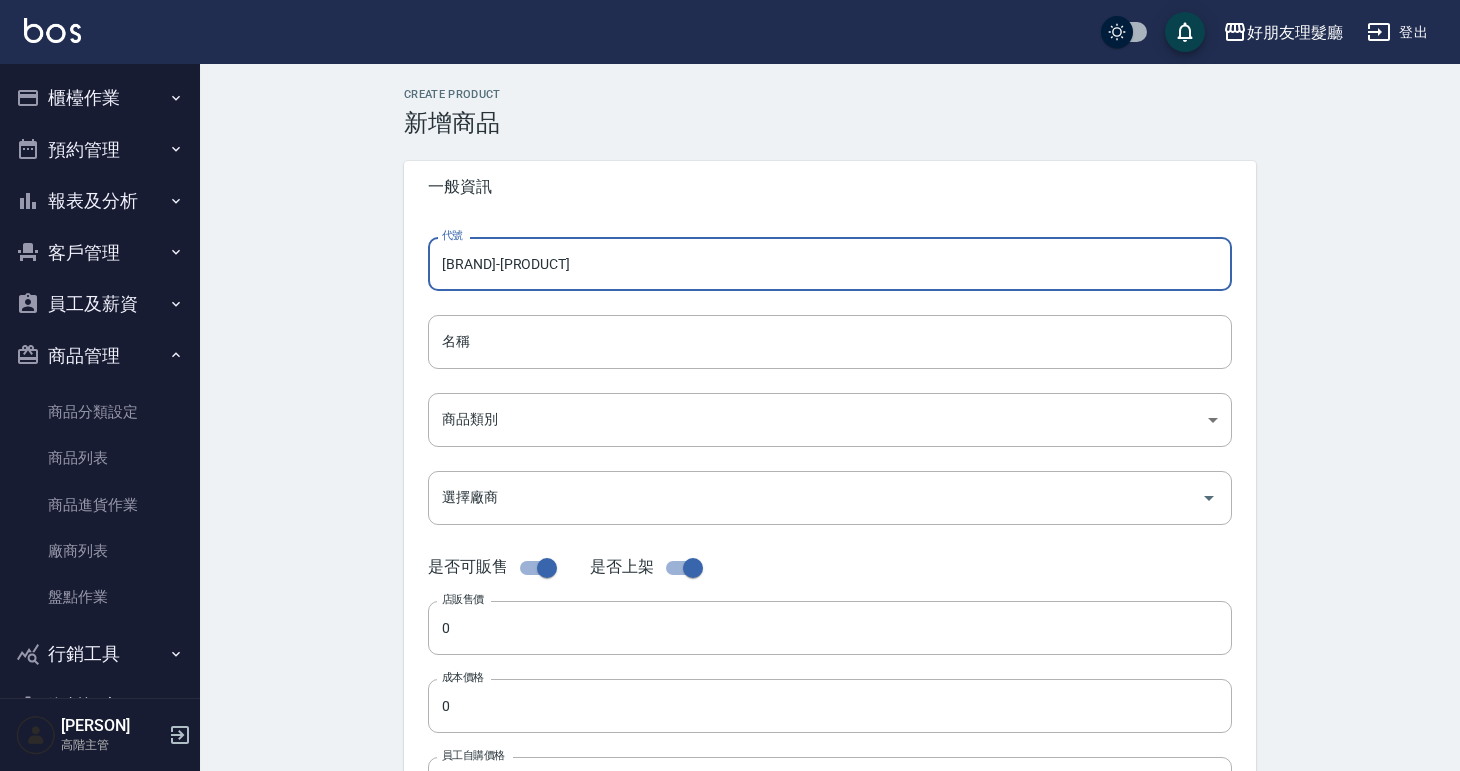 click on "[BRAND]-[PRODUCT]" at bounding box center (830, 264) 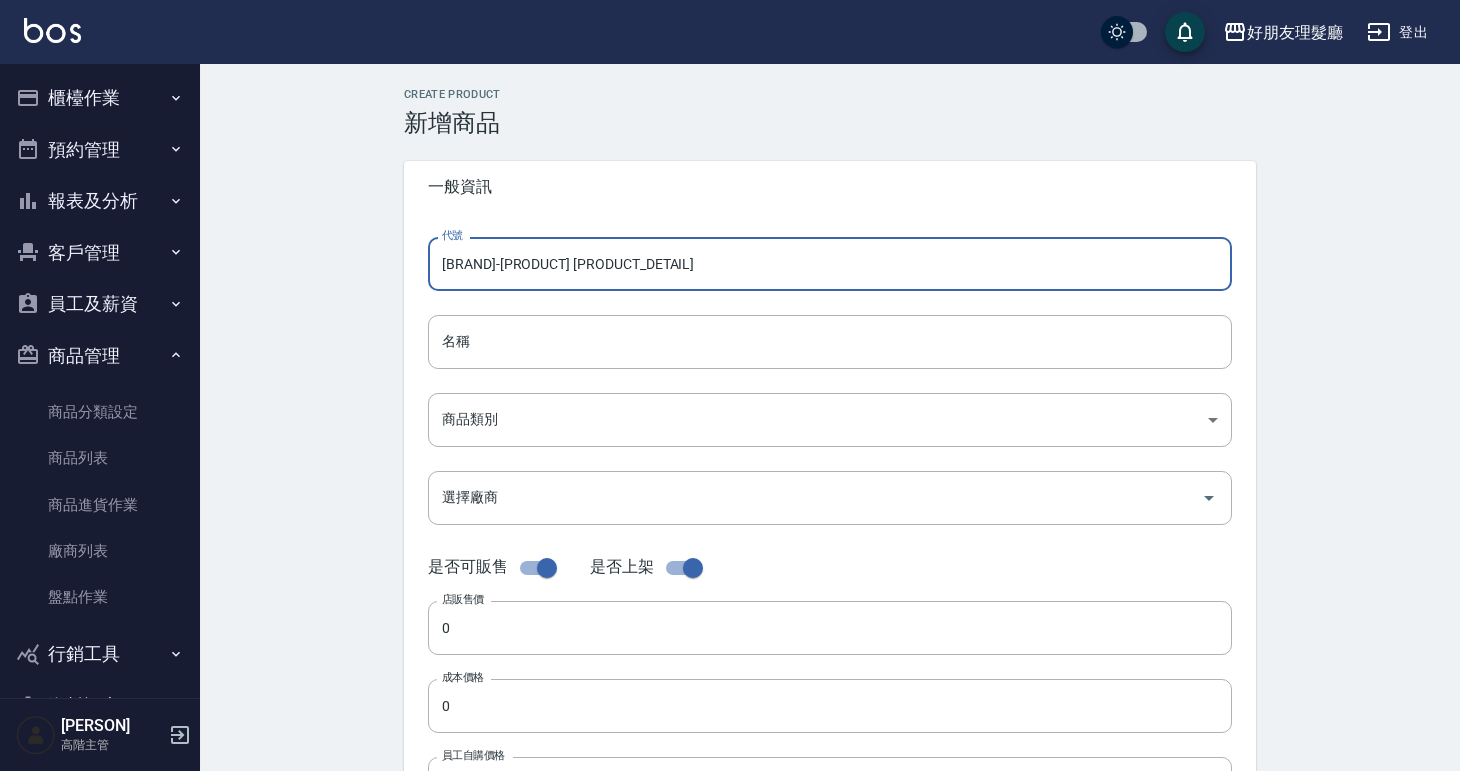 drag, startPoint x: 685, startPoint y: 272, endPoint x: 437, endPoint y: 264, distance: 248.129 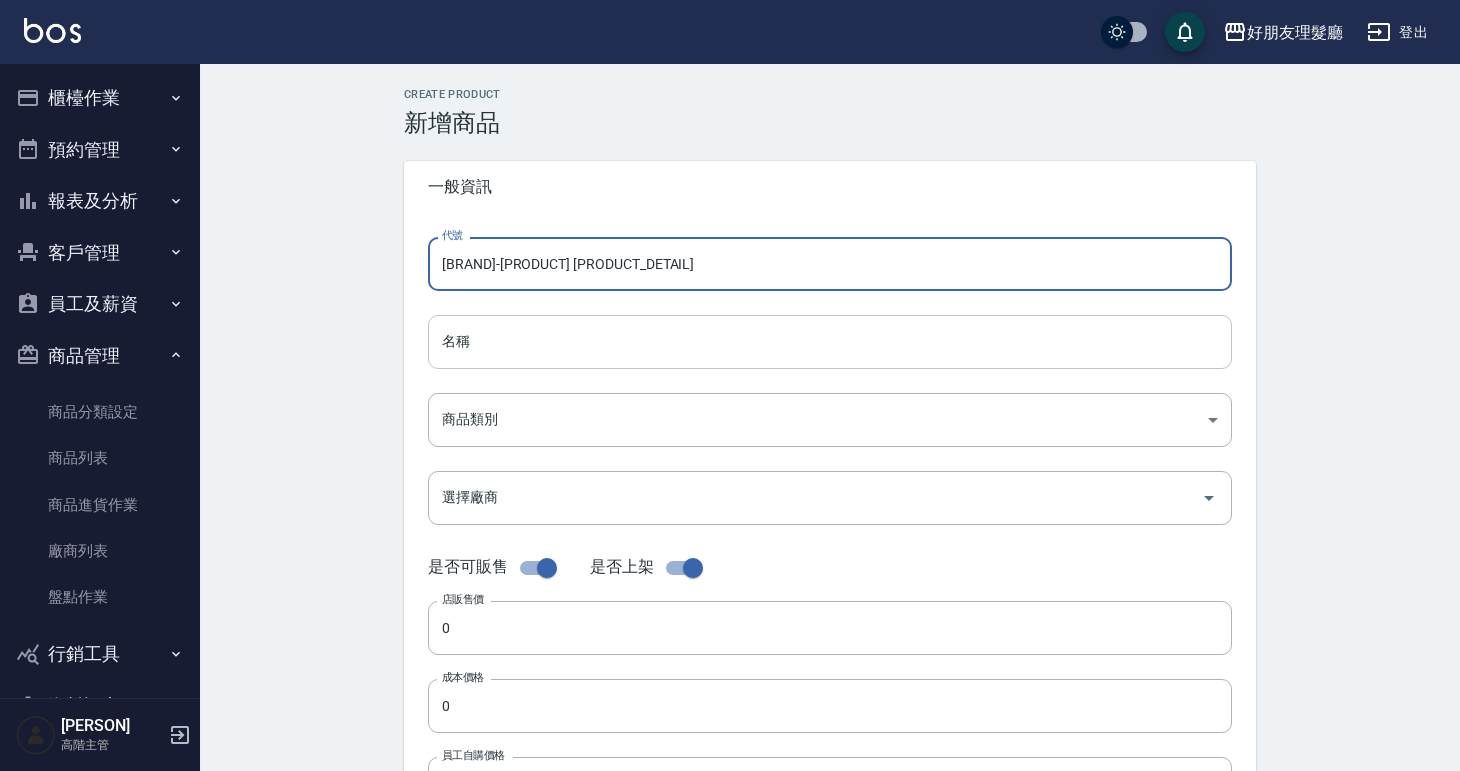 type on "[BRAND]-[PRODUCT] [PRODUCT_DETAIL]" 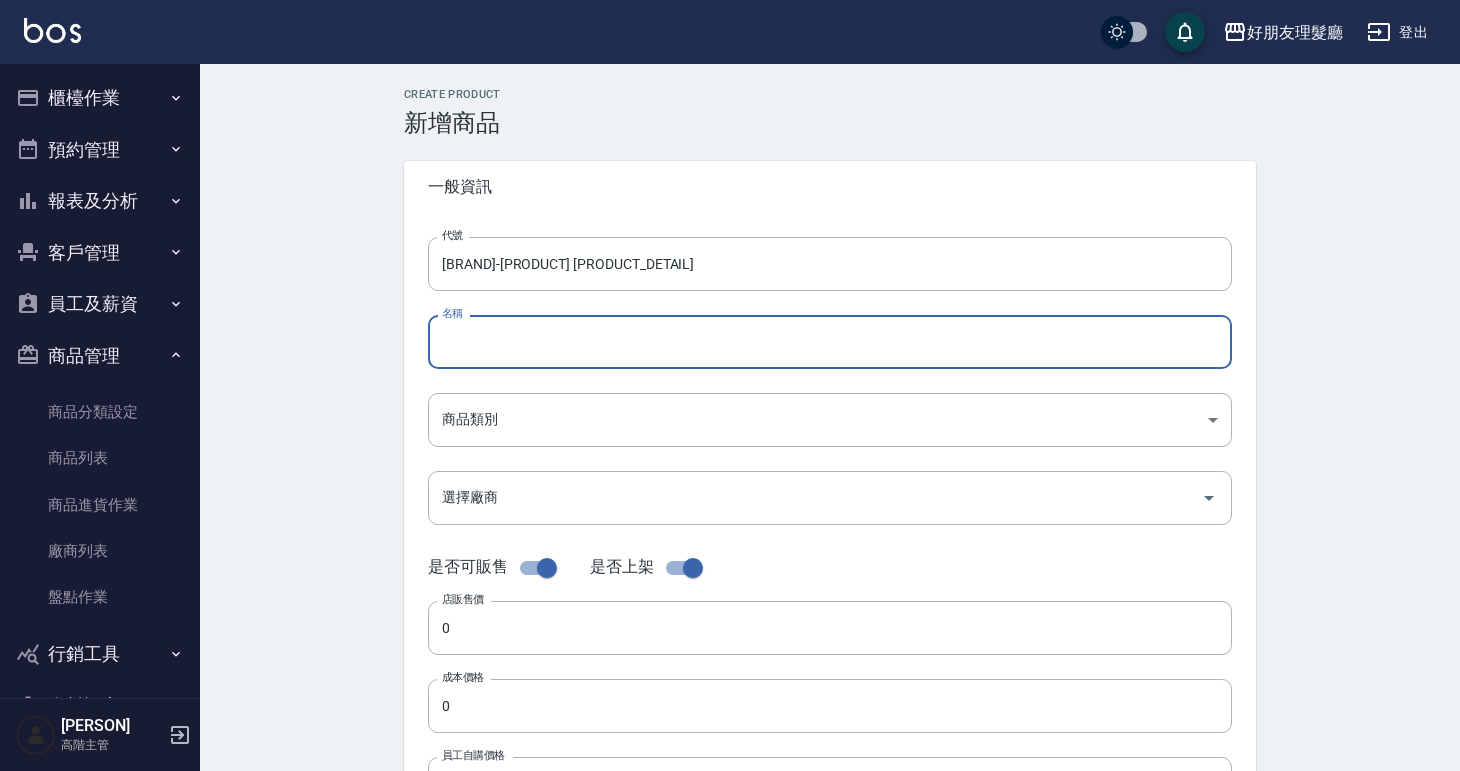 click on "名稱" at bounding box center [830, 342] 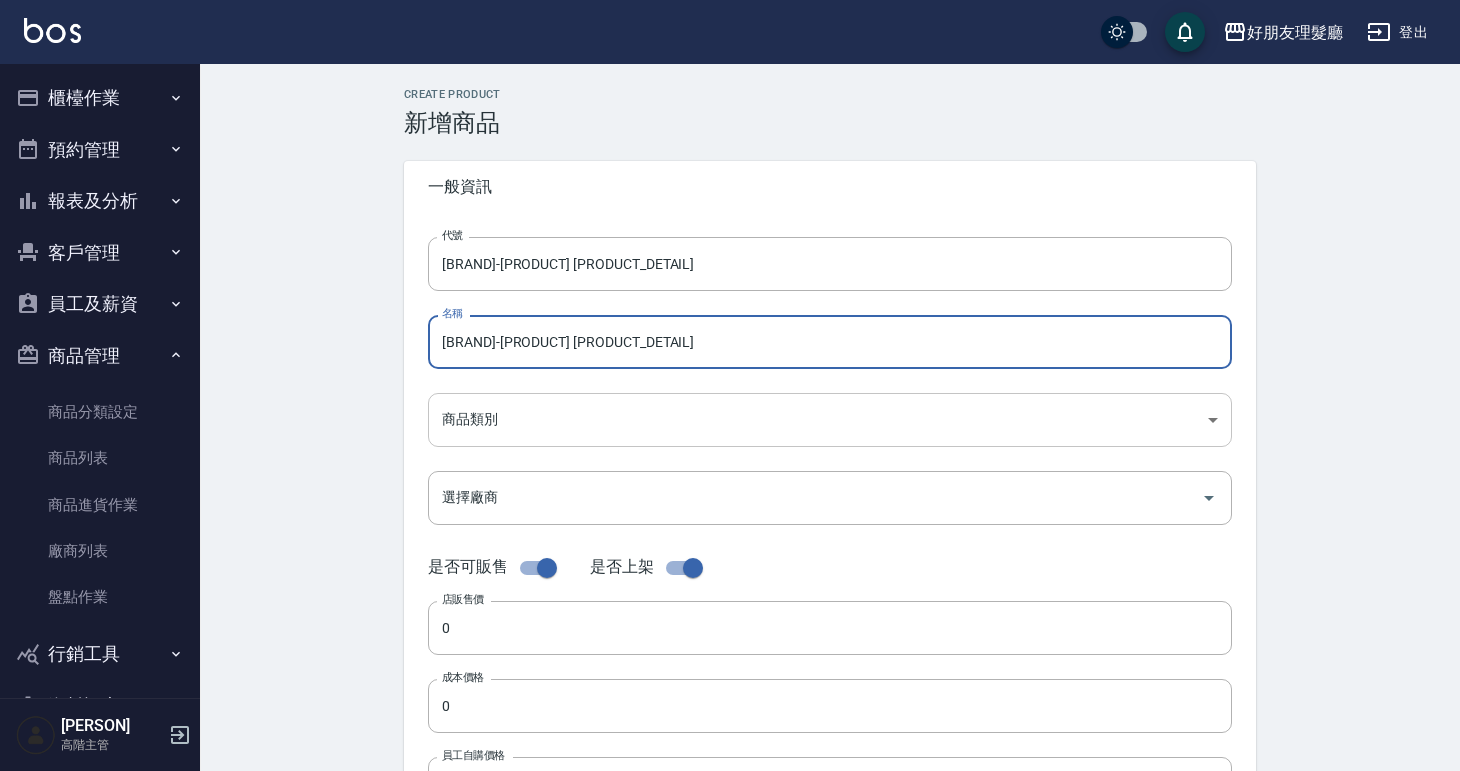type on "[BRAND]-[PRODUCT] [PRODUCT_DETAIL]" 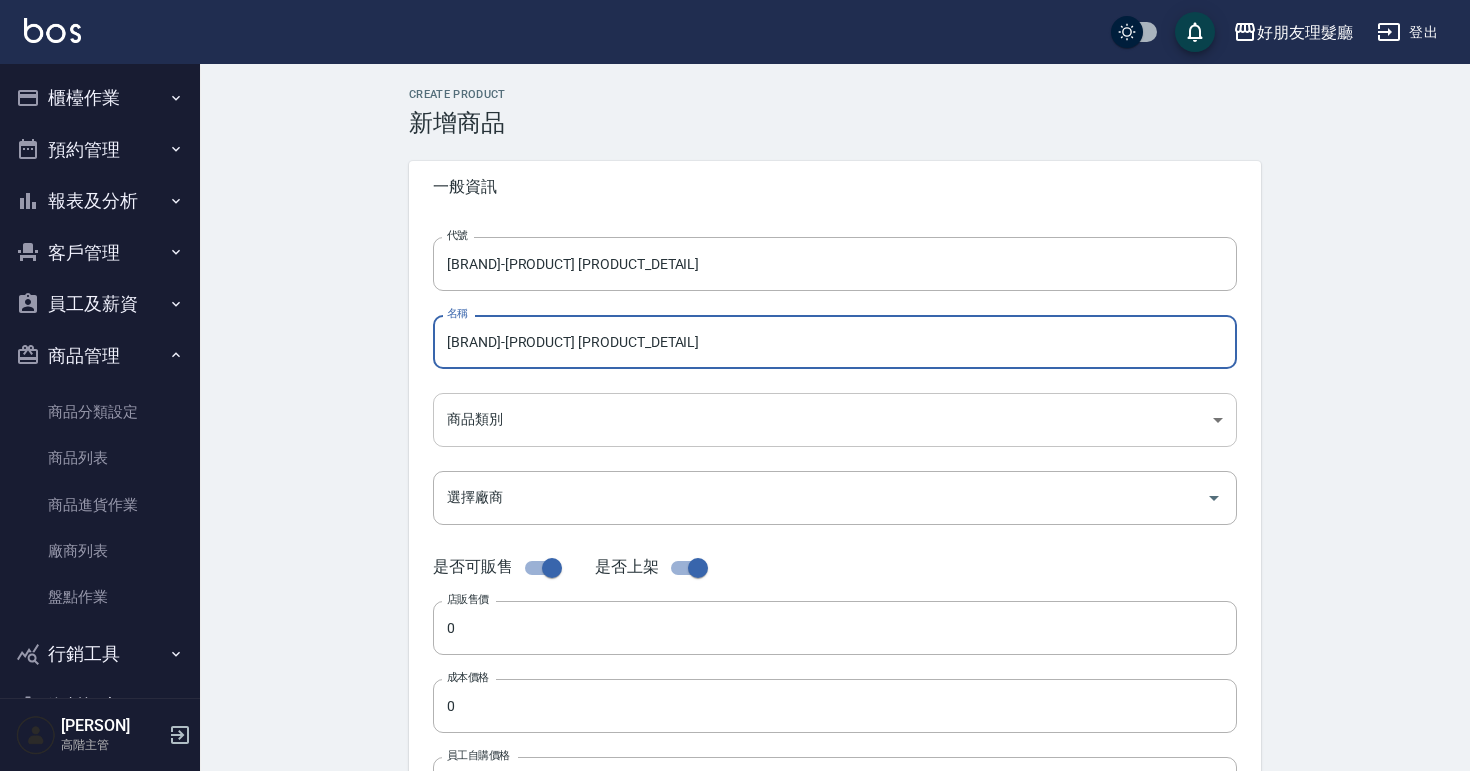 click on "[COMPANY_NAME] 盤點紀錄" at bounding box center [735, 690] 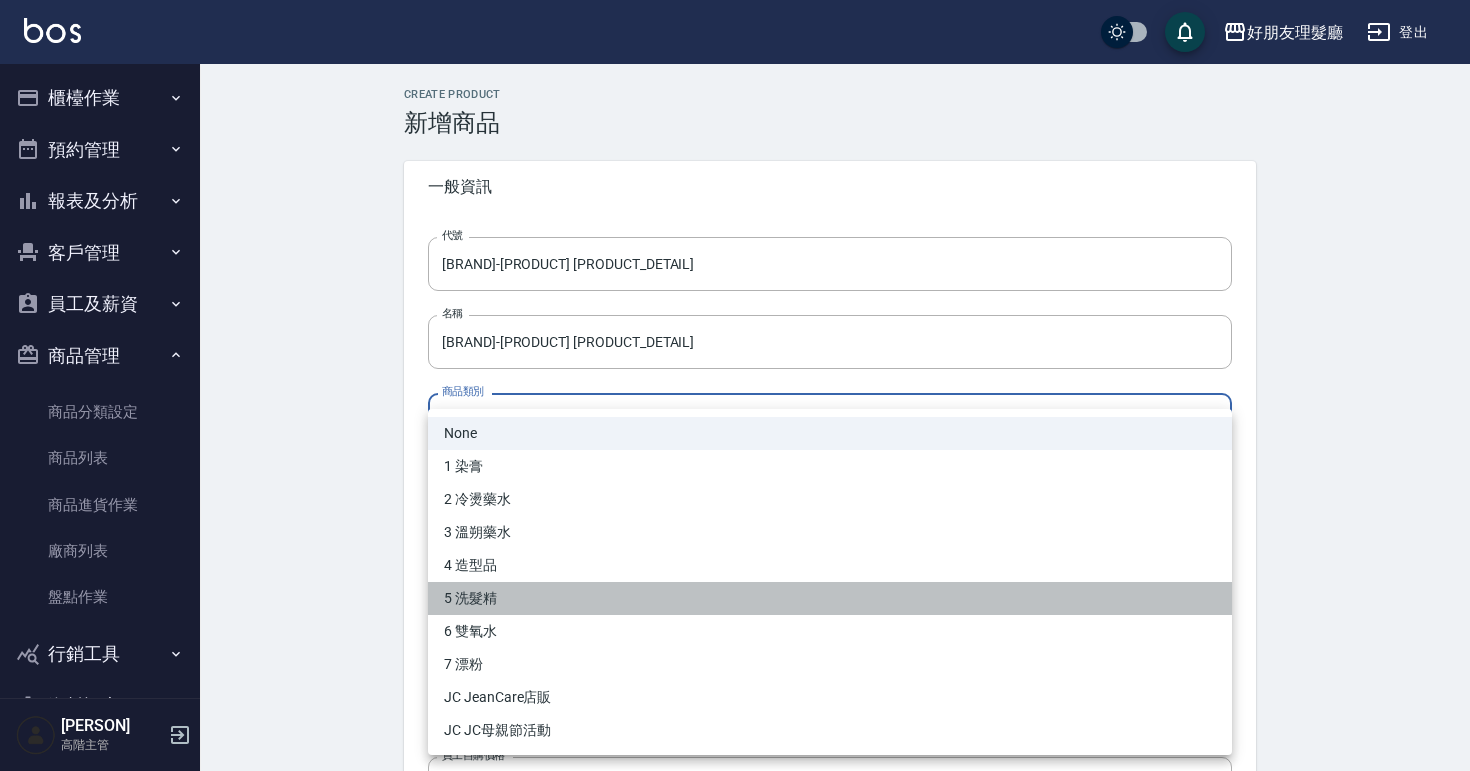 click on "5   洗髮精" at bounding box center [830, 598] 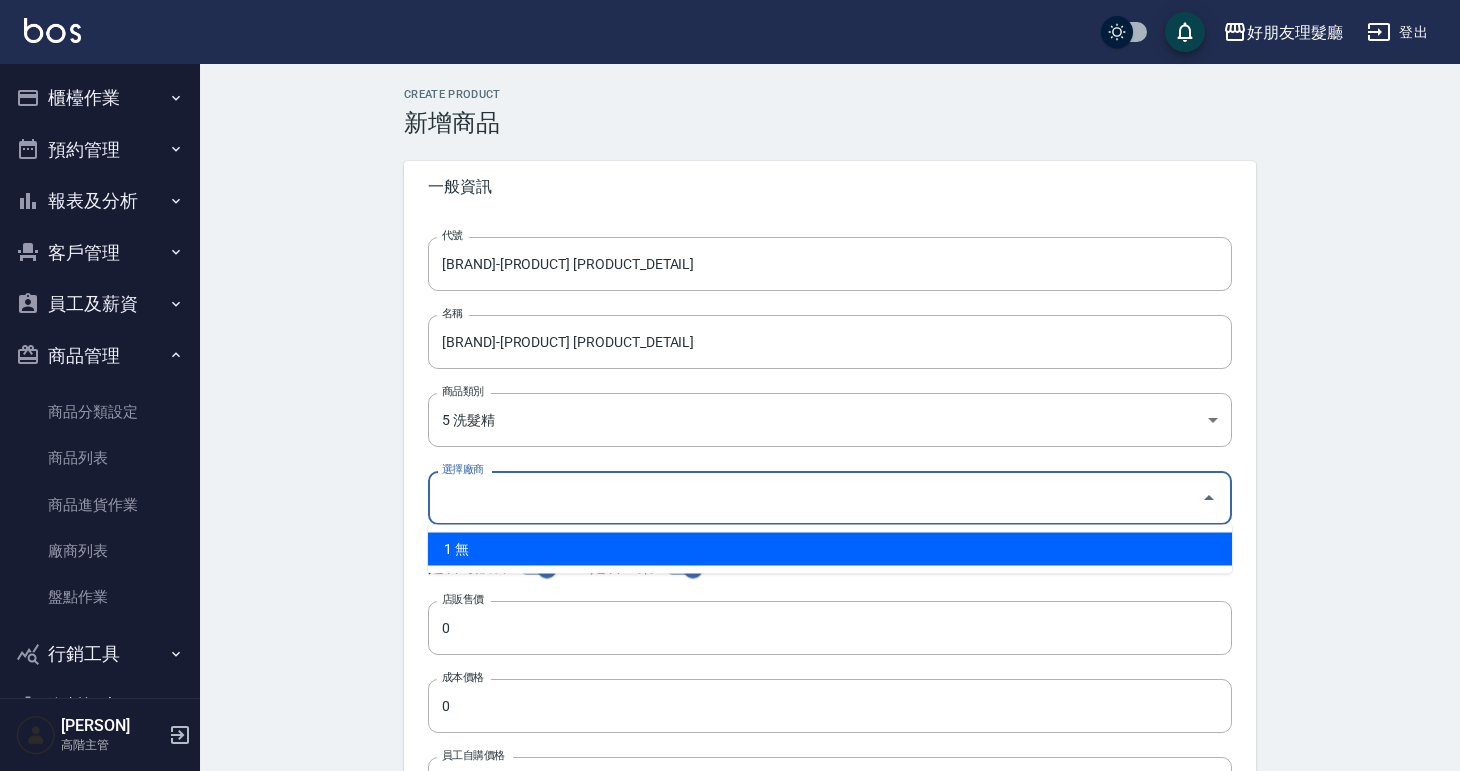click on "選擇廠商" at bounding box center (815, 497) 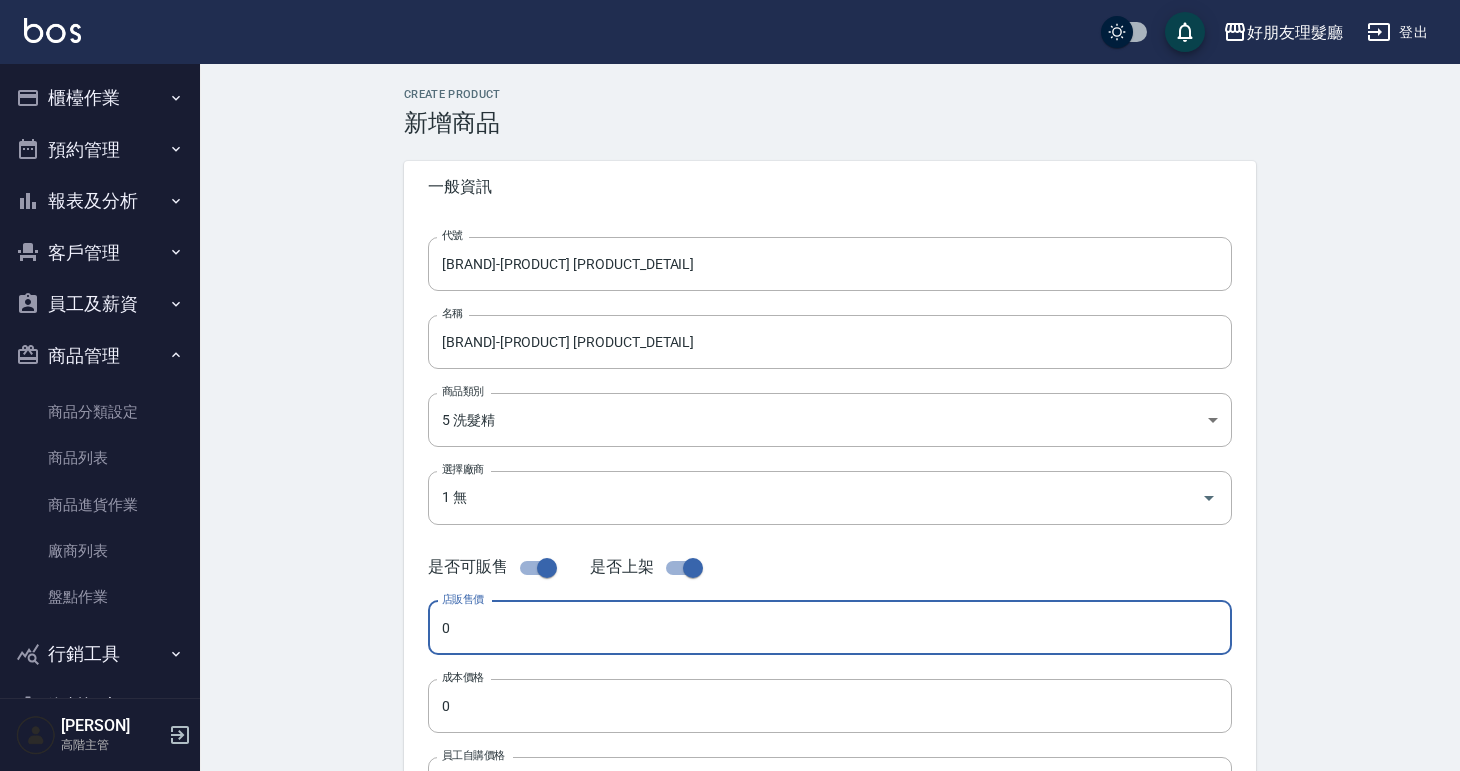click on "0" at bounding box center [830, 628] 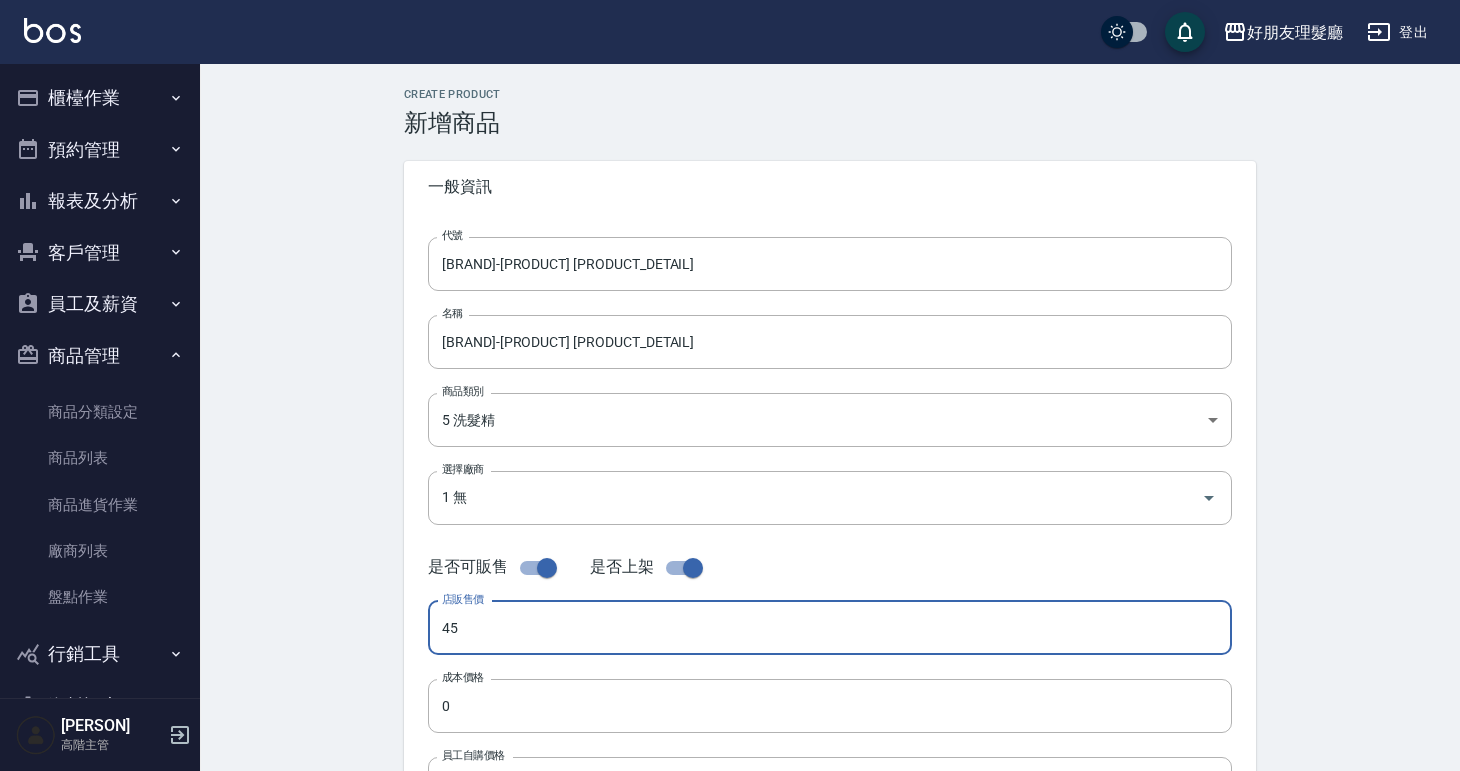 type on "450" 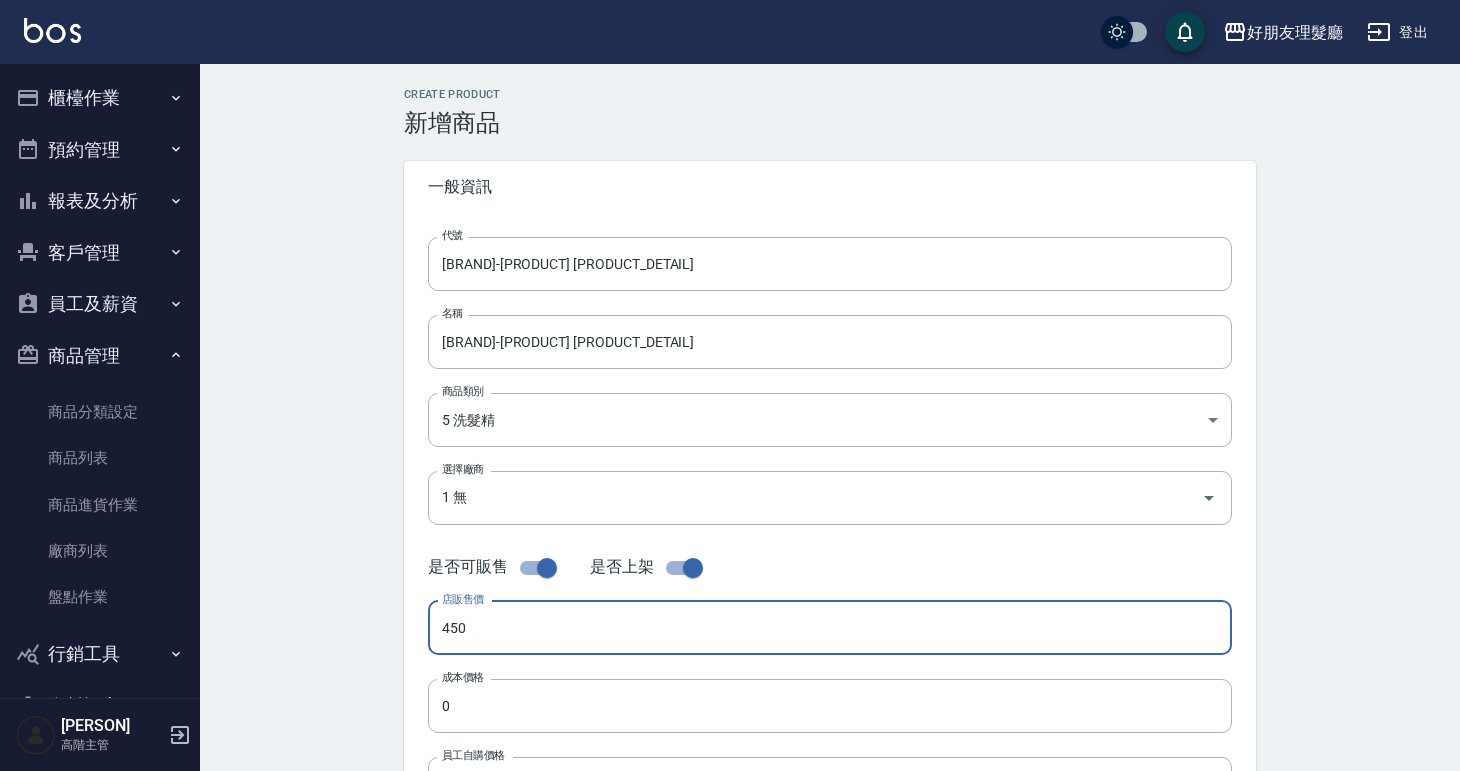 drag, startPoint x: 502, startPoint y: 634, endPoint x: 404, endPoint y: 633, distance: 98.005104 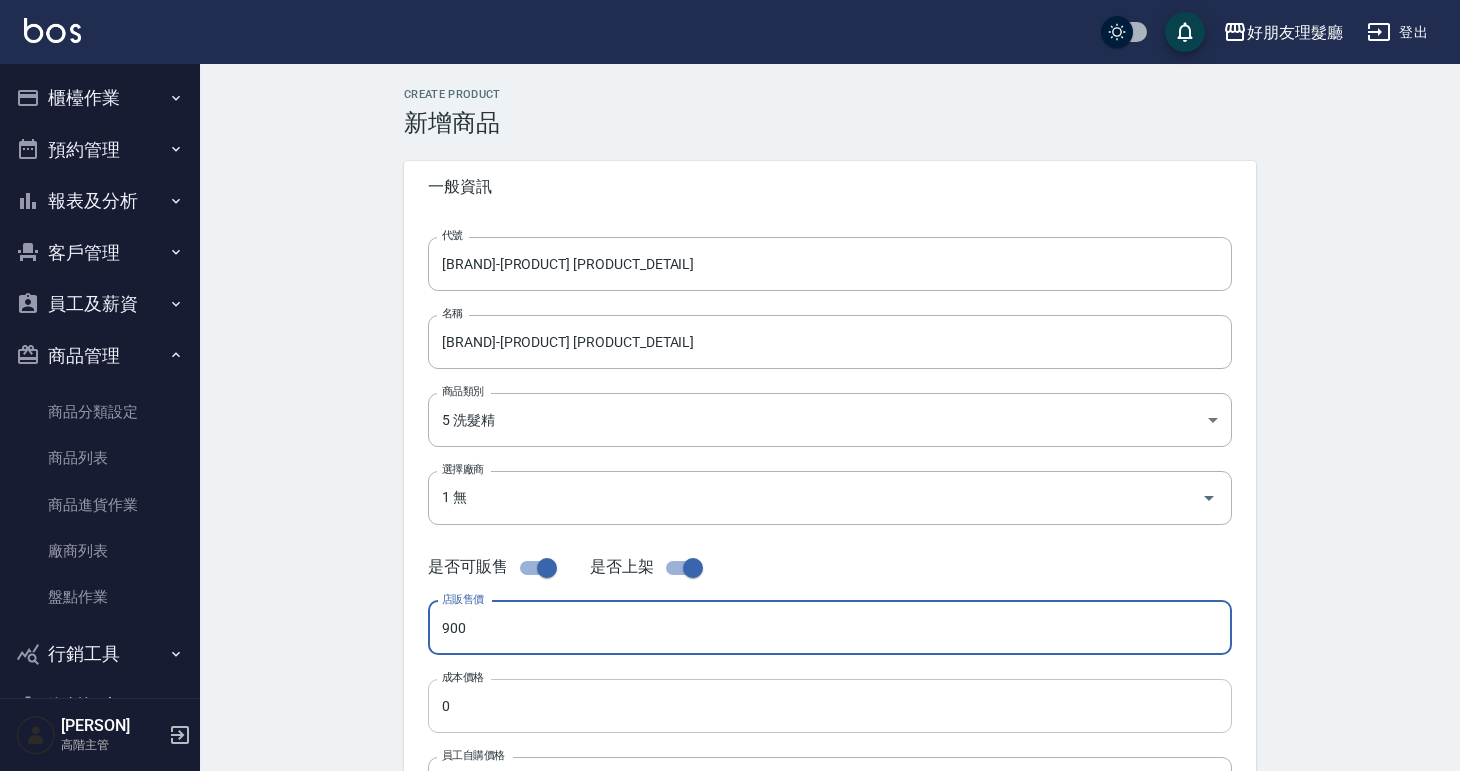 type on "900" 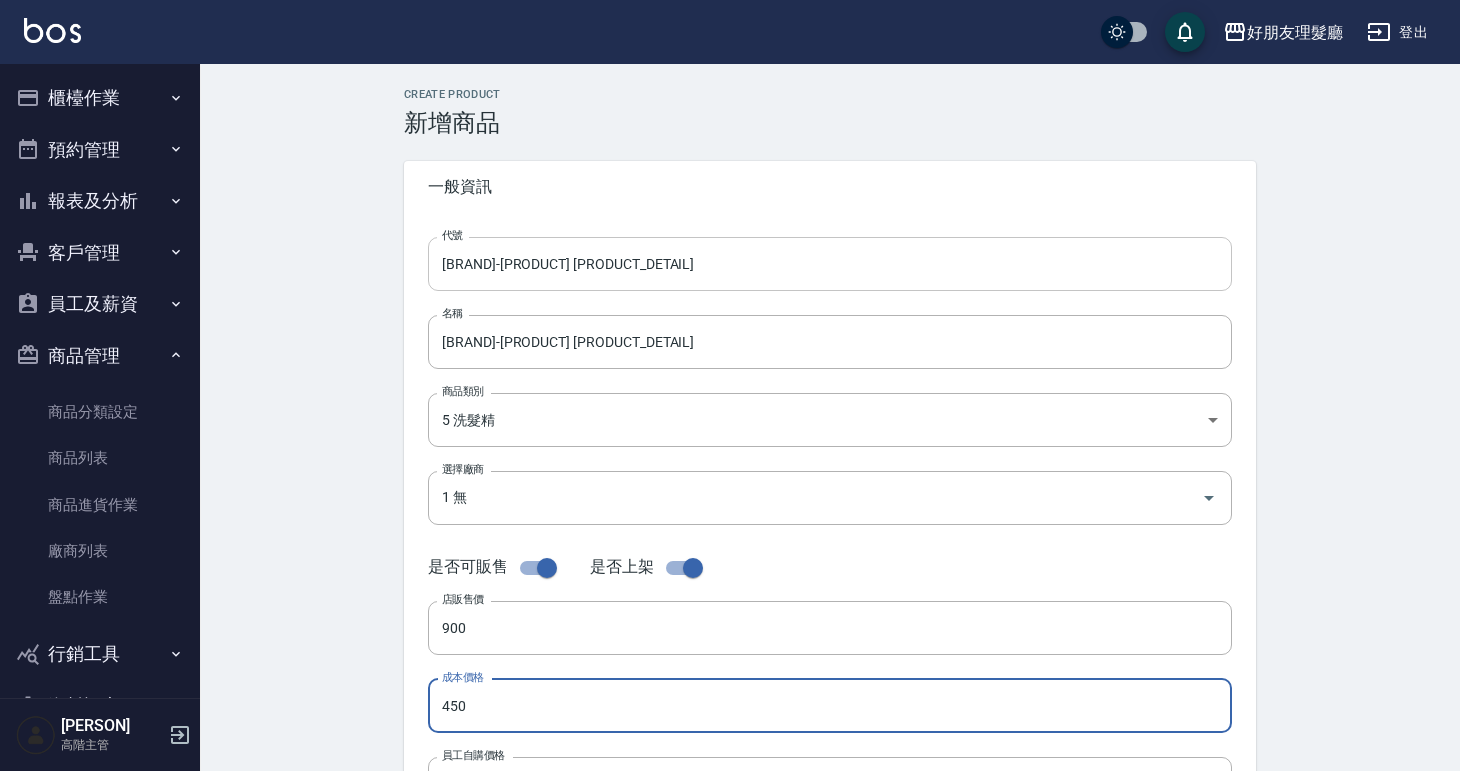 type on "450" 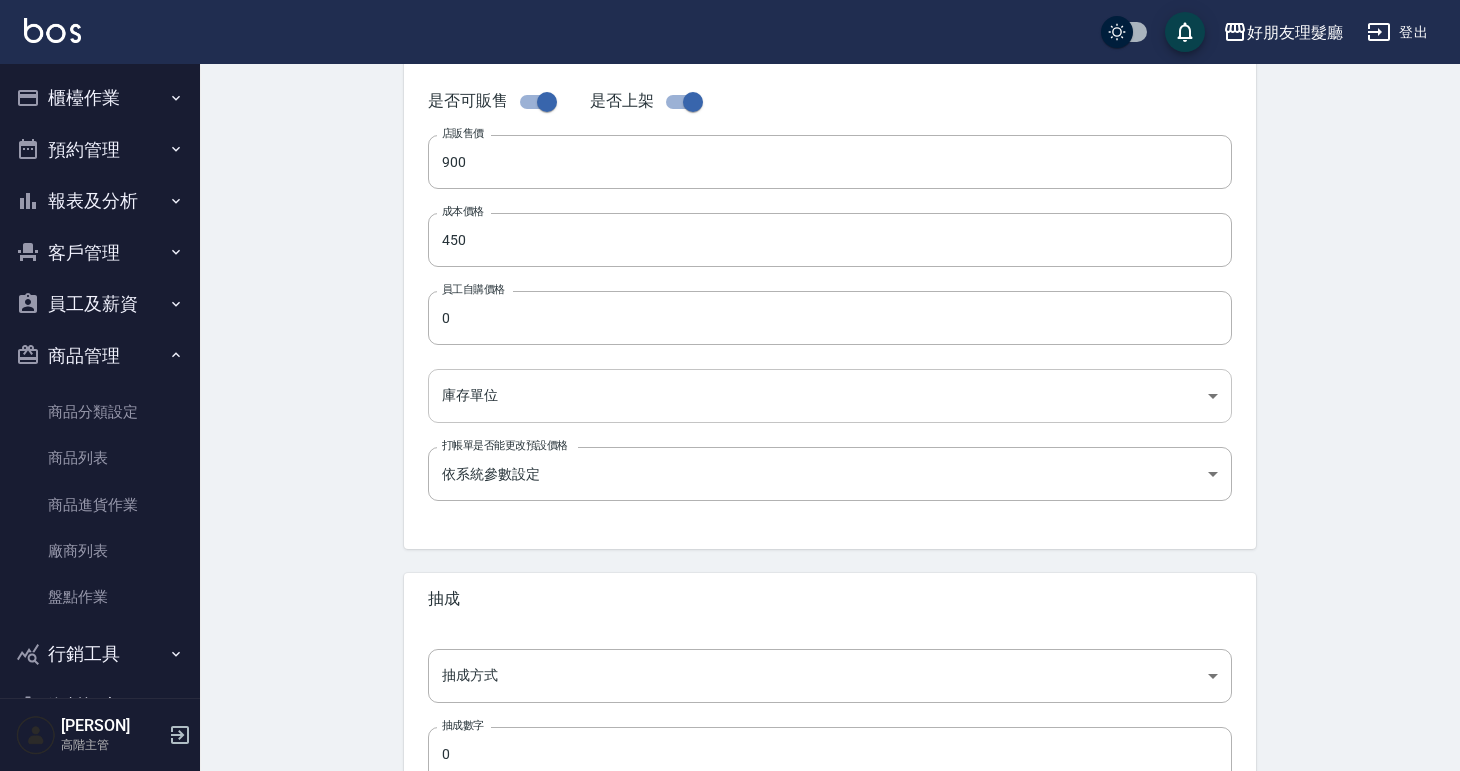 scroll, scrollTop: 462, scrollLeft: 0, axis: vertical 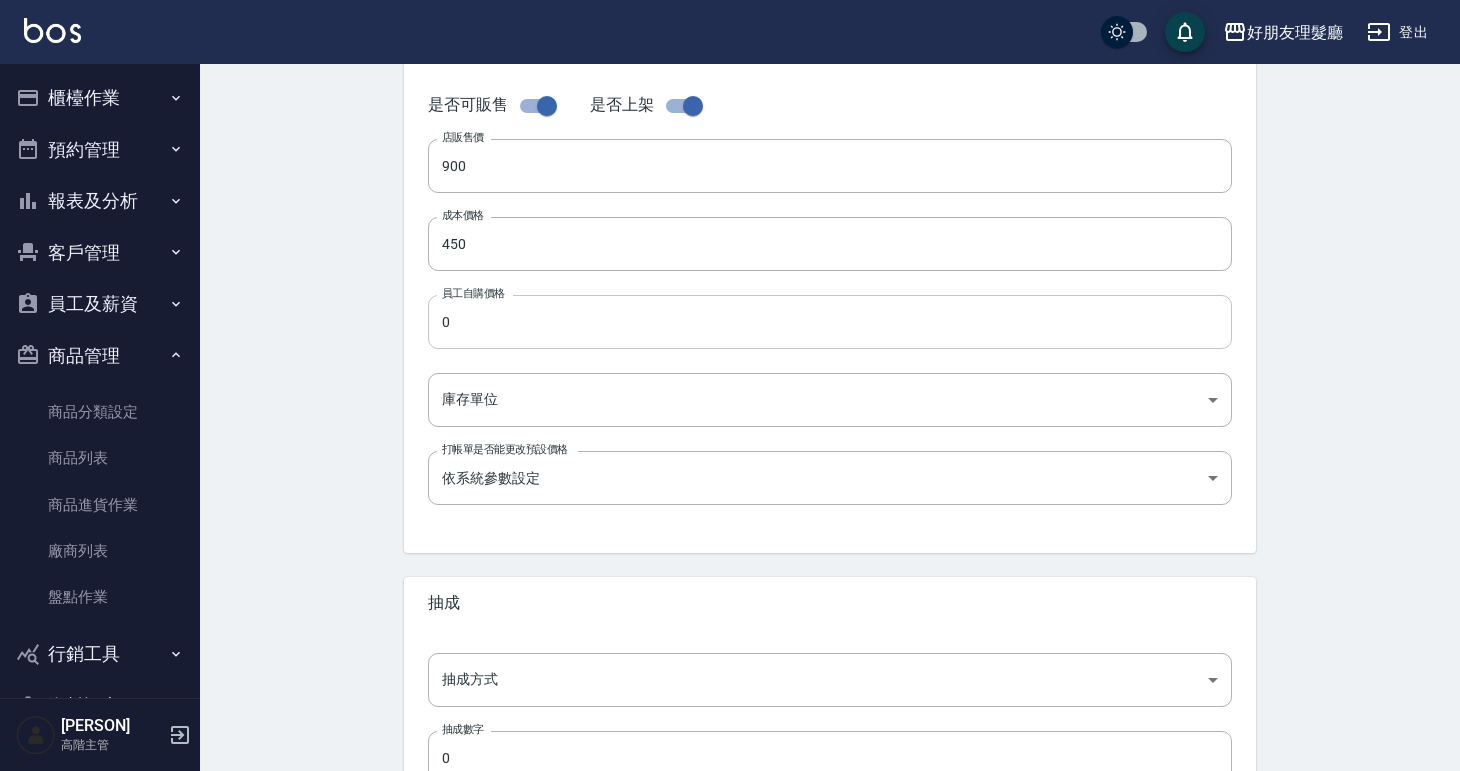type on "[BRAND]-[PRODUCT] [PRODUCT_DETAIL] [VOLUME]ml" 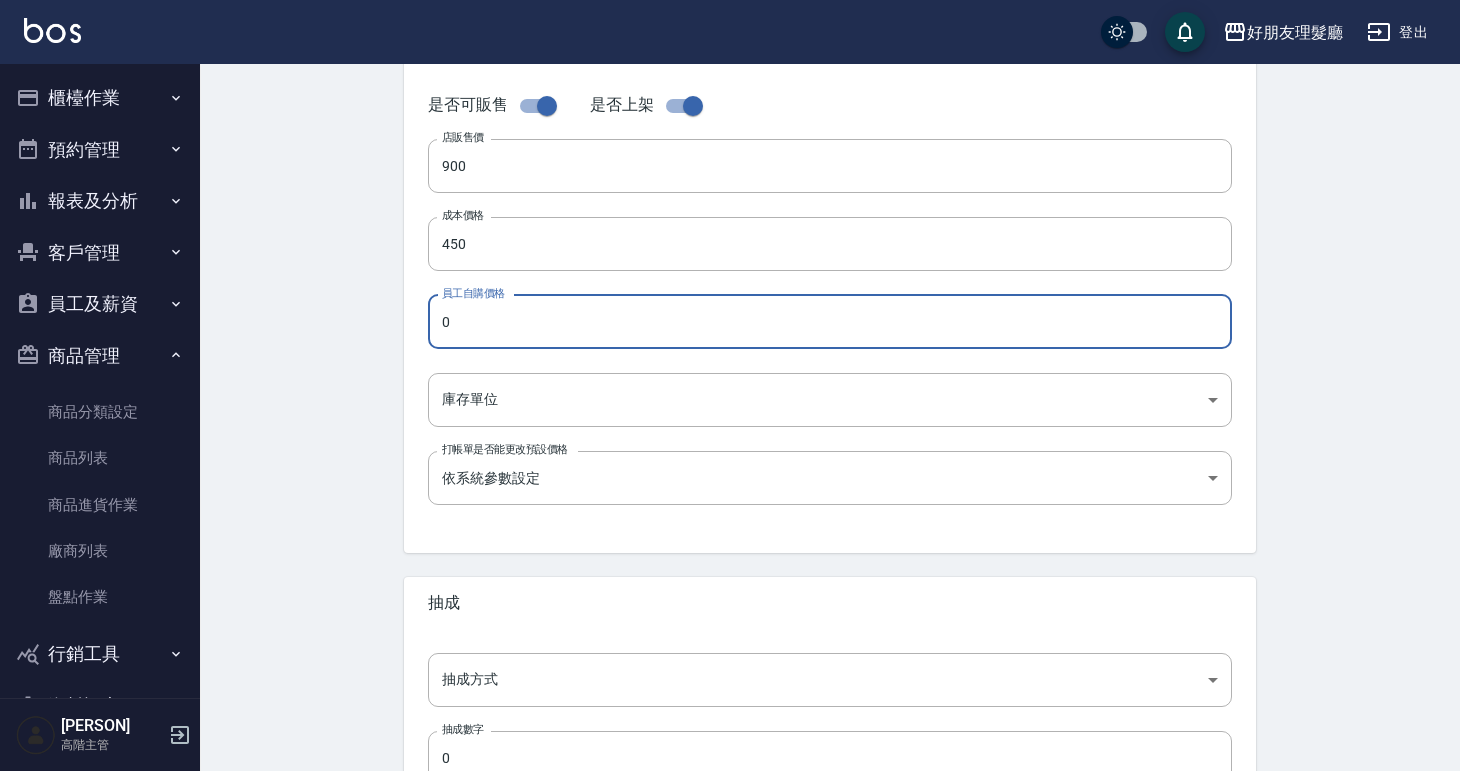 type on "5" 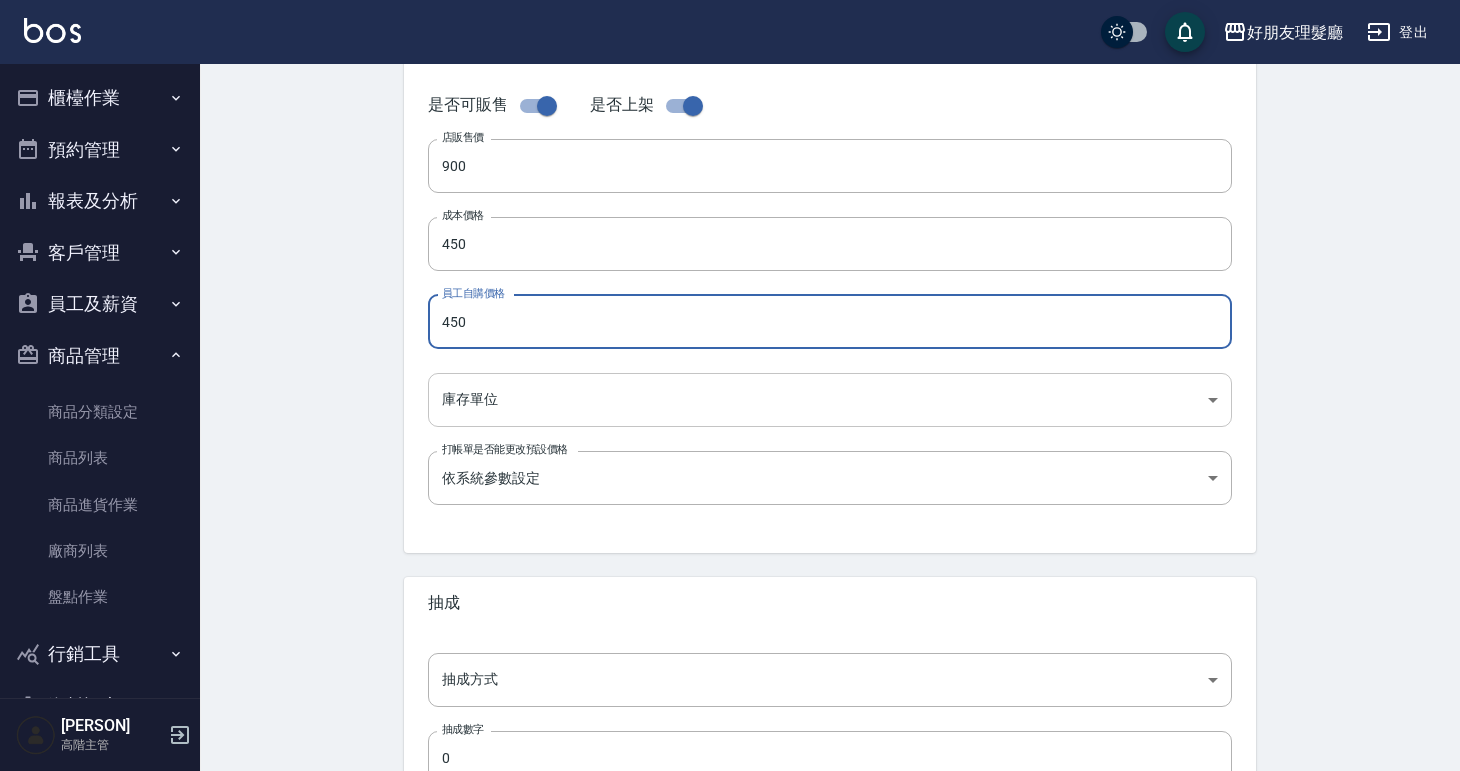 type on "450" 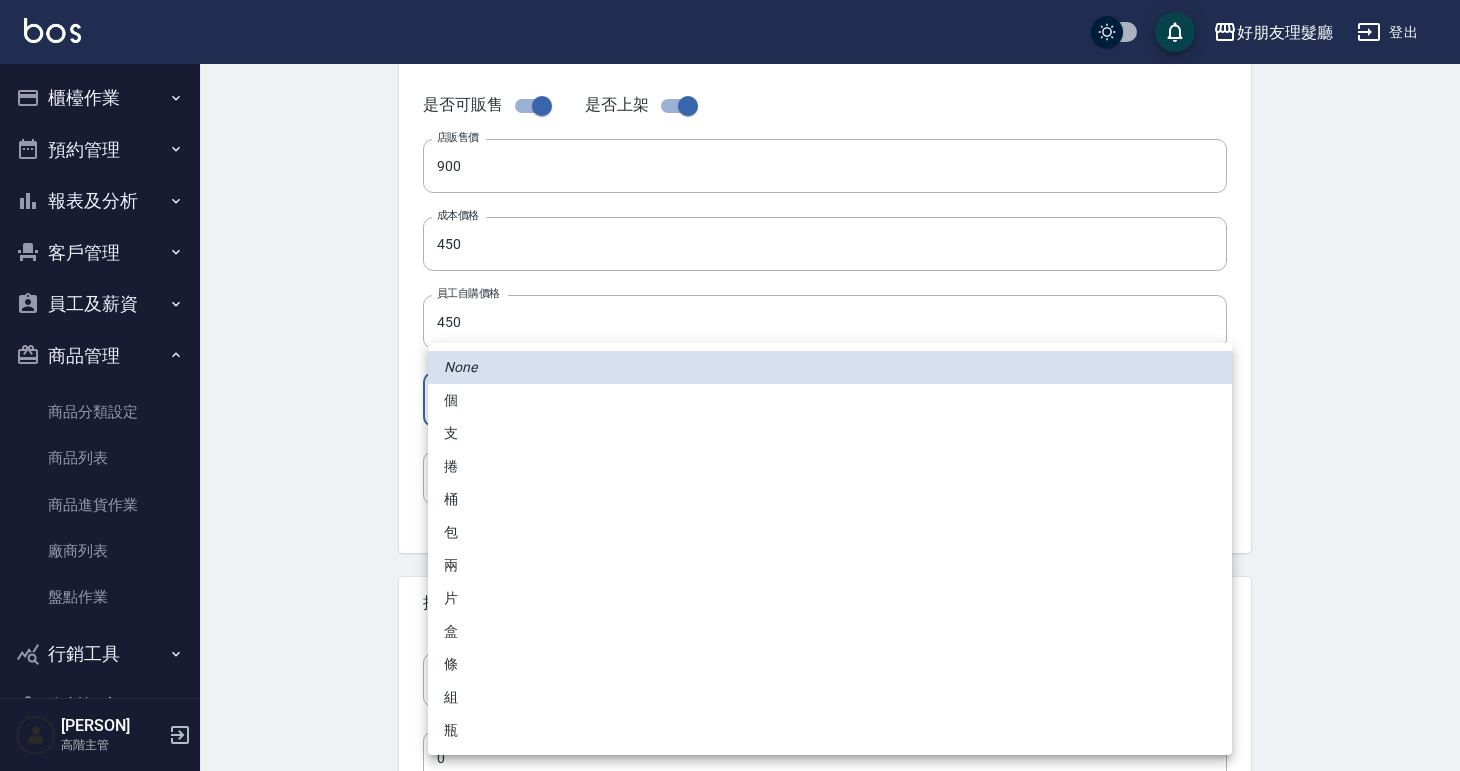 click on "[COMPANY_NAME] 登出 櫃檯作業 打帳單 帳單列表 掛單列表 座位開單 營業儀表板 現金收支登錄 高階收支登錄 材料自購登錄 每日結帳 排班表 現場電腦打卡 掃碼打卡 預約管理 預約管理 單日預約紀錄 單週預約紀錄 報表及分析 報表目錄 消費分析儀表板 店家區間累計表 店家日報表 店家排行榜 互助日報表 互助月報表 互助排行榜 互助點數明細 互助業績報表 全店業績分析表 每日業績分析表 營業統計分析表 營業項目月分析表 設計師業績表 設計師日報表 設計師業績分析表 設計師業績月報表 設計師抽成報表 設計師排行榜 商品銷售排行榜 商品消耗明細 商品進銷貨報表 商品庫存表 商品庫存盤點表 會員卡銷售報表 服務扣項明細表 單一服務項目查詢 店販抽成明細 店販分類抽成明細 顧客入金餘額表 顧客卡券餘額表 每日非現金明細 每日收支明細 收支分類明細表 損益表 5" at bounding box center (730, 228) 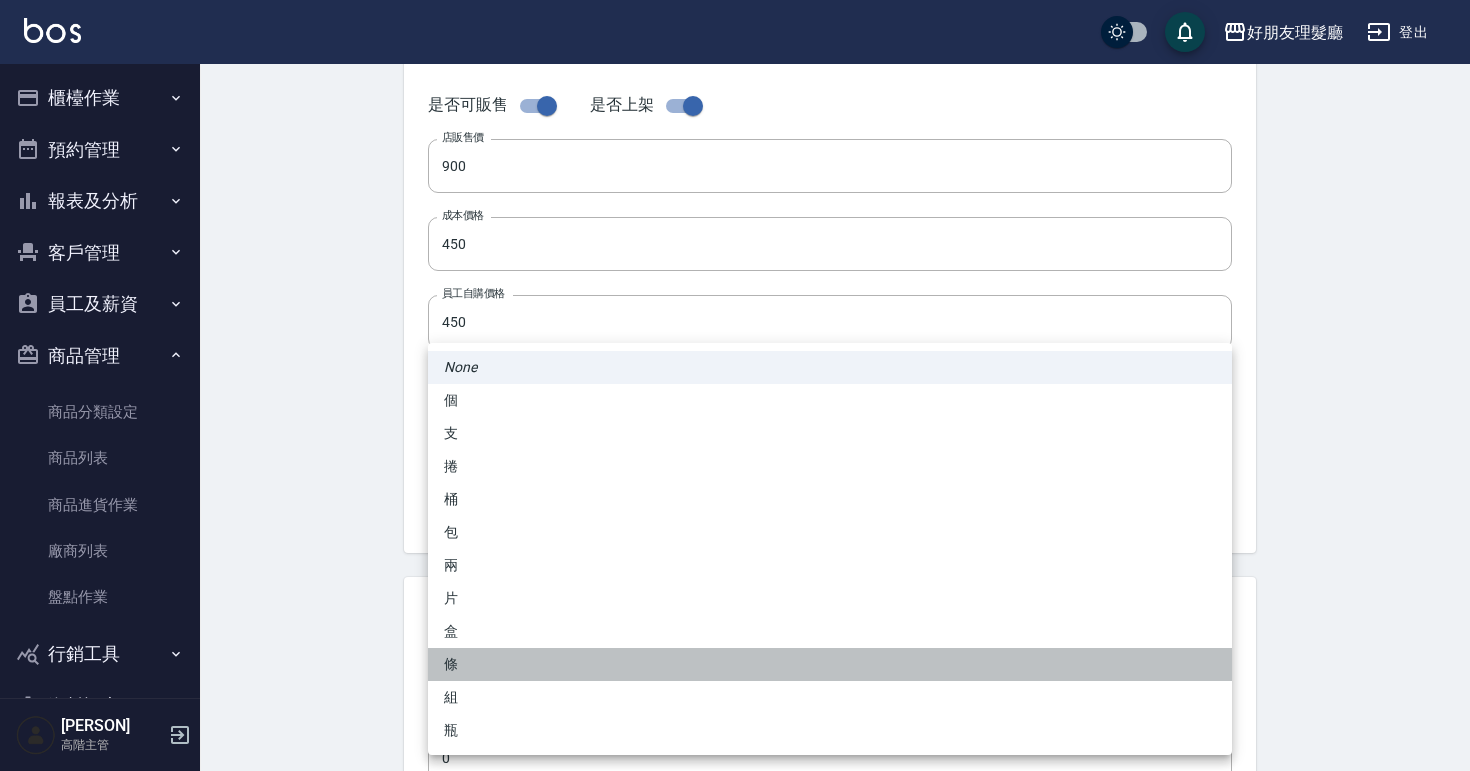 click on "條" at bounding box center (830, 664) 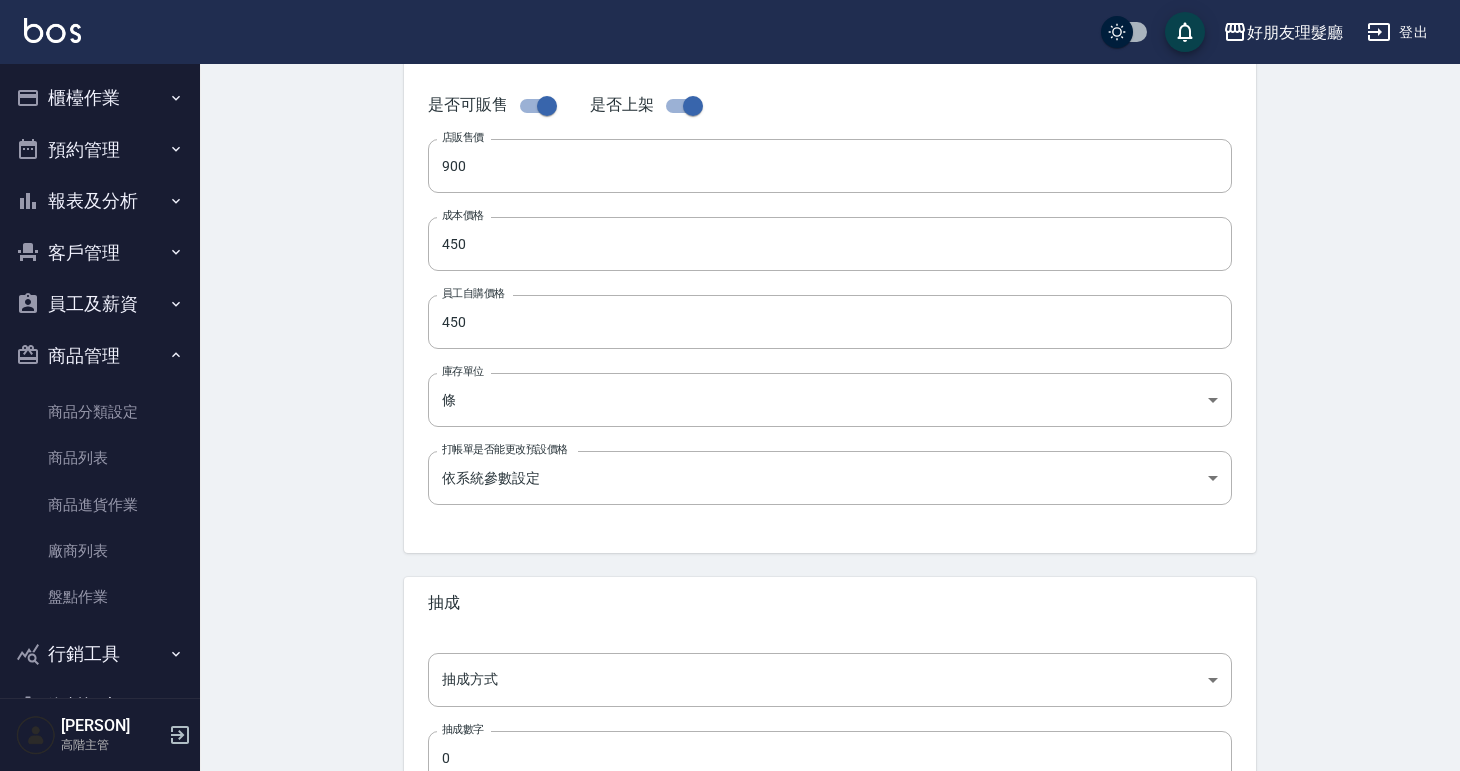 click on "Create Product 新增商品 一般資訊 代號 [BRAND]-[PRODUCT] [PRODUCT_DETAIL] [VOLUME]ml 代號 名稱 [BRAND]-[PRODUCT] [PRODUCT_DETAIL] 名稱 商品類別 5   洗髮精 [UUID] 商品類別 選擇廠商 1 無 選擇廠商 是否可販售 是否上架 店販售價 900 店販售價 成本價格 450 成本價格 員工自購價格 450 員工自購價格 庫存單位 條 條 庫存單位 打帳單是否能更改預設價格 依系統參數設定 UNSET 打帳單是否能更改預設價格 抽成 抽成方式 ​ 抽成方式 抽成數字 0 抽成數字 新增" at bounding box center (830, 260) 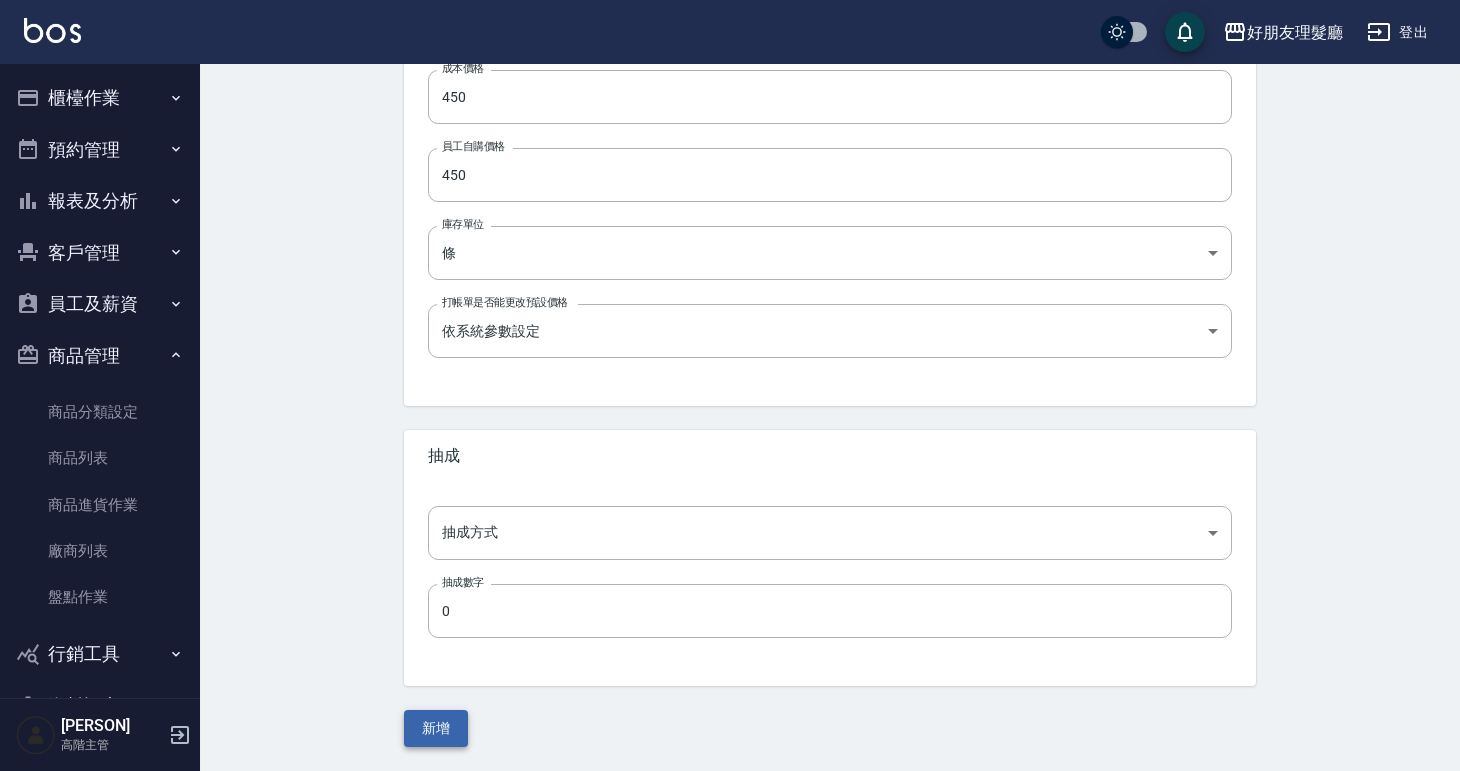 click on "新增" at bounding box center [436, 728] 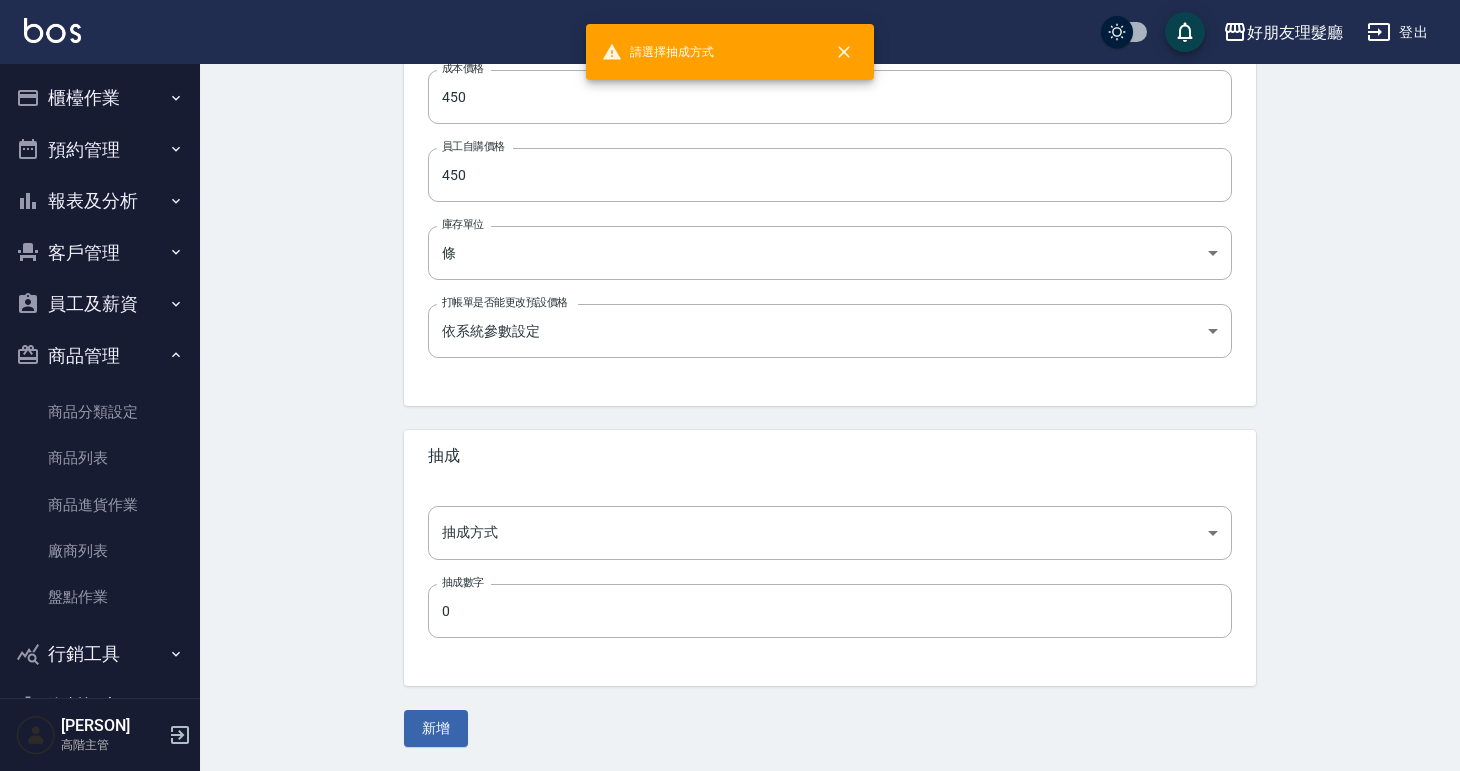 scroll, scrollTop: 581, scrollLeft: 0, axis: vertical 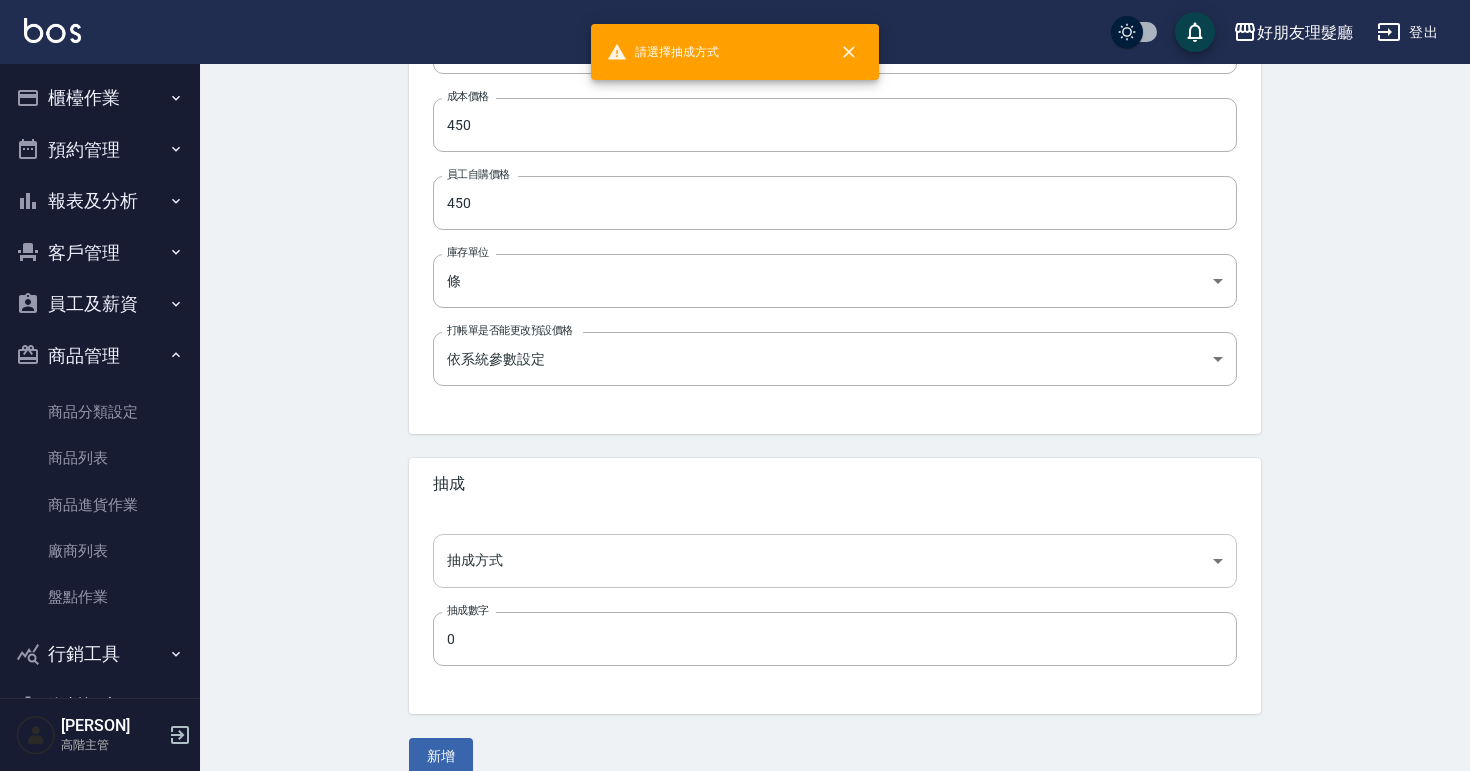 click on "請選擇抽成方式 好朋友理髮廳 登出 櫃檯作業 打帳單 帳單列表 掛單列表 座位開單 營業儀表板 現金收支登錄 高階收支登錄 材料自購登錄 每日結帳 排班表 現場電腦打卡 掃碼打卡 預約管理 預約管理 單日預約紀錄 單週預約紀錄 報表及分析 報表目錄 消費分析儀表板 店家區間累計表 店家日報表 店家排行榜 互助日報表 互助月報表 互助排行榜 互助點數明細 互助業績報表 全店業績分析表 每日業績分析表 營業統計分析表 營業項目月分析表 設計師業績表 設計師日報表 設計師業績分析表 設計師業績月報表 設計師抽成報表 設計師排行榜 商品銷售排行榜 商品消耗明細 商品進銷貨報表 商品庫存表 商品庫存盤點表 會員卡銷售報表 服務扣項明細表 單一服務項目查詢 店販抽成明細 店販分類抽成明細 顧客入金餘額表 顧客卡券餘額表 每日非現金明細 每日收支明細 損益表 5" at bounding box center [735, 109] 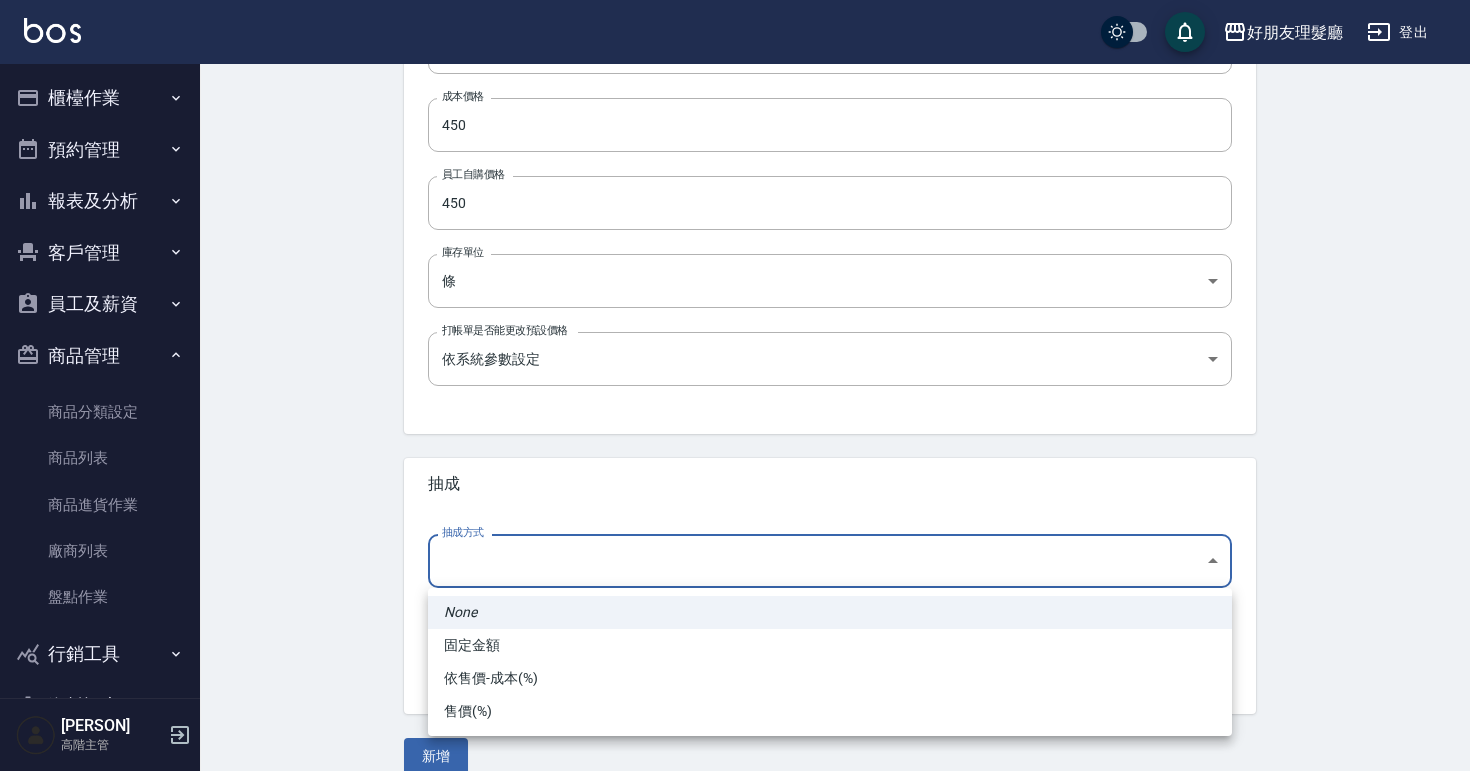 click on "固定金額" at bounding box center [830, 645] 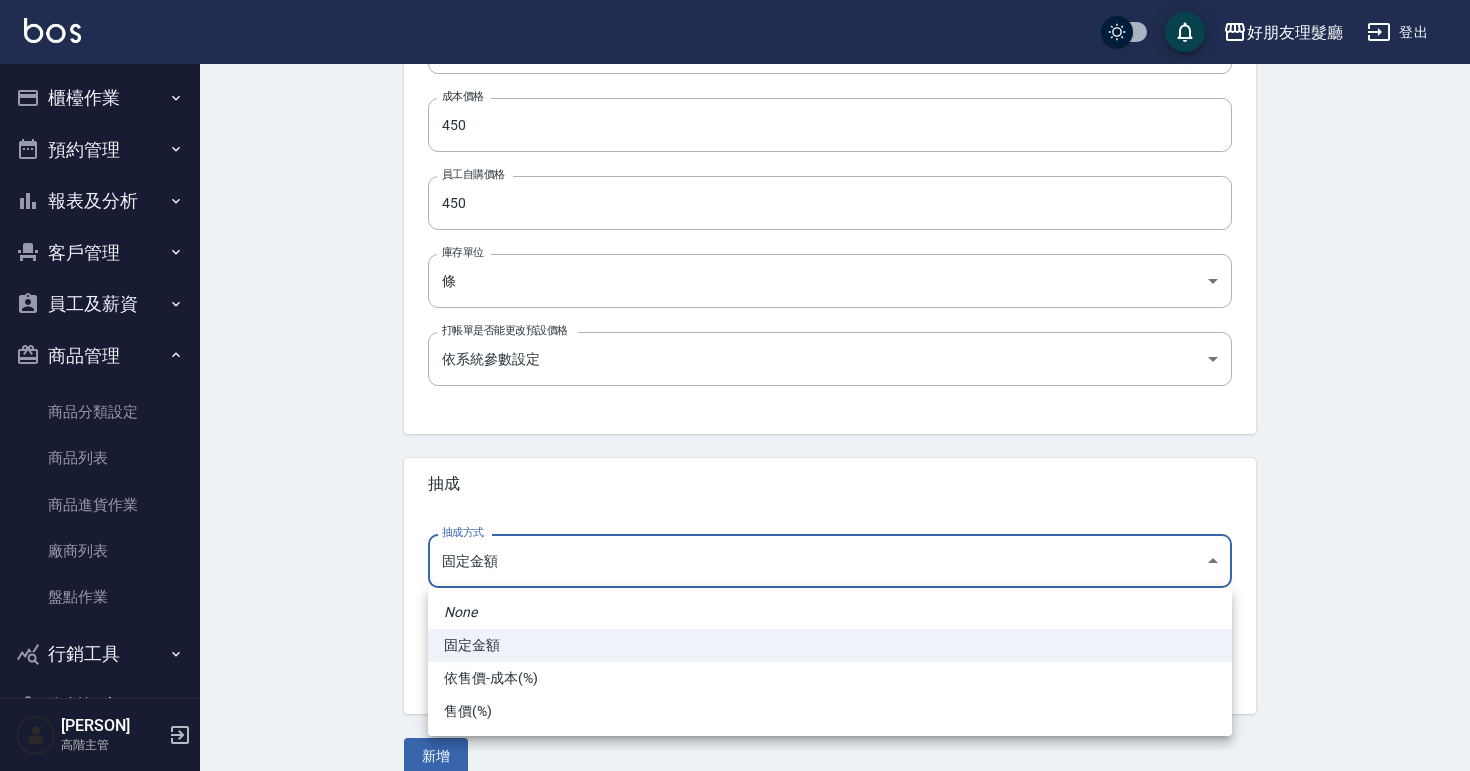 click on "[COMPANY_NAME] 登出 櫃檯作業 打帳單 帳單列表 掛單列表 座位開單 營業儀表板 現金收支登錄 高階收支登錄 材料自購登錄 每日結帳 排班表 現場電腦打卡 掃碼打卡 預約管理 預約管理 單日預約紀錄 單週預約紀錄 報表及分析 報表目錄 消費分析儀表板 店家區間累計表 店家日報表 店家排行榜 互助日報表 互助月報表 互助排行榜 互助點數明細 互助業績報表 全店業績分析表 每日業績分析表 營業統計分析表 營業項目月分析表 設計師業績表 設計師日報表 設計師業績分析表 設計師業績月報表 設計師抽成報表 設計師排行榜 商品銷售排行榜 商品消耗明細 商品進銷貨報表 商品庫存表 商品庫存盤點表 會員卡銷售報表 服務扣項明細表 單一服務項目查詢 店販抽成明細 店販分類抽成明細 顧客入金餘額表 顧客卡券餘額表 每日非現金明細 每日收支明細 收支分類明細表 損益表 5" at bounding box center (735, 109) 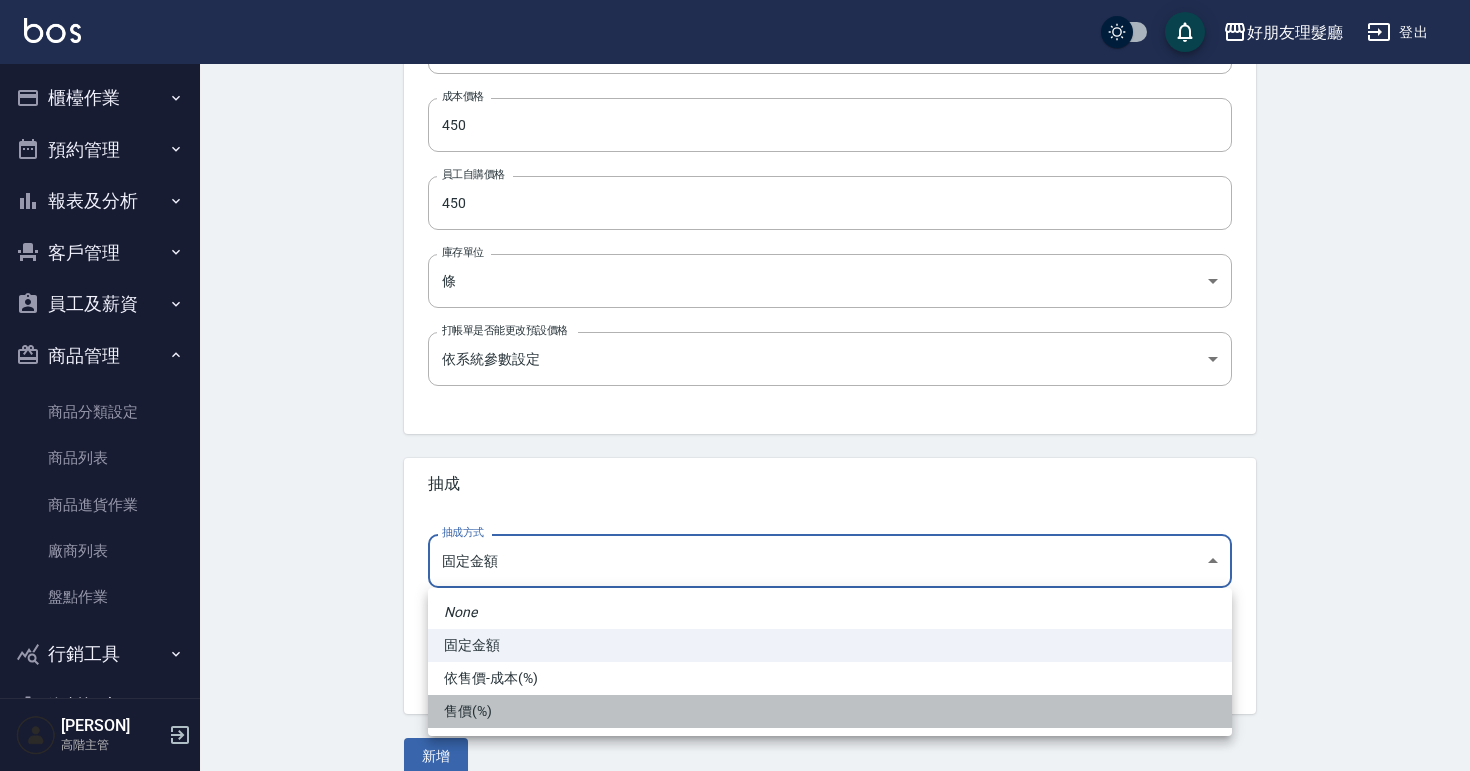 click on "售價(%)" at bounding box center (830, 711) 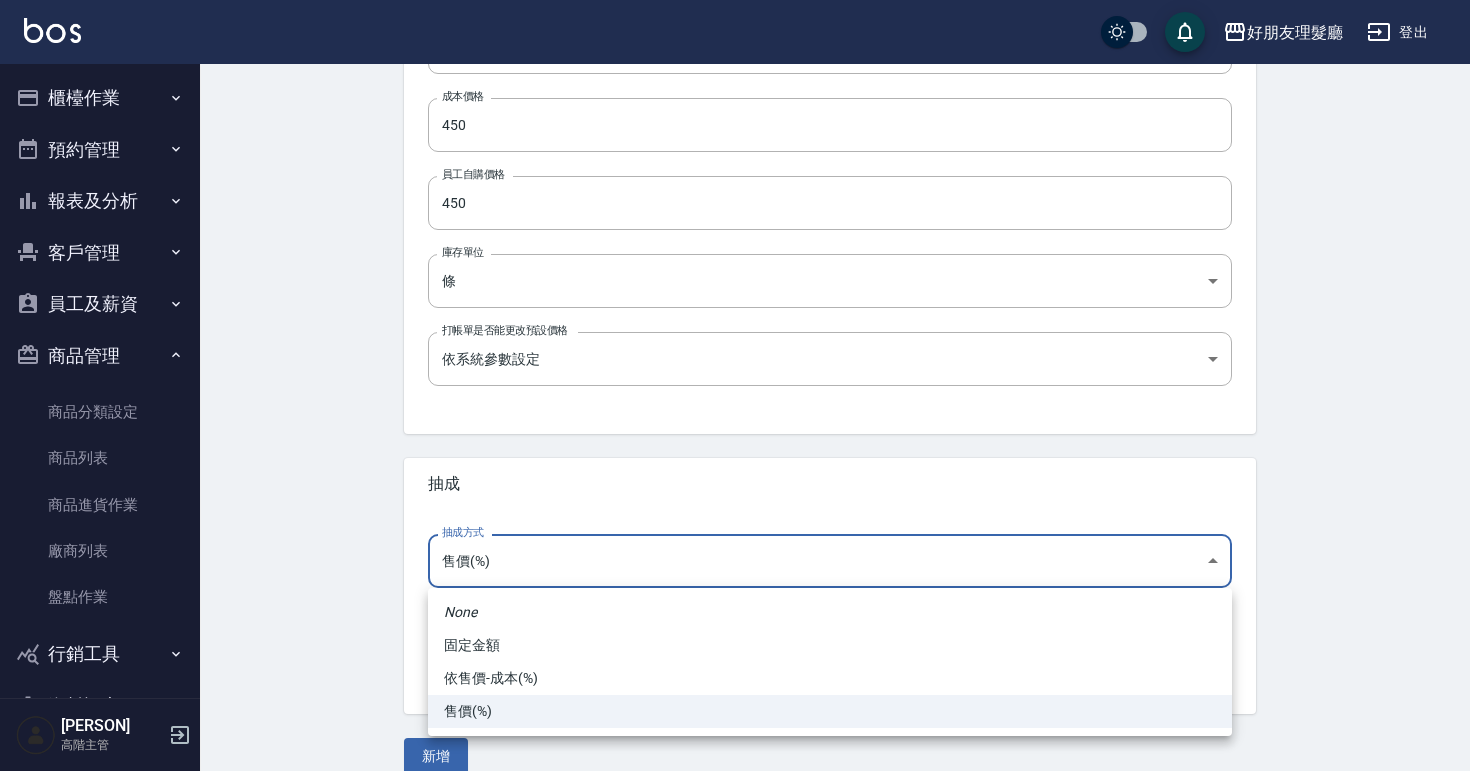 click on "[COMPANY_NAME] 登出 櫃檯作業 打帳單 帳單列表 掛單列表 座位開單 營業儀表板 現金收支登錄 高階收支登錄 材料自購登錄 每日結帳 排班表 現場電腦打卡 掃碼打卡 預約管理 預約管理 單日預約紀錄 單週預約紀錄 報表及分析 報表目錄 消費分析儀表板 店家區間累計表 店家日報表 店家排行榜 互助日報表 互助月報表 互助排行榜 互助點數明細 互助業績報表 全店業績分析表 每日業績分析表 營業統計分析表 營業項目月分析表 設計師業績表 設計師日報表 設計師業績分析表 設計師業績月報表 設計師抽成報表 設計師排行榜 商品銷售排行榜 商品消耗明細 商品進銷貨報表 商品庫存表 商品庫存盤點表 會員卡銷售報表 服務扣項明細表 單一服務項目查詢 店販抽成明細 店販分類抽成明細 顧客入金餘額表 顧客卡券餘額表 每日非現金明細 每日收支明細 收支分類明細表 損益表 5" at bounding box center [735, 109] 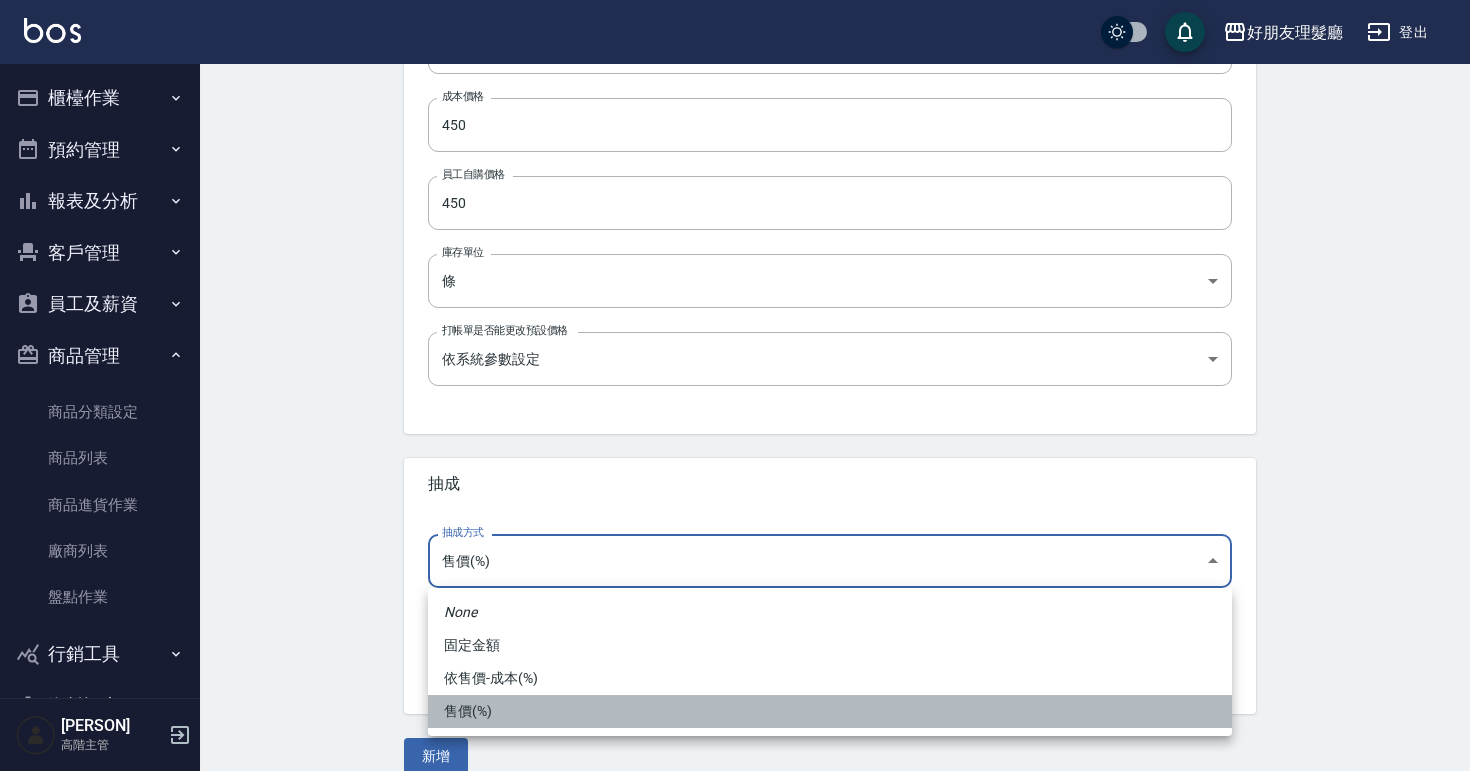 click on "售價(%)" at bounding box center (830, 711) 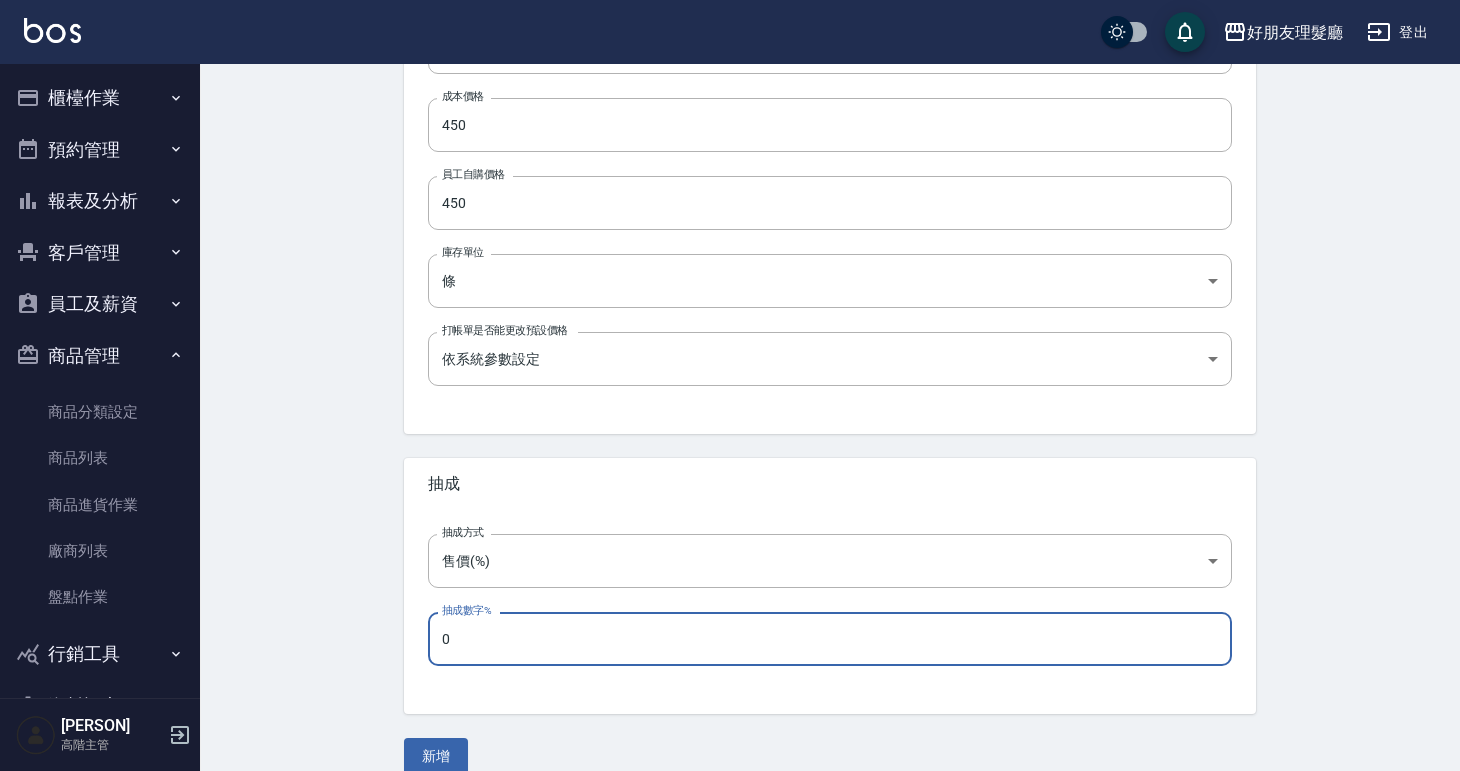 click on "0" at bounding box center (830, 639) 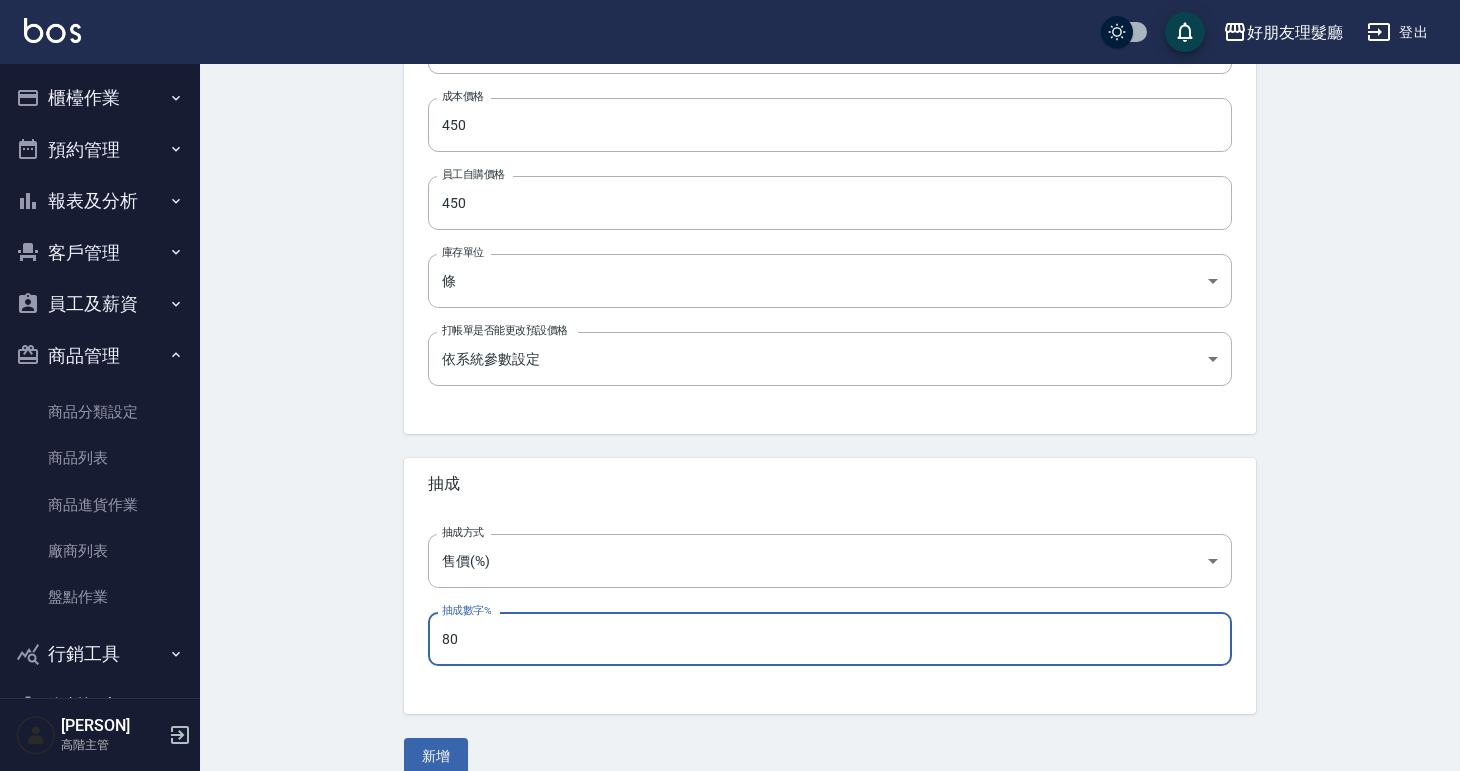 type on "80" 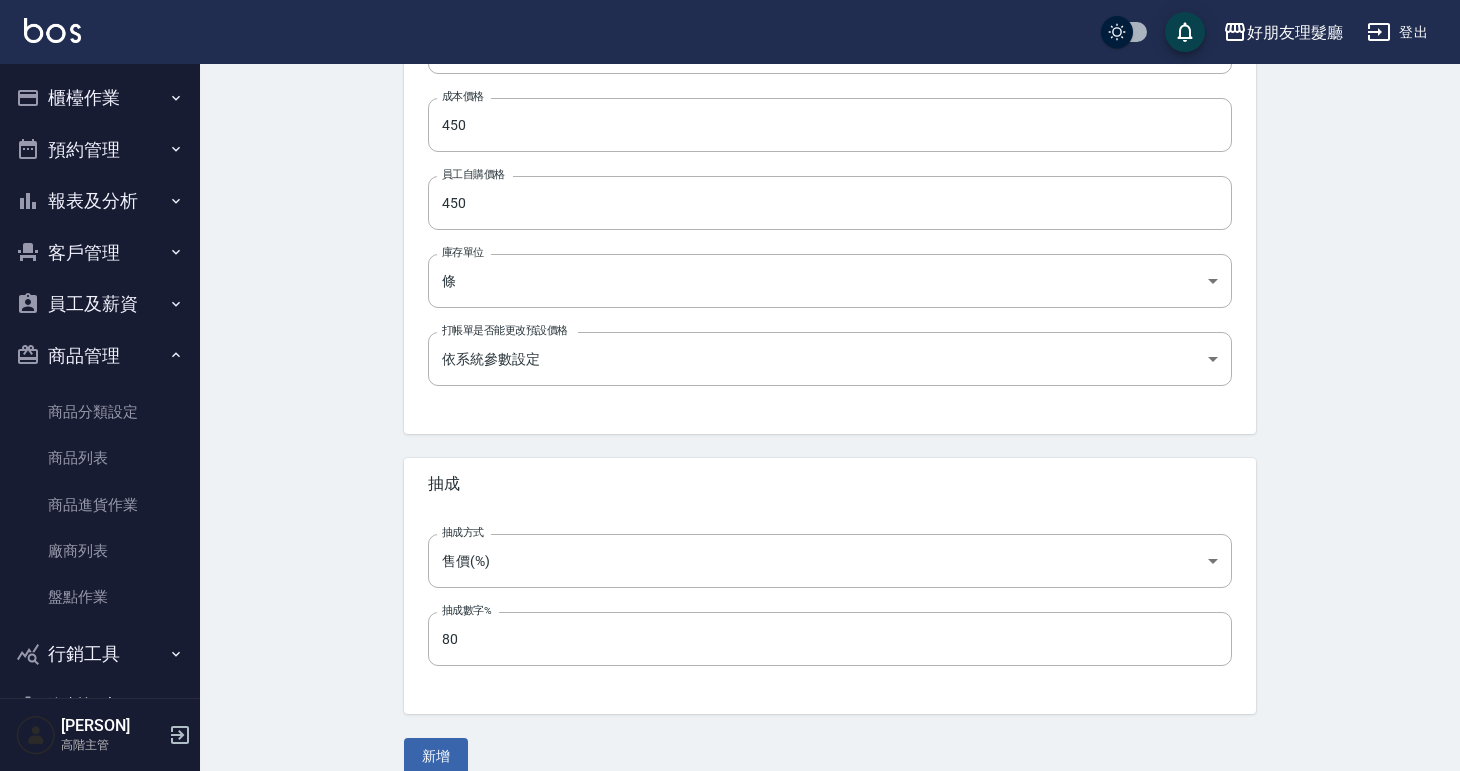 click on "抽成方式 售價(%) byPrice 抽成方式 抽成數字% 80 抽成數字%" at bounding box center (830, 612) 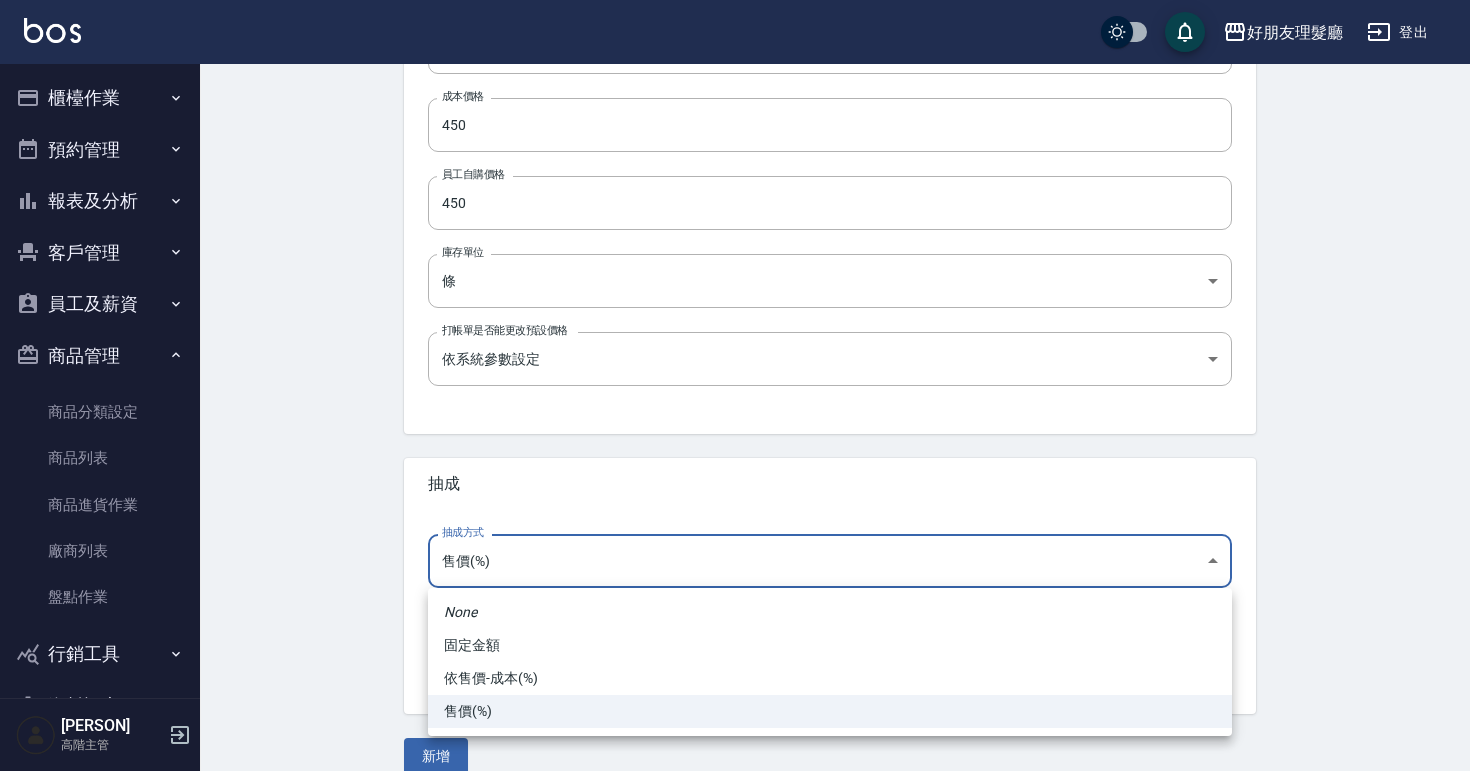click on "[COMPANY_NAME] 登出 櫃檯作業 打帳單 帳單列表 掛單列表 座位開單 營業儀表板 現金收支登錄 高階收支登錄 材料自購登錄 每日結帳 排班表 現場電腦打卡 掃碼打卡 預約管理 預約管理 單日預約紀錄 單週預約紀錄 報表及分析 報表目錄 消費分析儀表板 店家區間累計表 店家日報表 店家排行榜 互助日報表 互助月報表 互助排行榜 互助點數明細 互助業績報表 全店業績分析表 每日業績分析表 營業統計分析表 營業項目月分析表 設計師業績表 設計師日報表 設計師業績分析表 設計師業績月報表 設計師抽成報表 設計師排行榜 商品銷售排行榜 商品消耗明細 商品進銷貨報表 商品庫存表 商品庫存盤點表 會員卡銷售報表 服務扣項明細表 單一服務項目查詢 店販抽成明細 店販分類抽成明細 顧客入金餘額表 顧客卡券餘額表 每日非現金明細 每日收支明細 收支分類明細表 損益表 5" at bounding box center (735, 109) 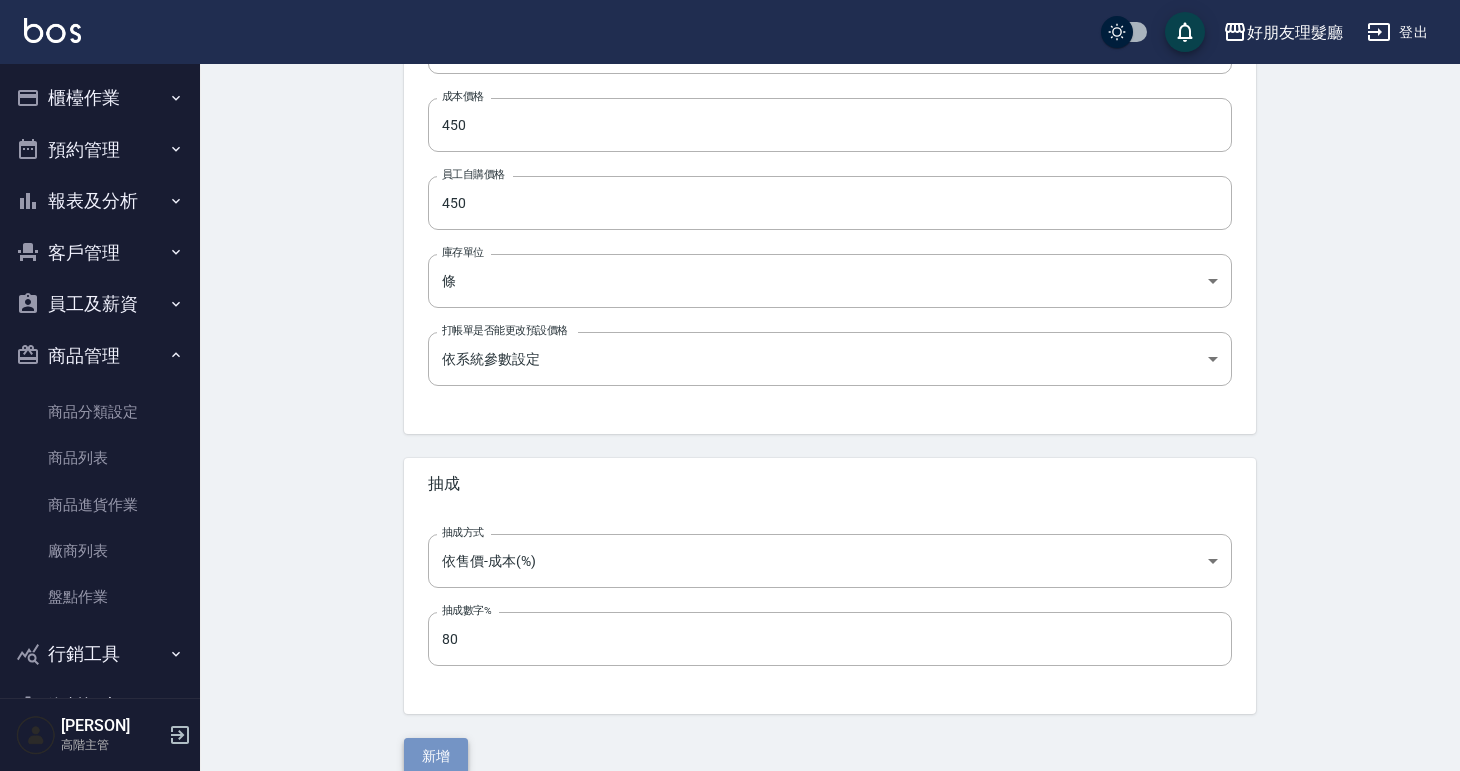 click on "新增" at bounding box center (436, 756) 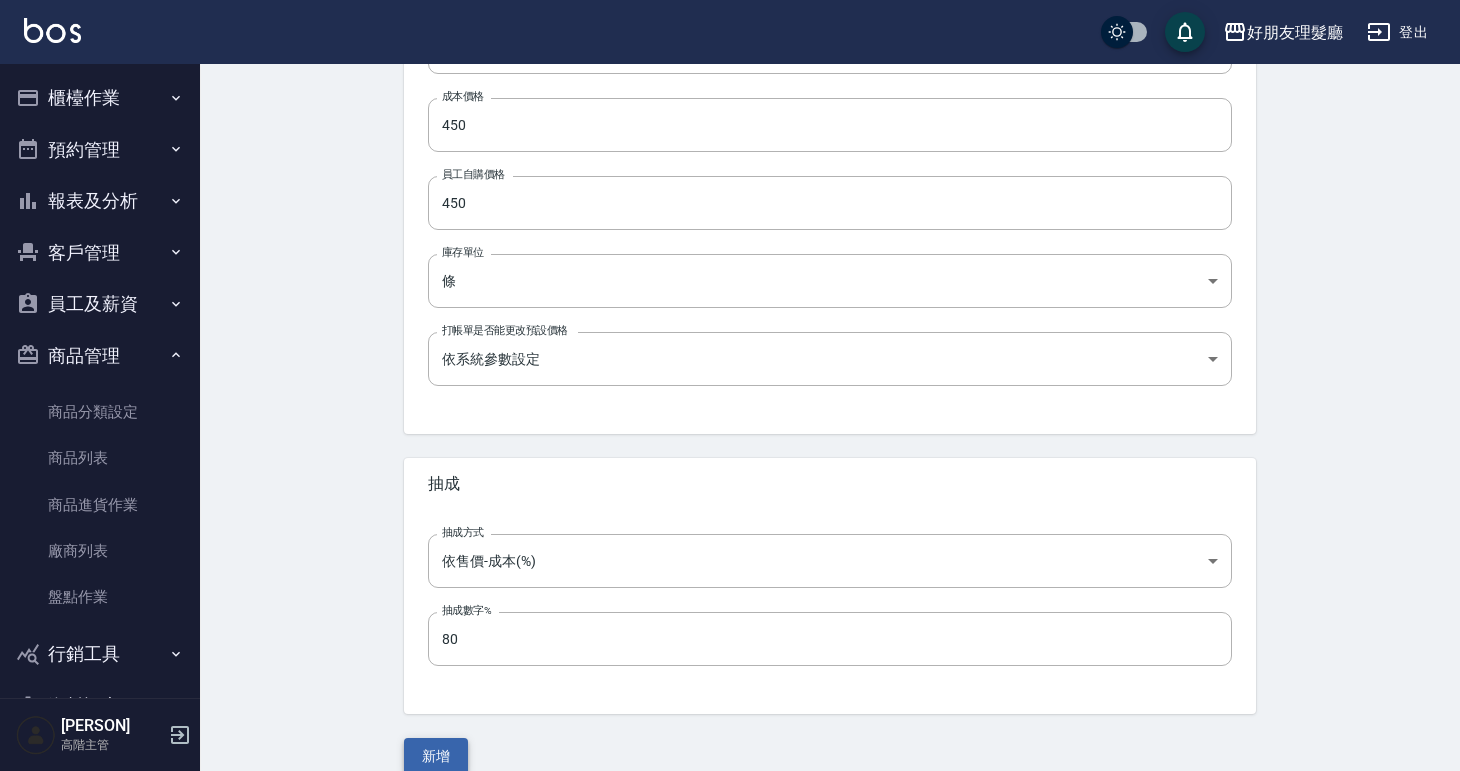 scroll, scrollTop: 0, scrollLeft: 0, axis: both 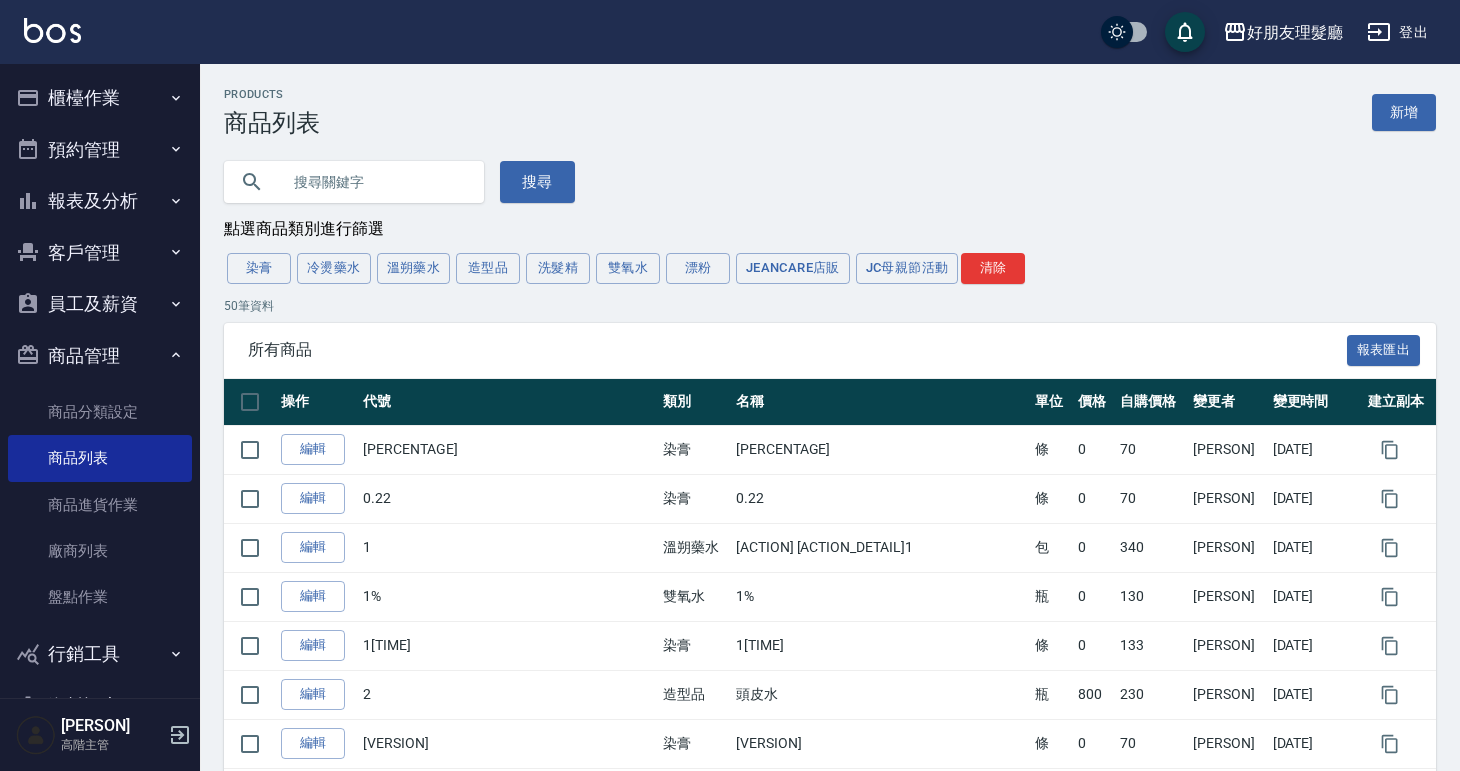 click at bounding box center [374, 182] 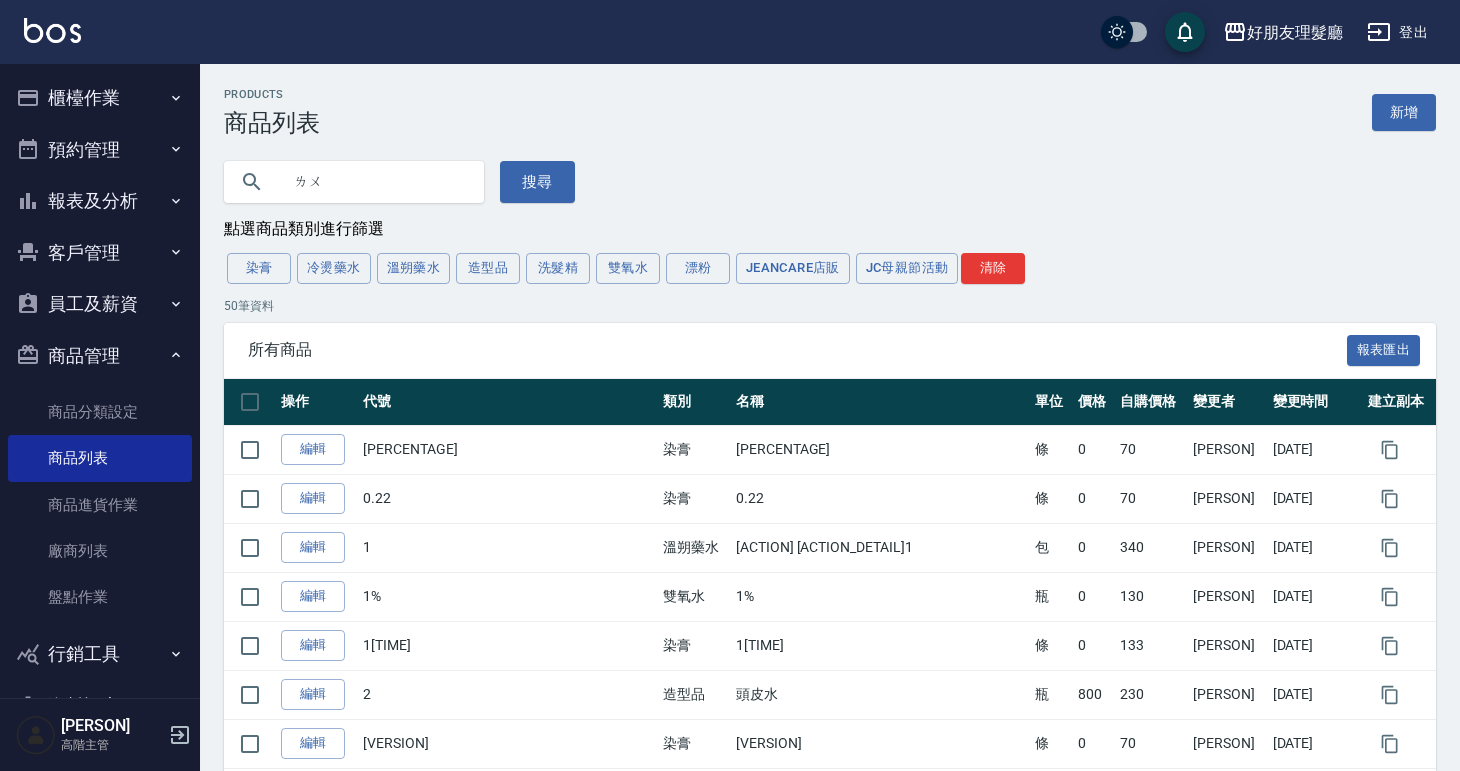 type on "ㄌ" 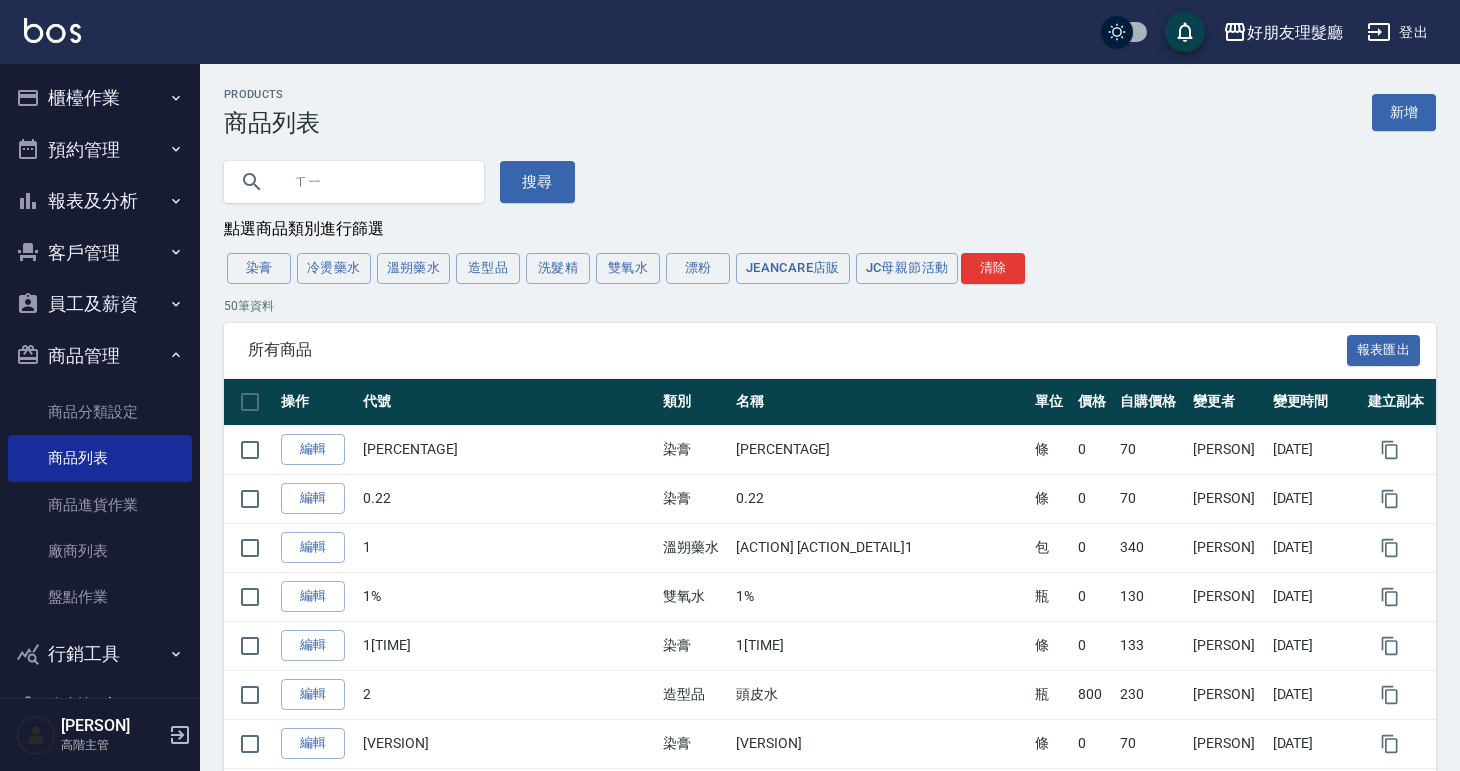 type on "西" 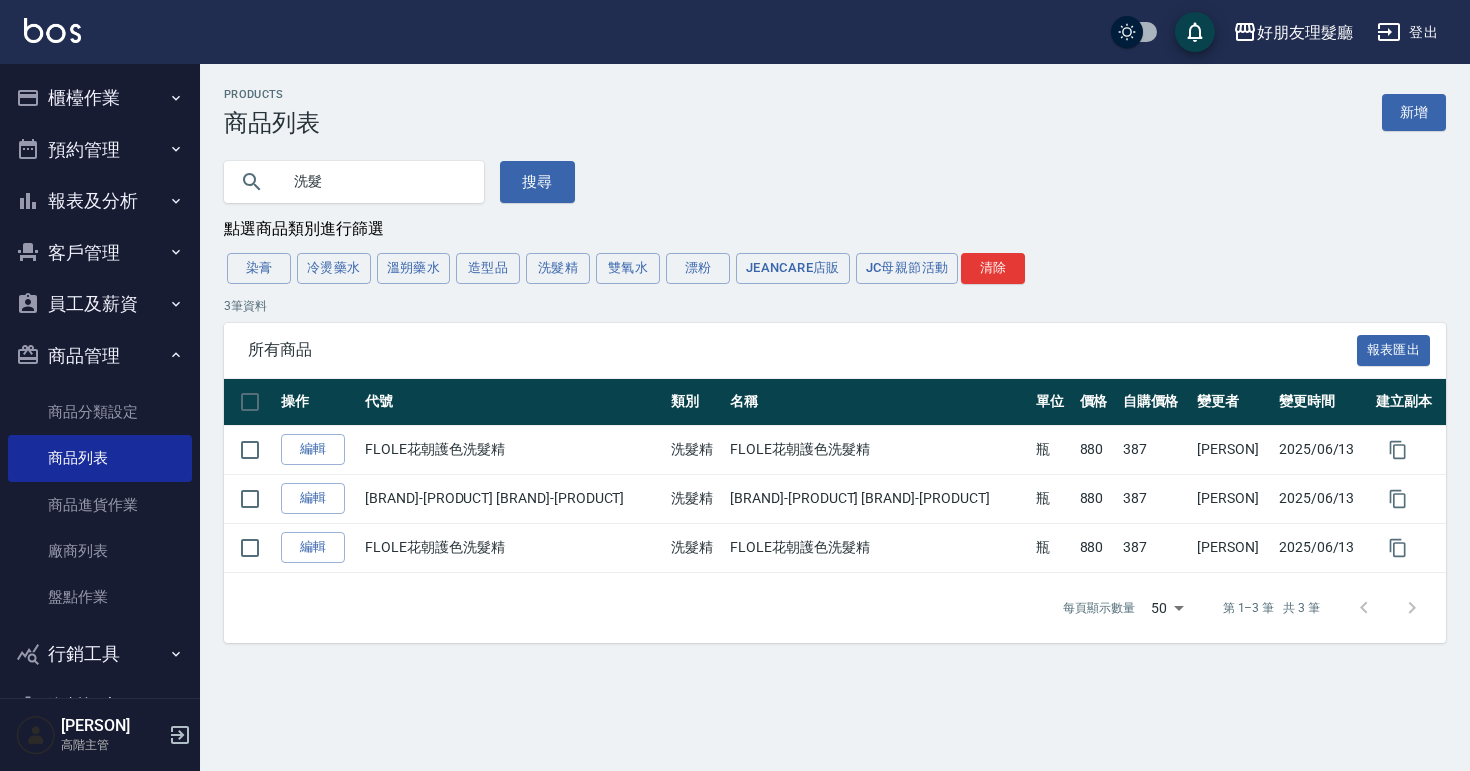 type on "洗" 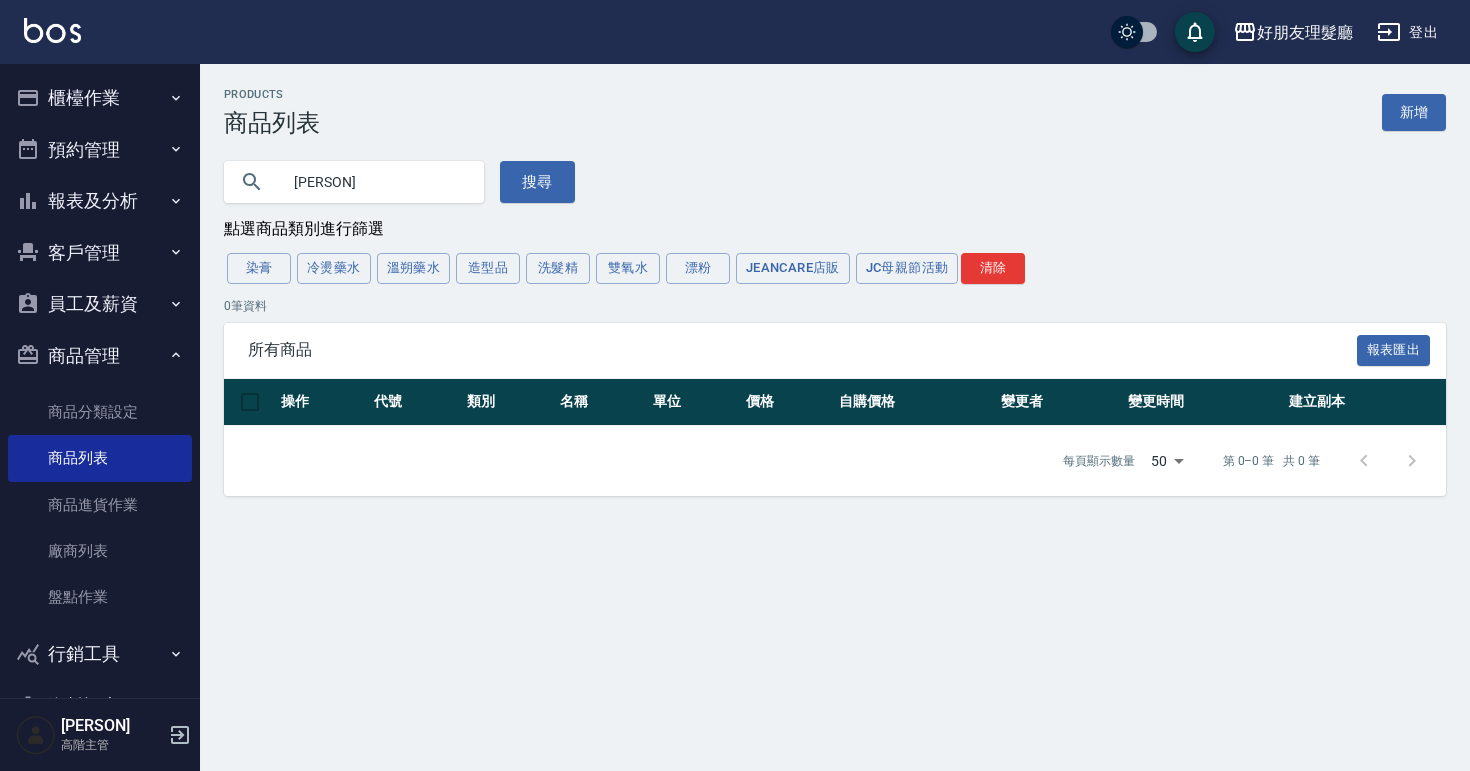 type on "蕾" 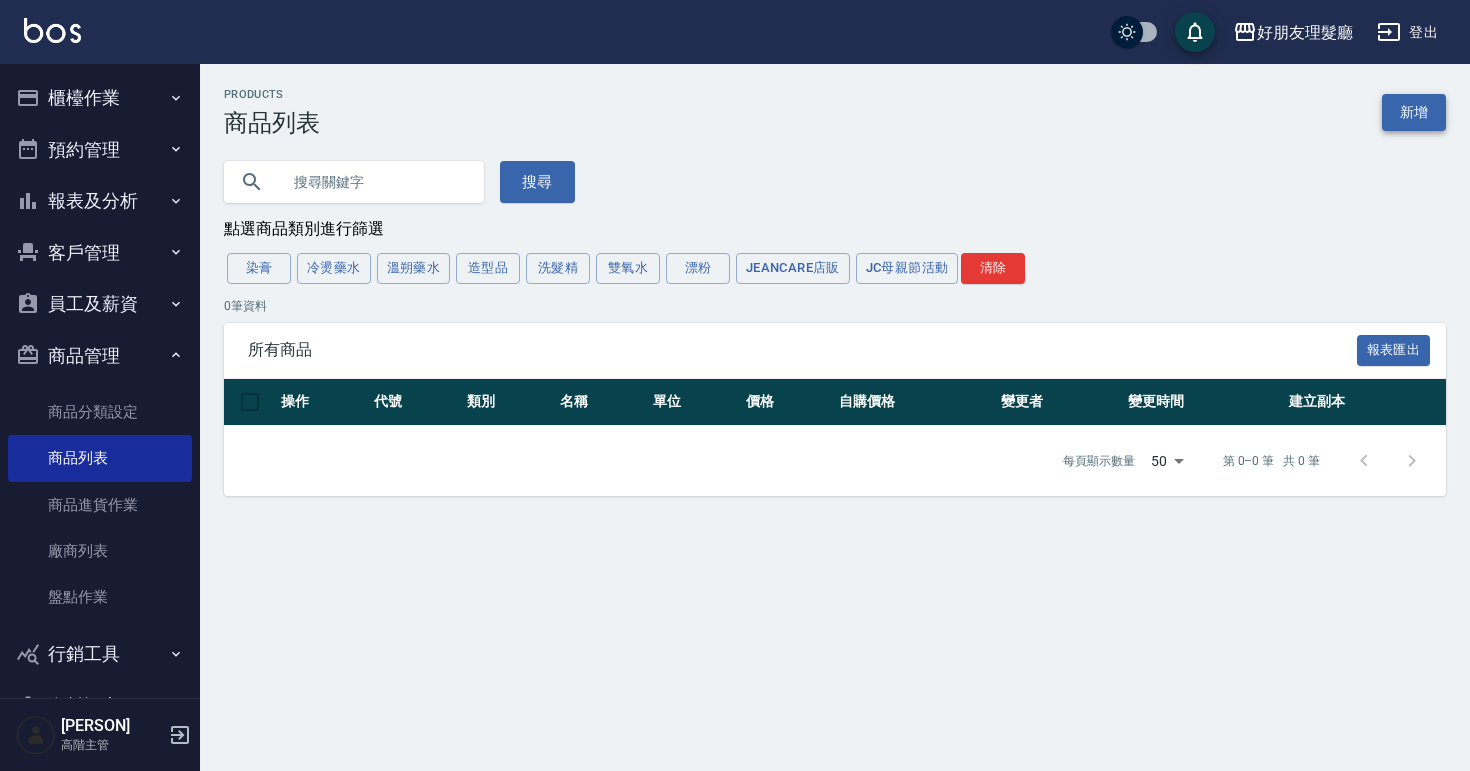 type 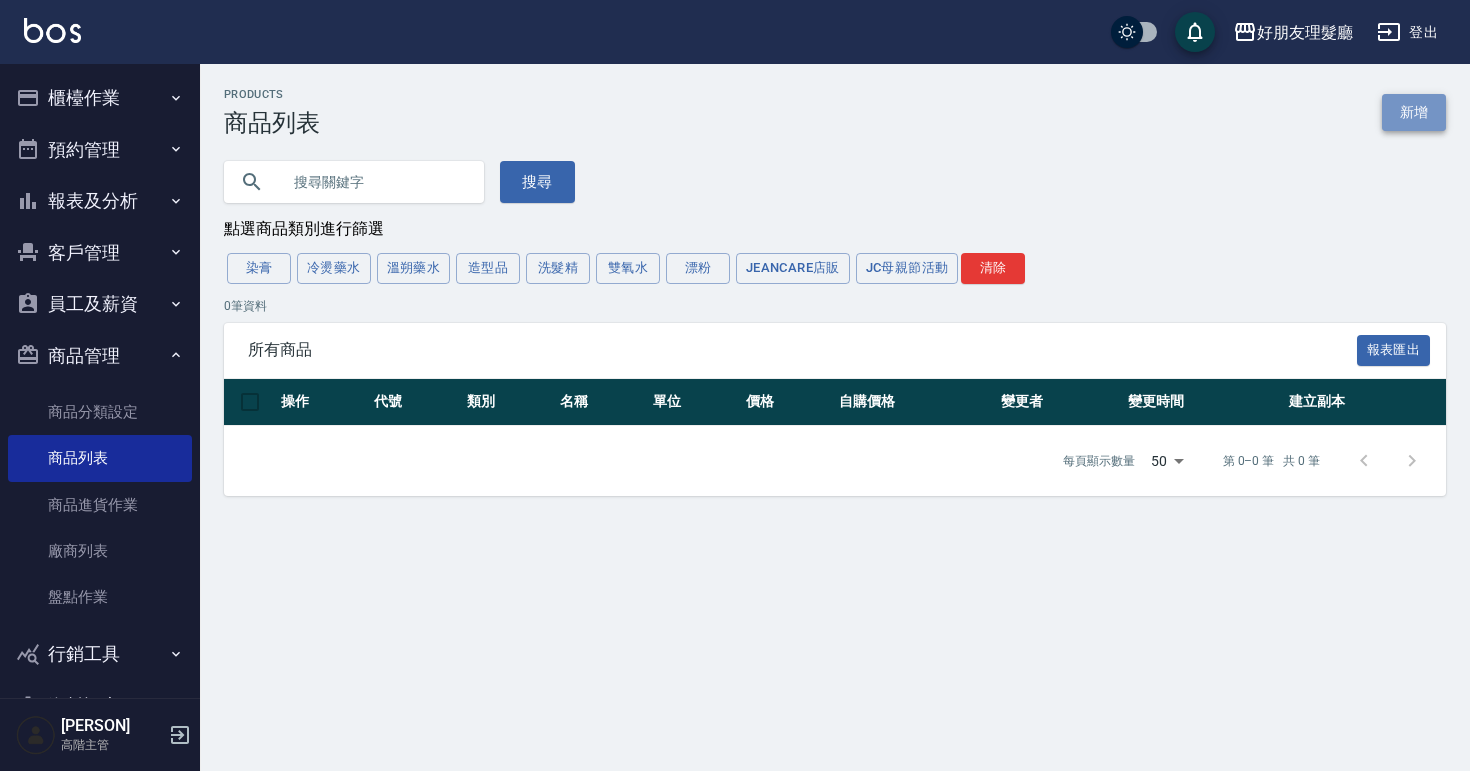 click on "新增" at bounding box center [1414, 112] 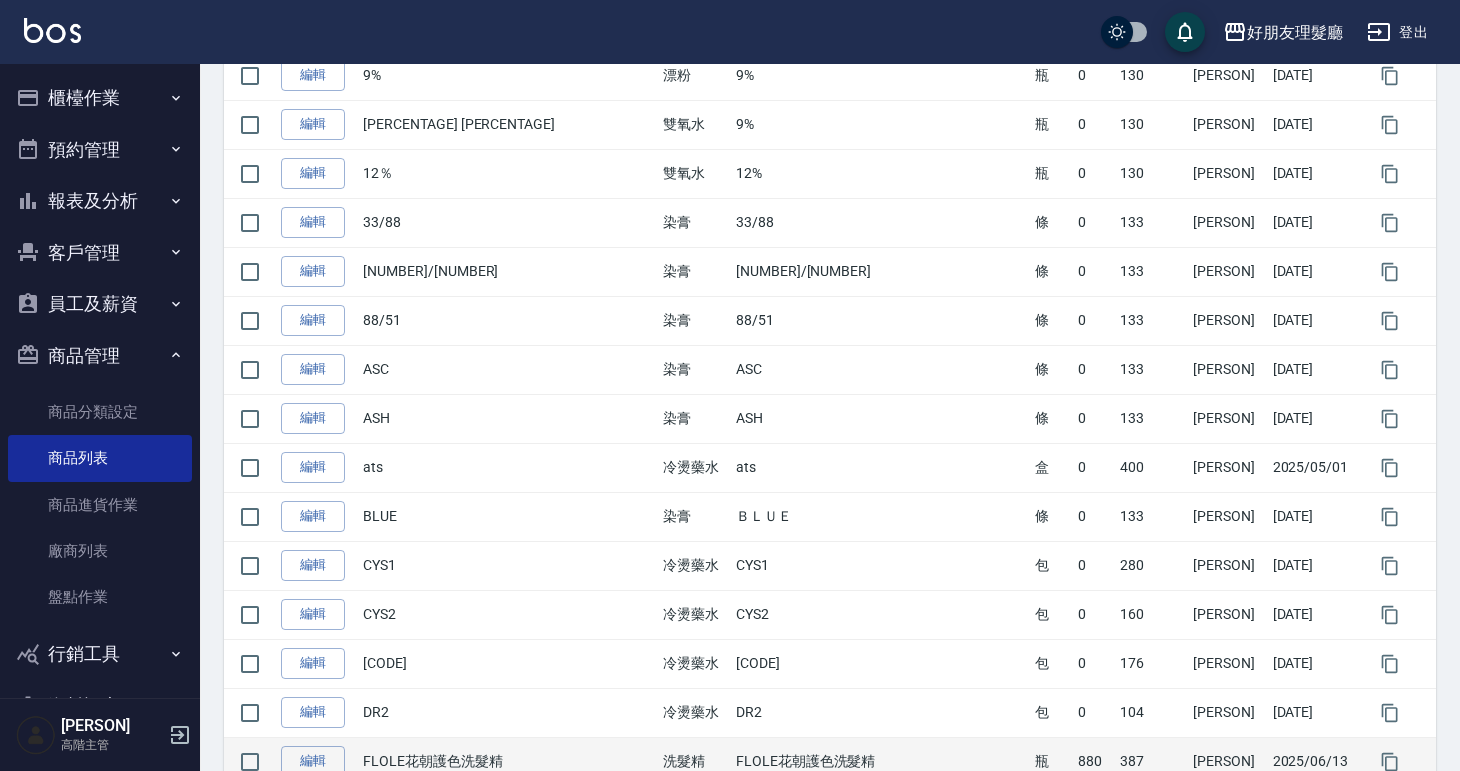 scroll, scrollTop: 2201, scrollLeft: 0, axis: vertical 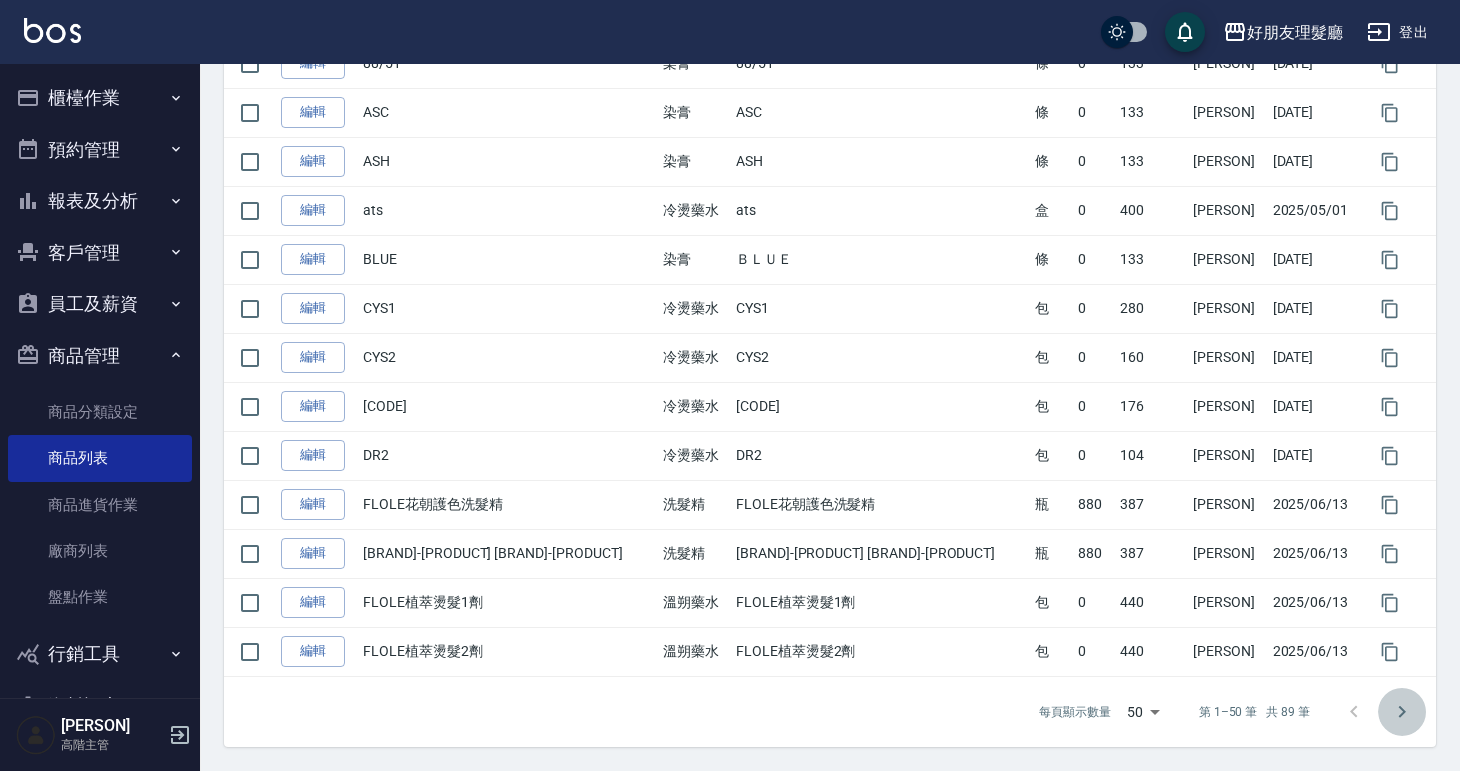 click 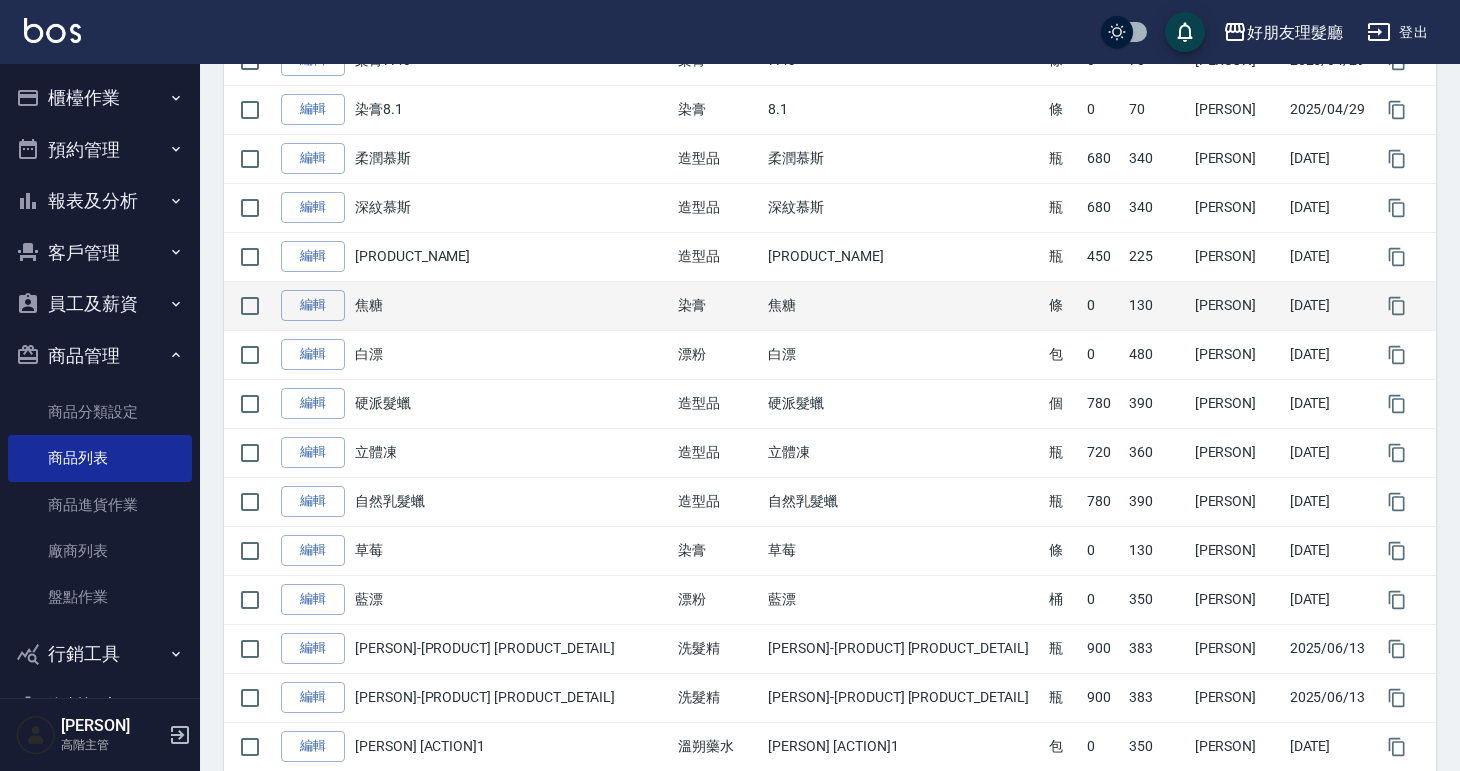 scroll, scrollTop: 1662, scrollLeft: 0, axis: vertical 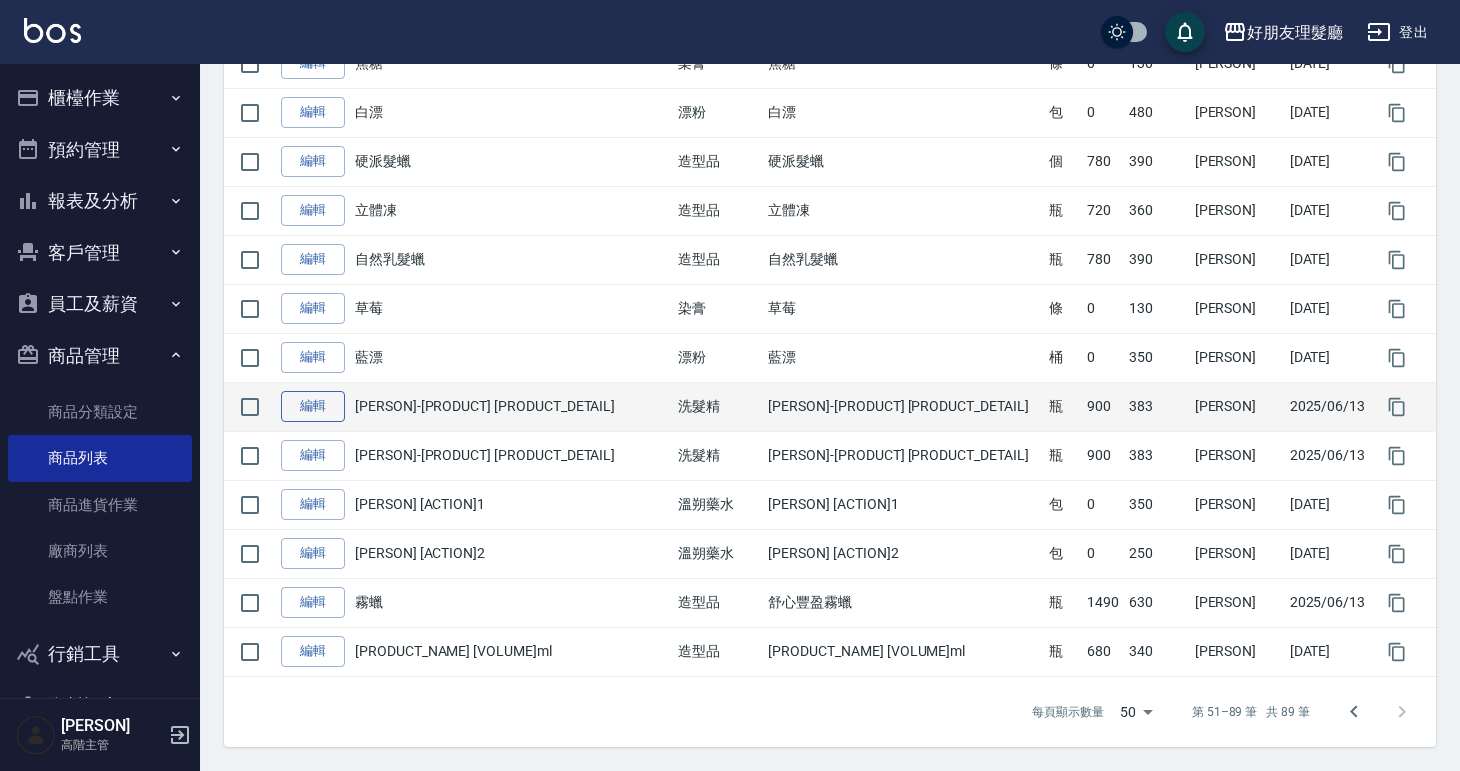 click on "編輯" at bounding box center (313, 406) 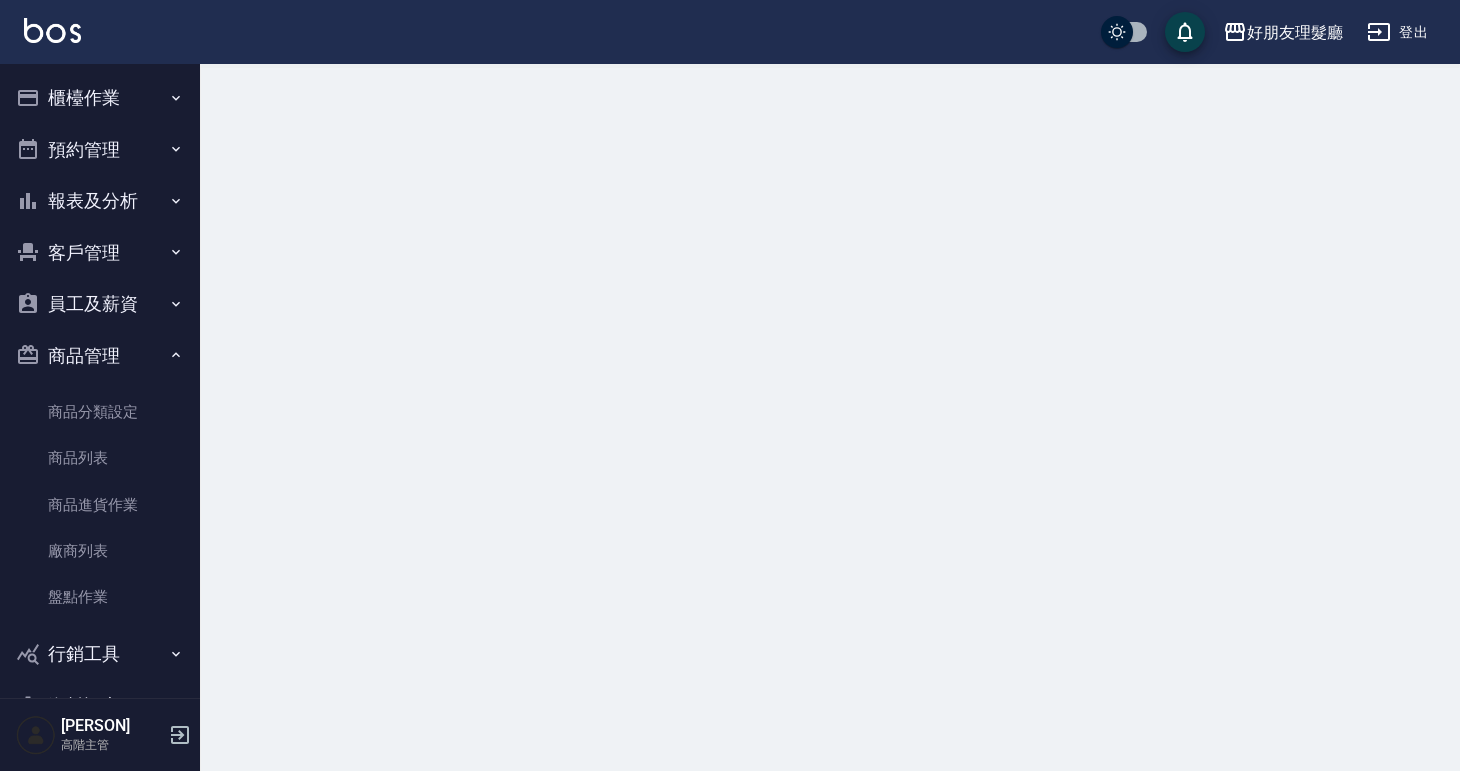 scroll, scrollTop: 0, scrollLeft: 0, axis: both 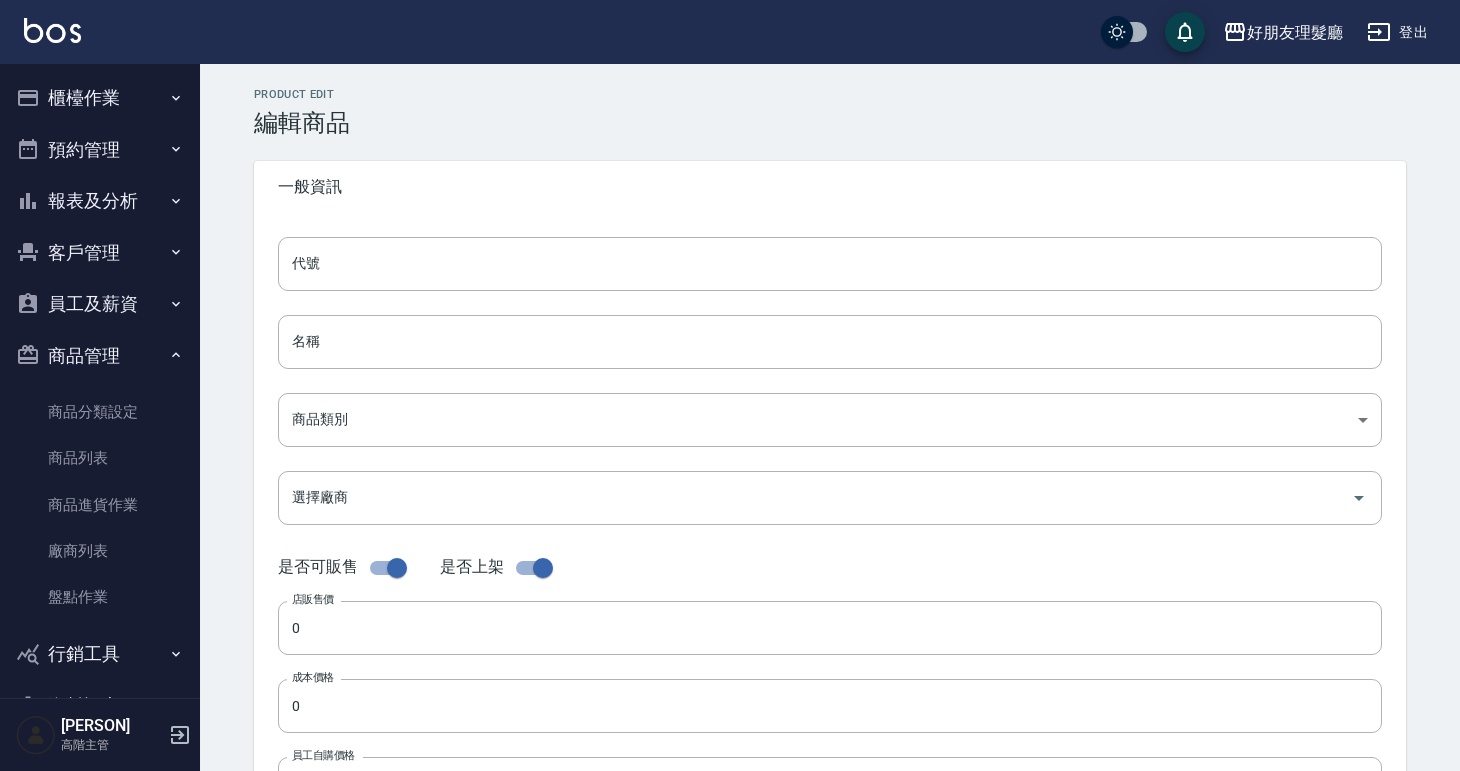 type on "[PERSON]-[PRODUCT] [PRODUCT_DETAIL]" 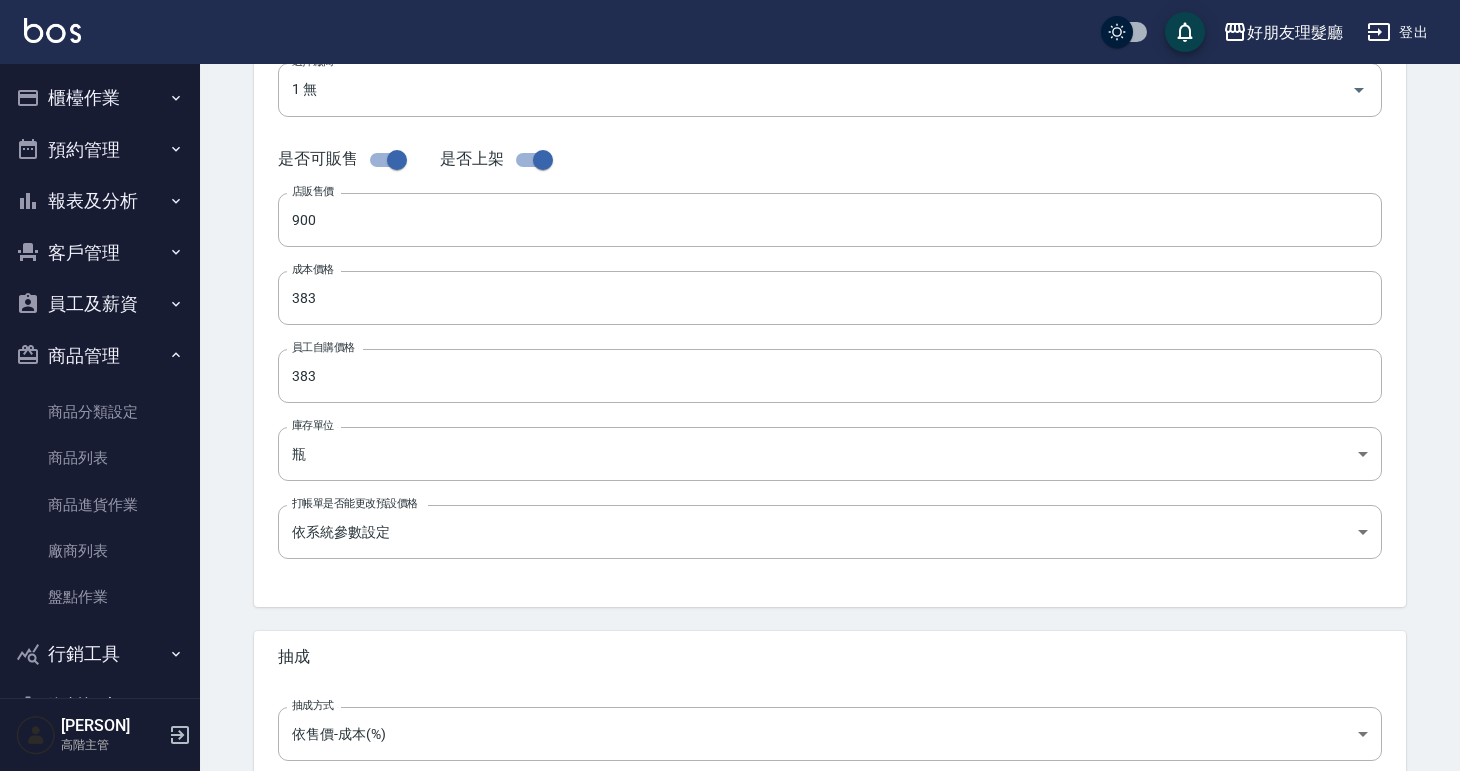 scroll, scrollTop: 325, scrollLeft: 0, axis: vertical 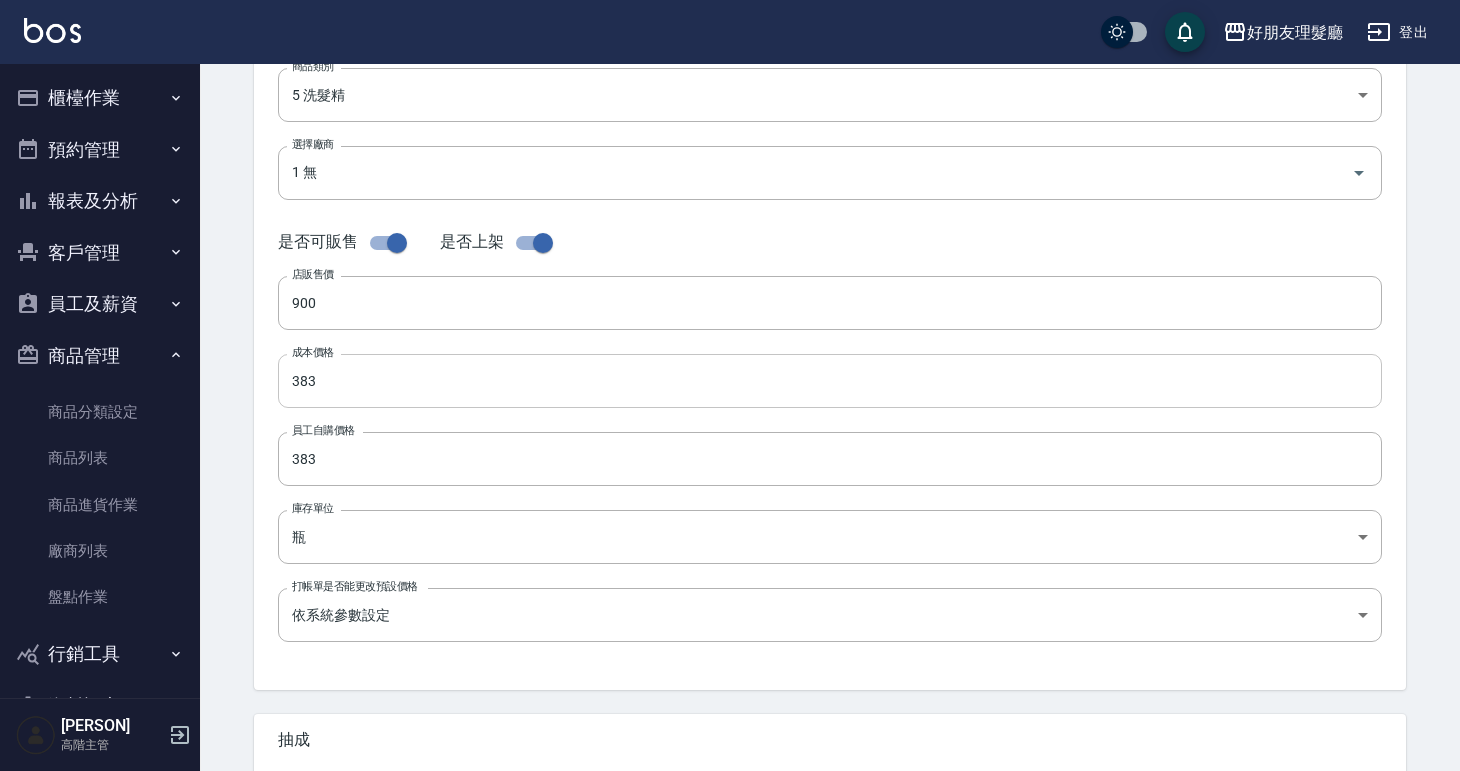 click on "383" at bounding box center [830, 381] 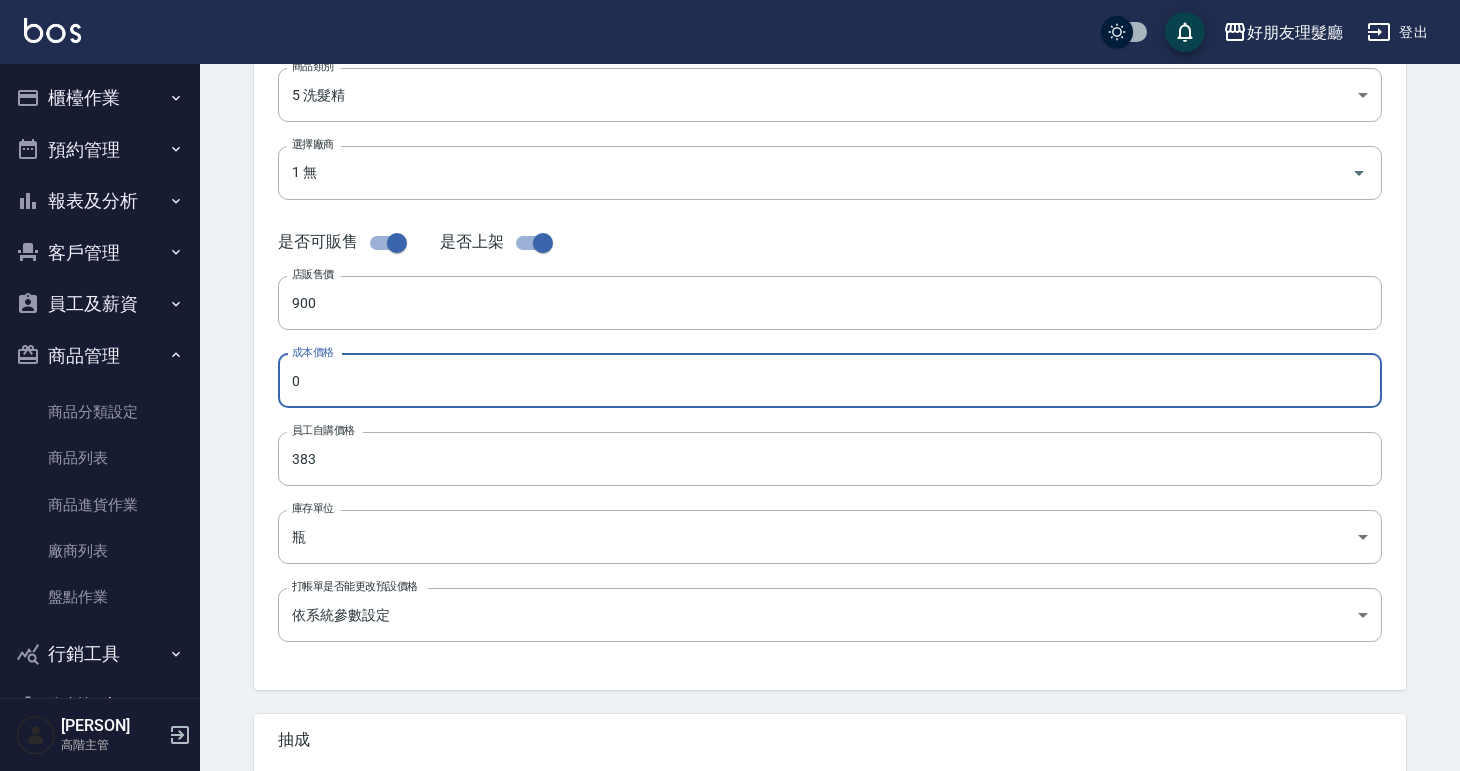 click on "0" at bounding box center (830, 381) 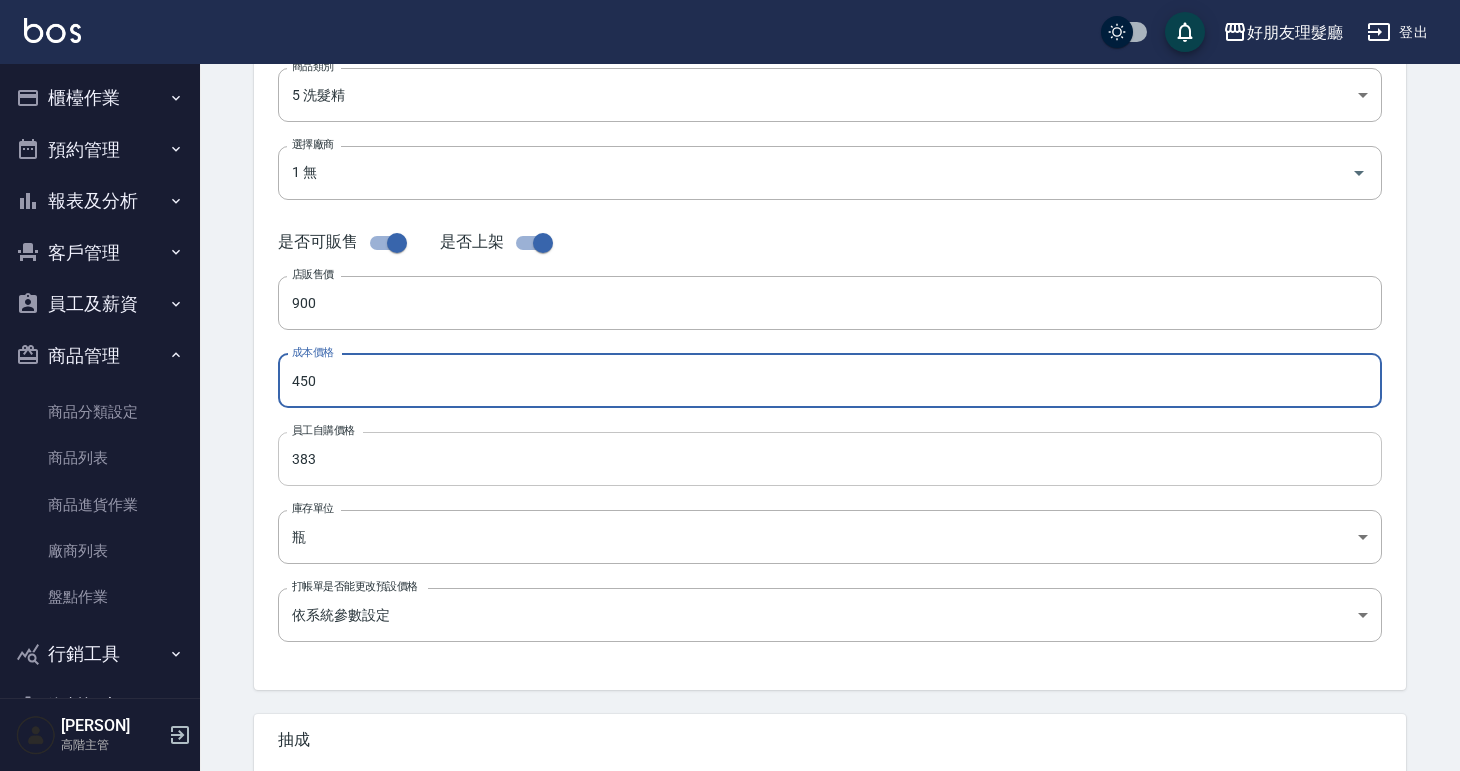 type on "450" 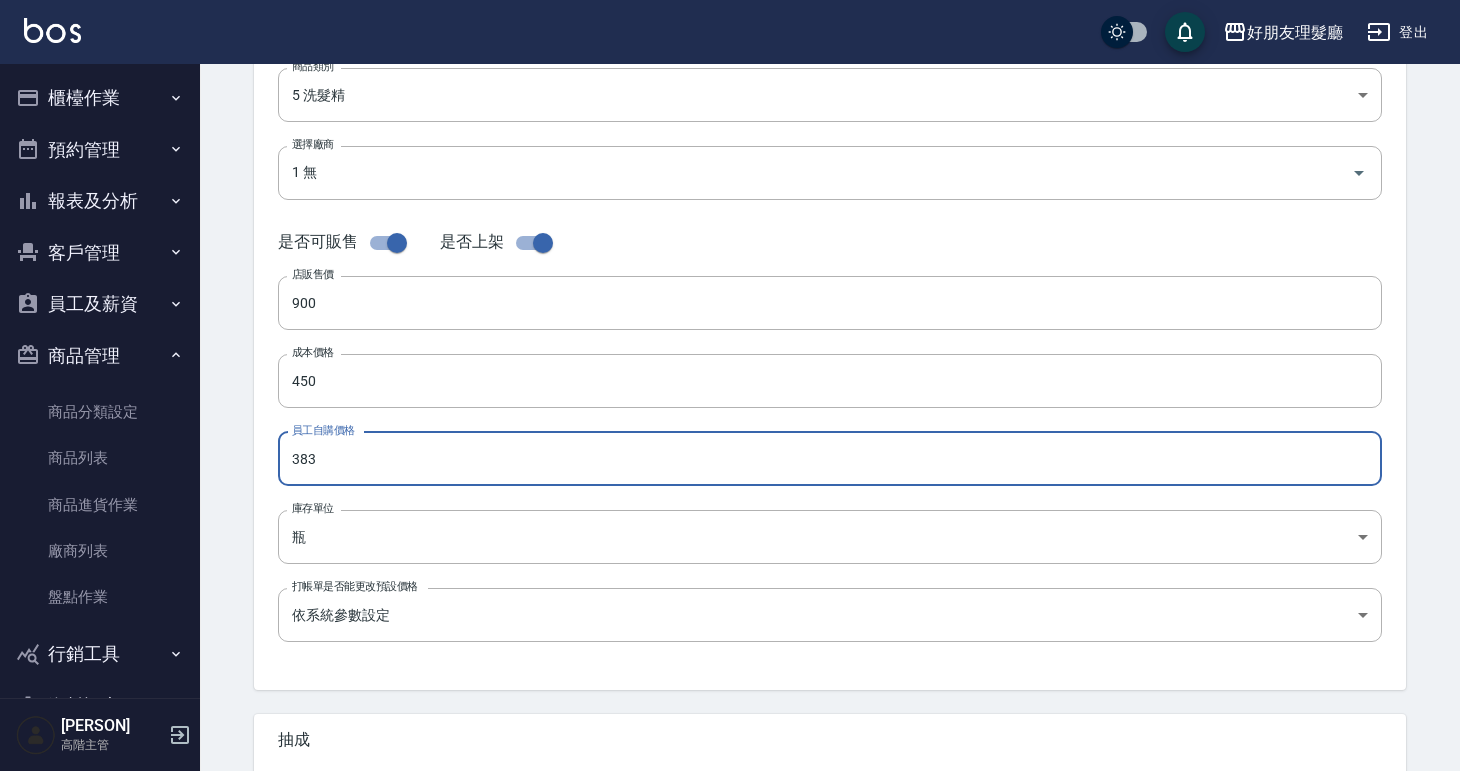 click on "383" at bounding box center (830, 459) 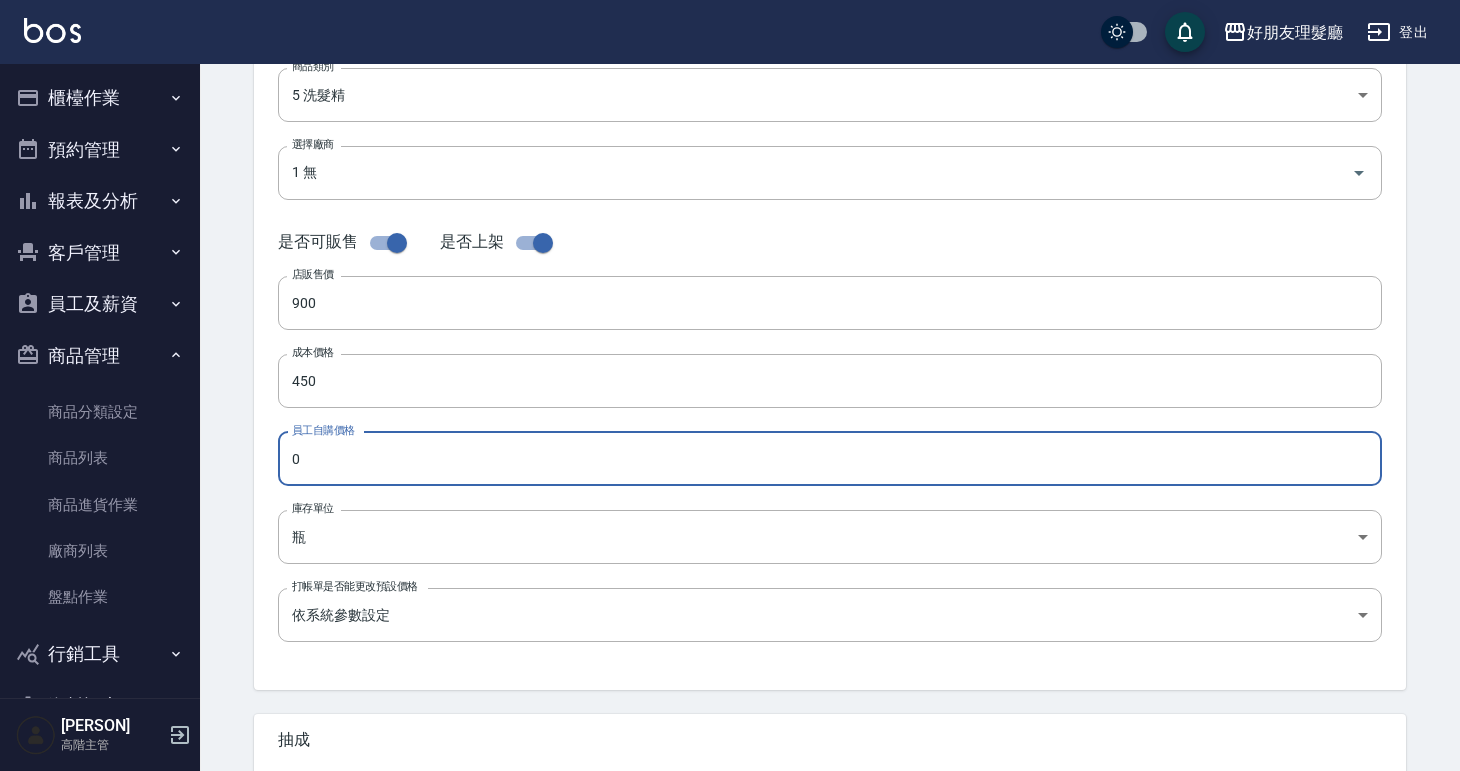 click on "0" at bounding box center [830, 459] 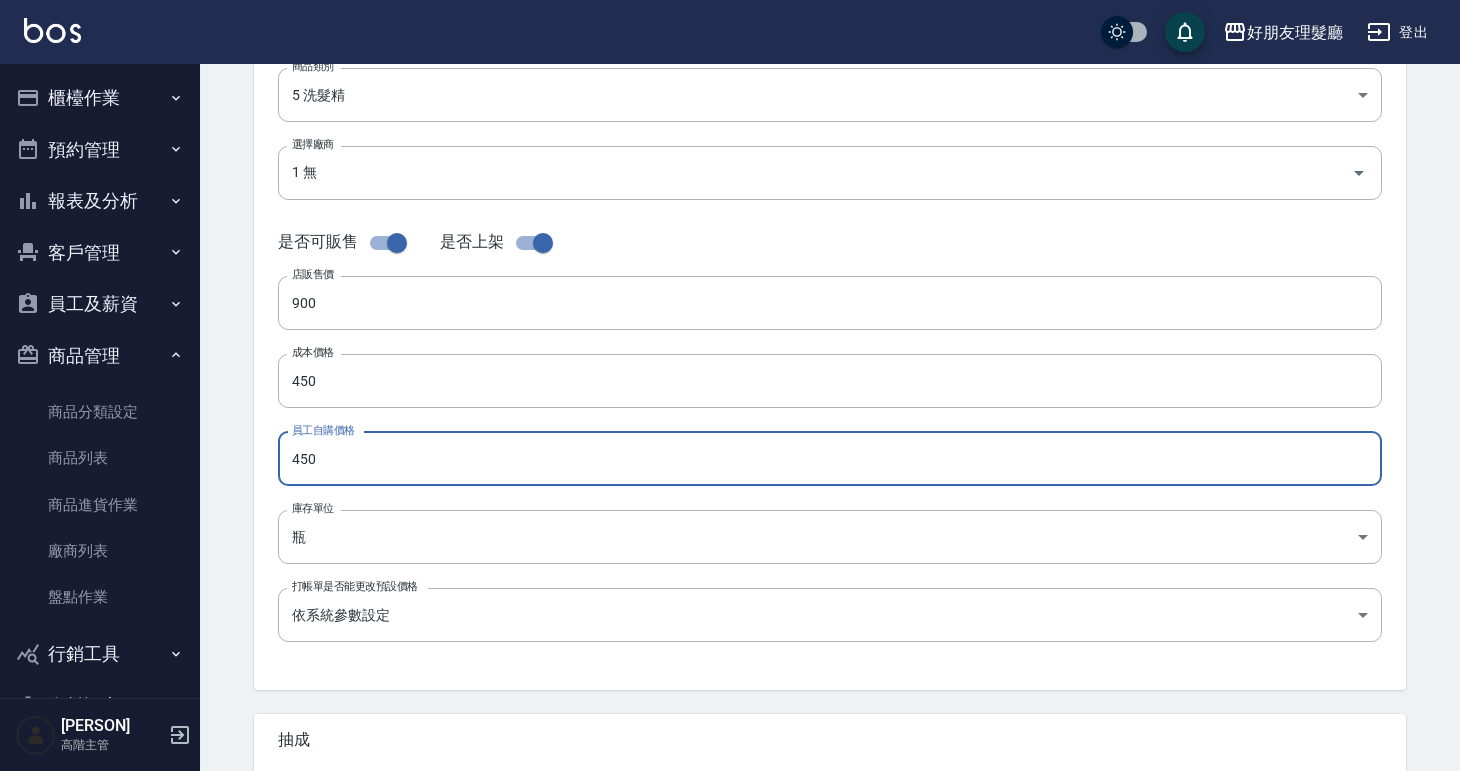 type on "450" 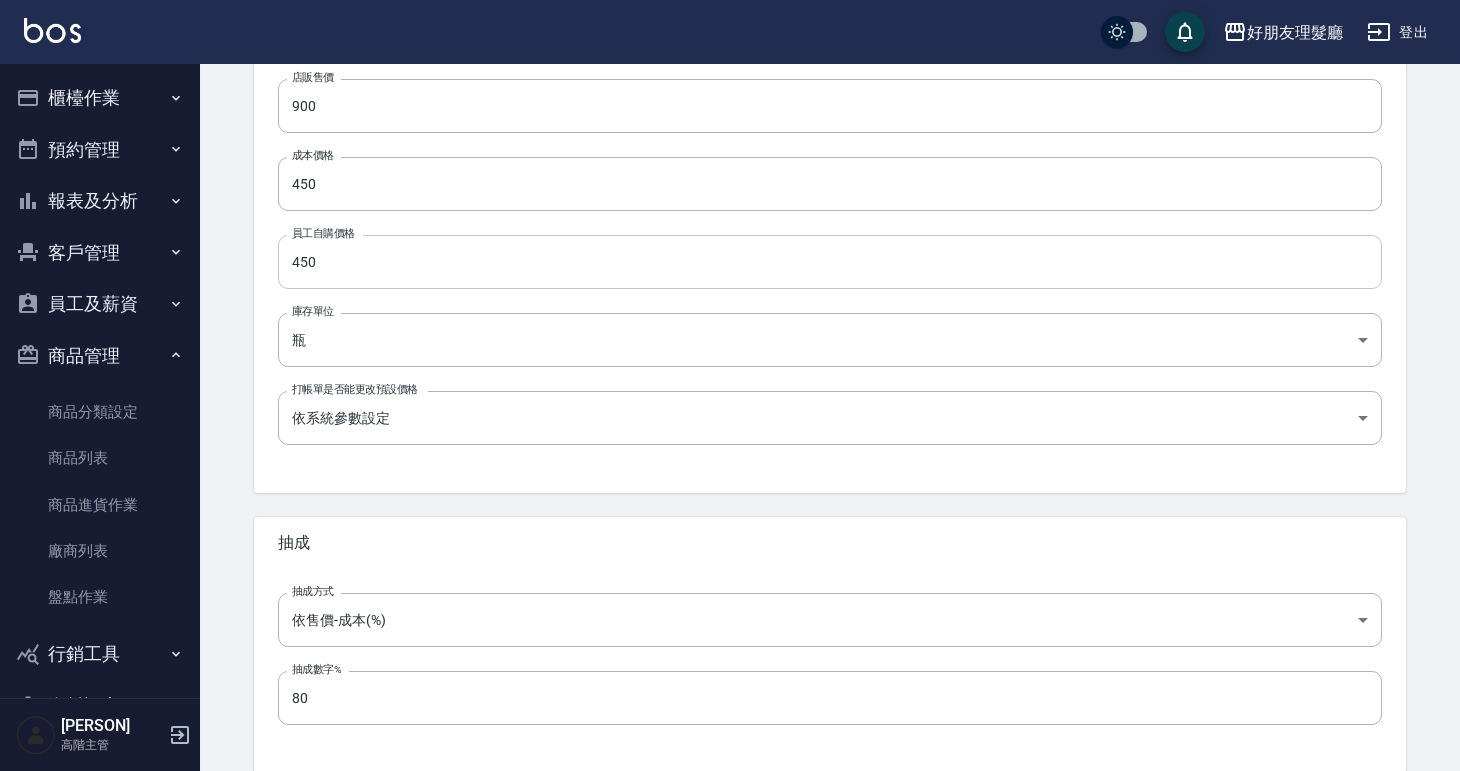 scroll, scrollTop: 609, scrollLeft: 0, axis: vertical 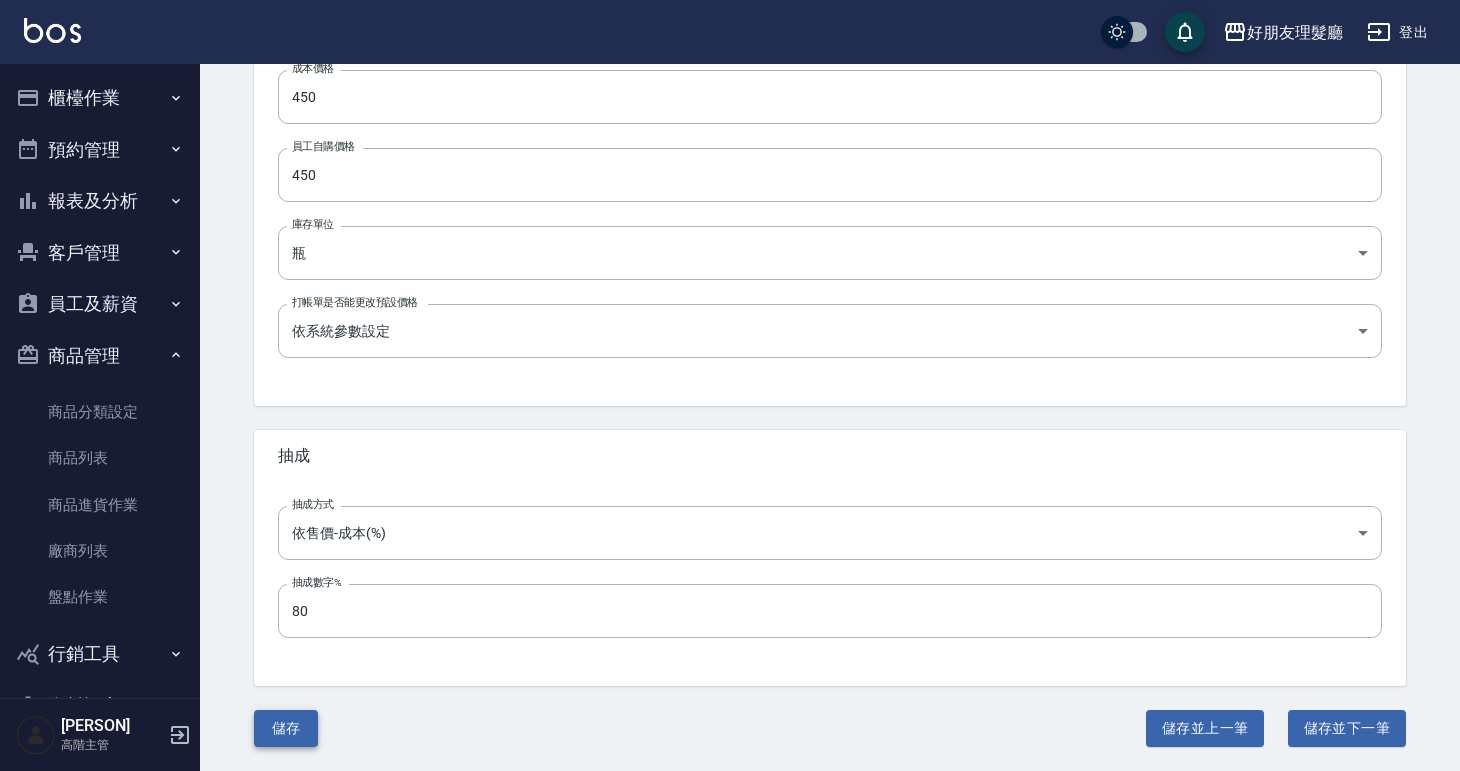 click on "儲存" at bounding box center (286, 728) 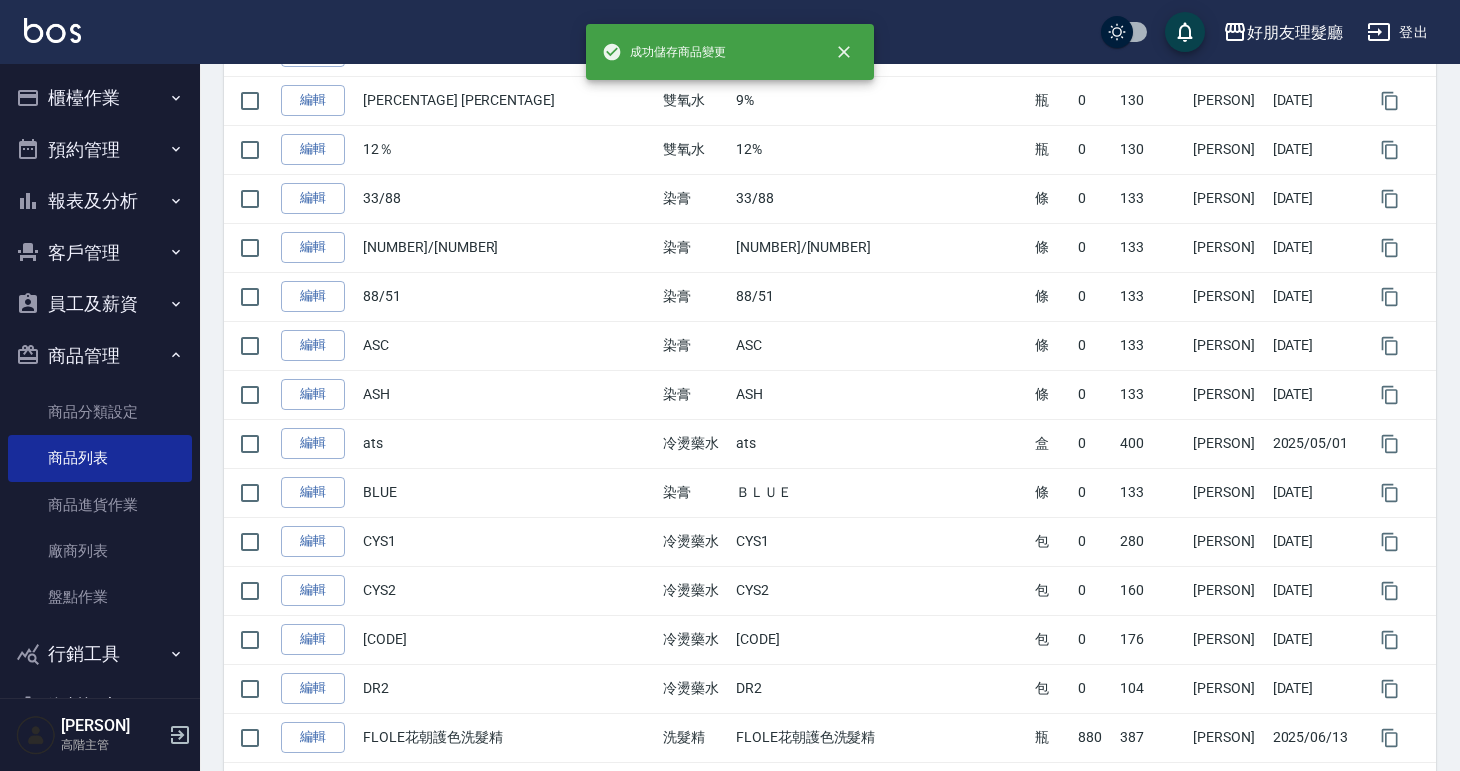 scroll, scrollTop: 2201, scrollLeft: 0, axis: vertical 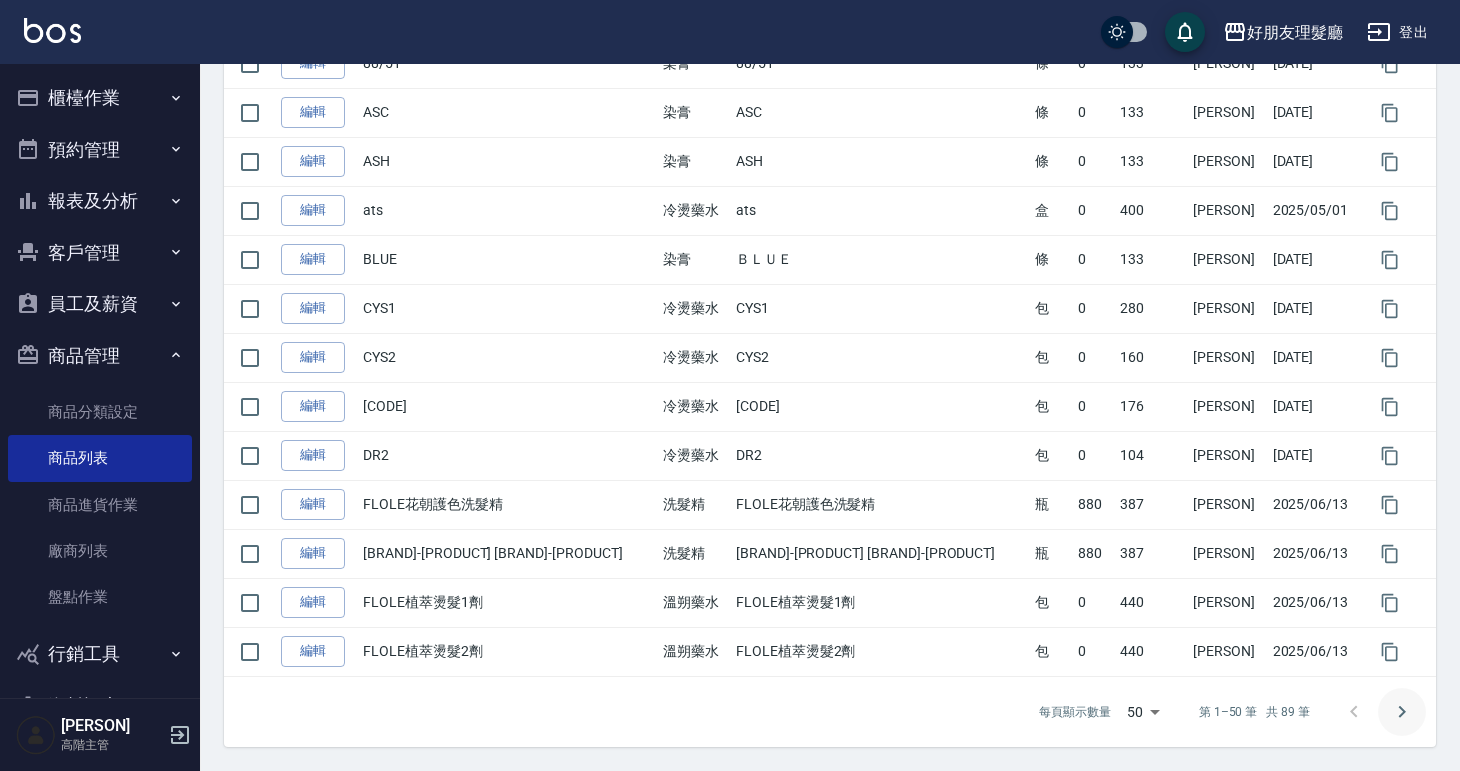 click 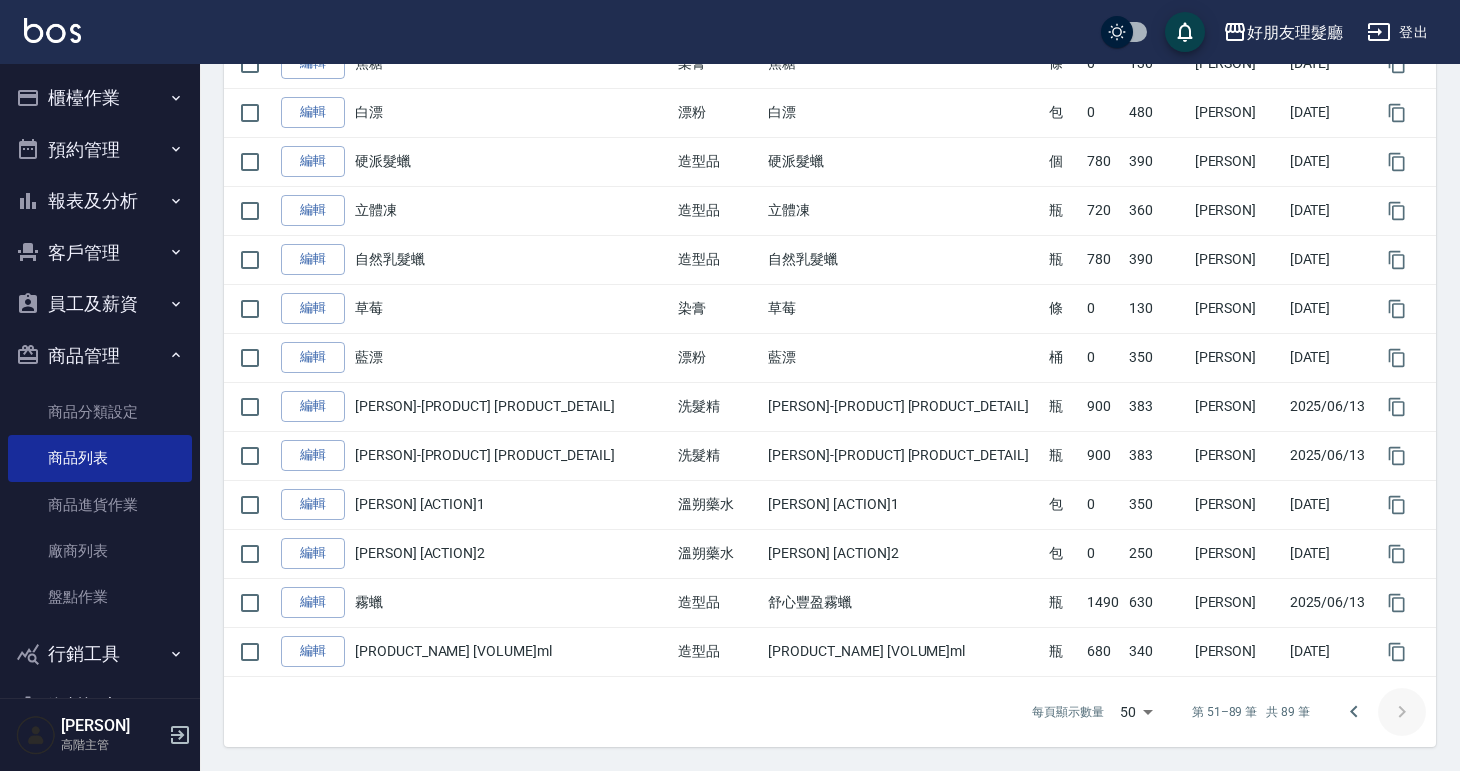 scroll, scrollTop: 1662, scrollLeft: 0, axis: vertical 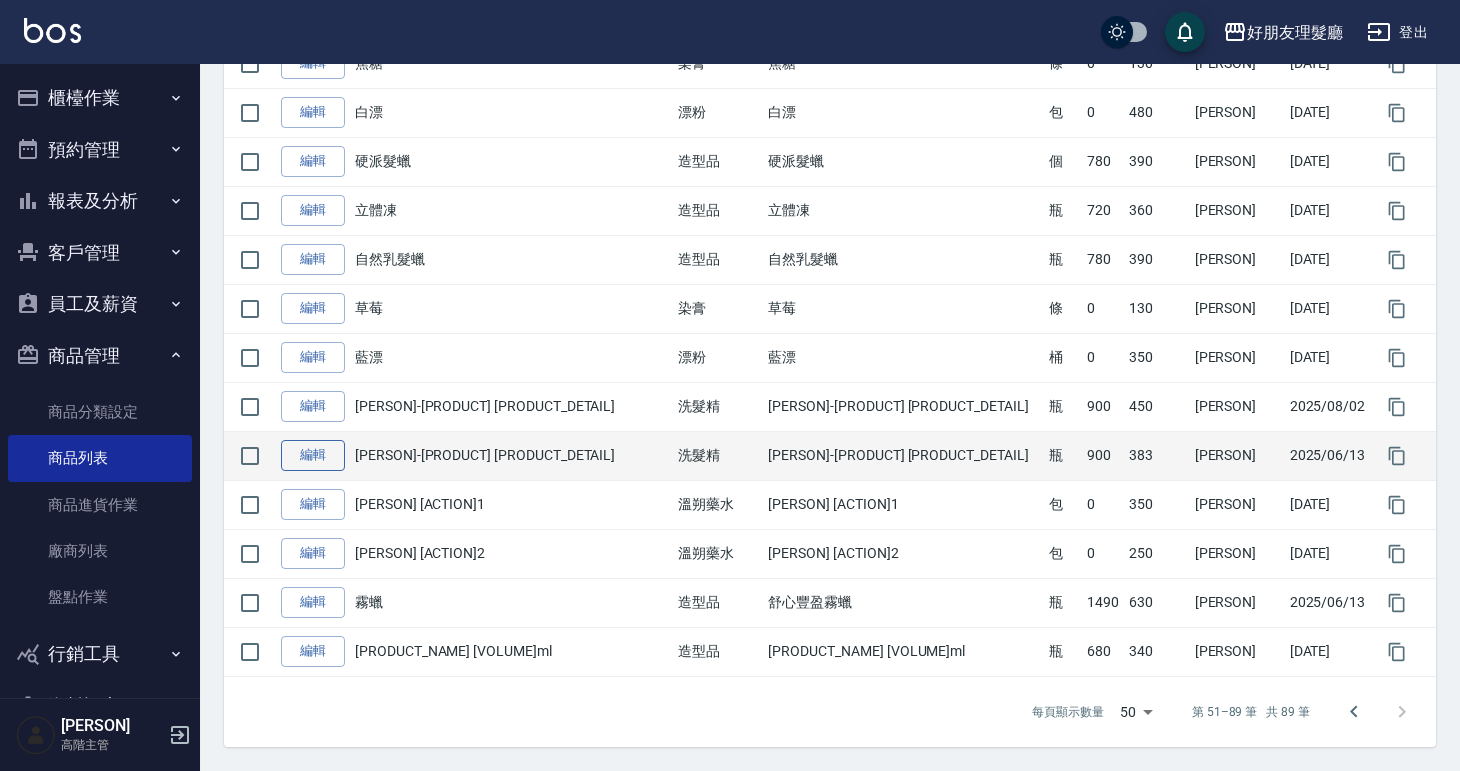 click on "編輯" at bounding box center (313, 455) 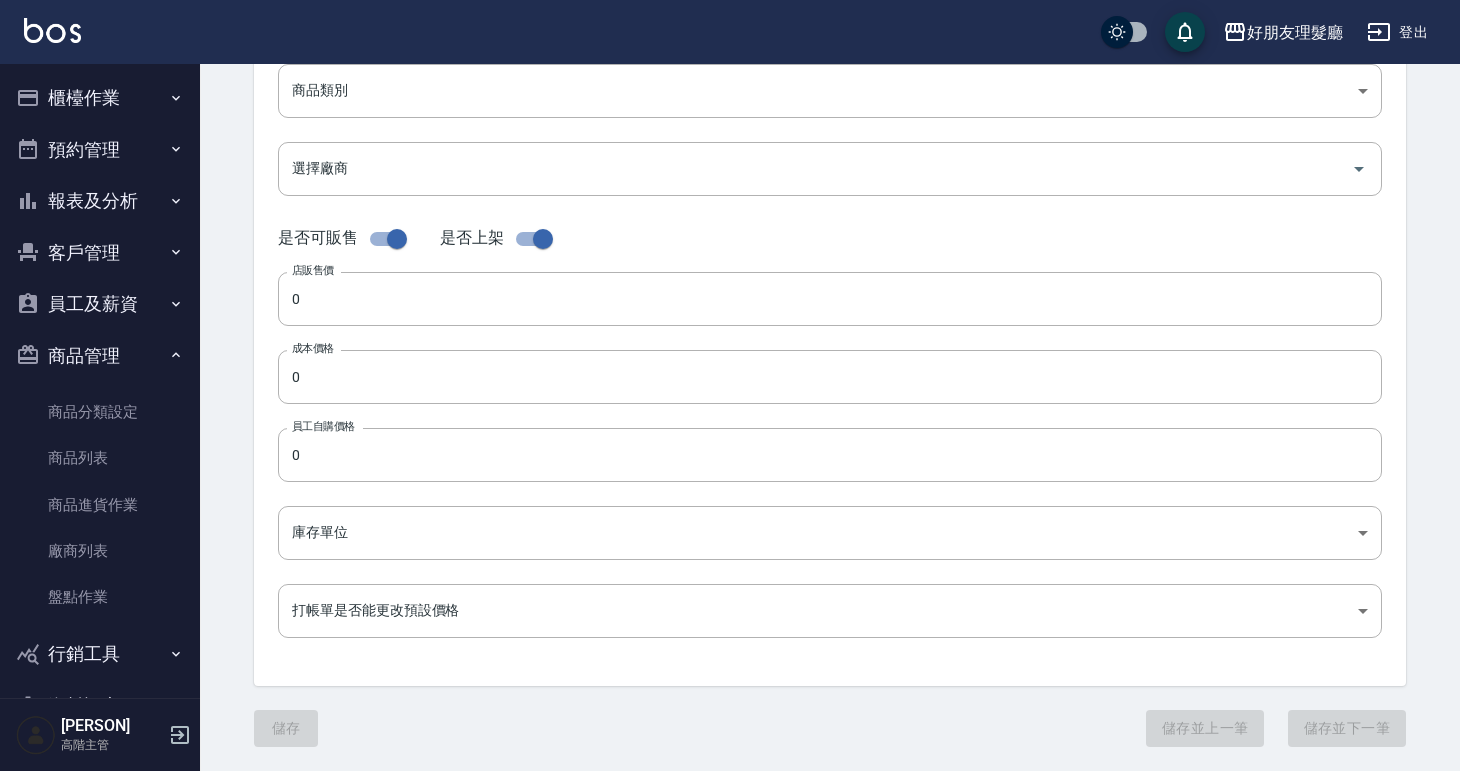 scroll, scrollTop: 0, scrollLeft: 0, axis: both 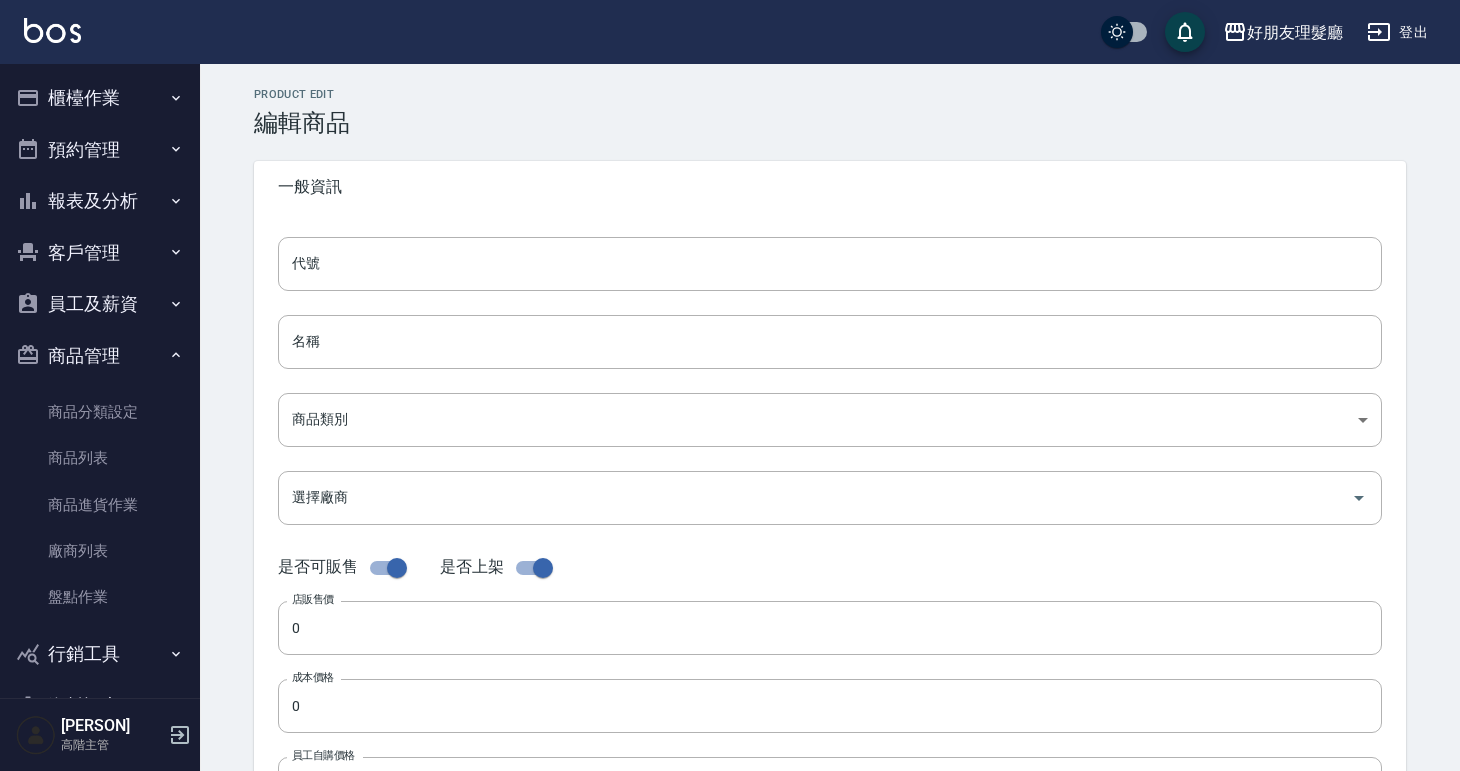 type on "[PERSON]-[PRODUCT] [PRODUCT_DETAIL]" 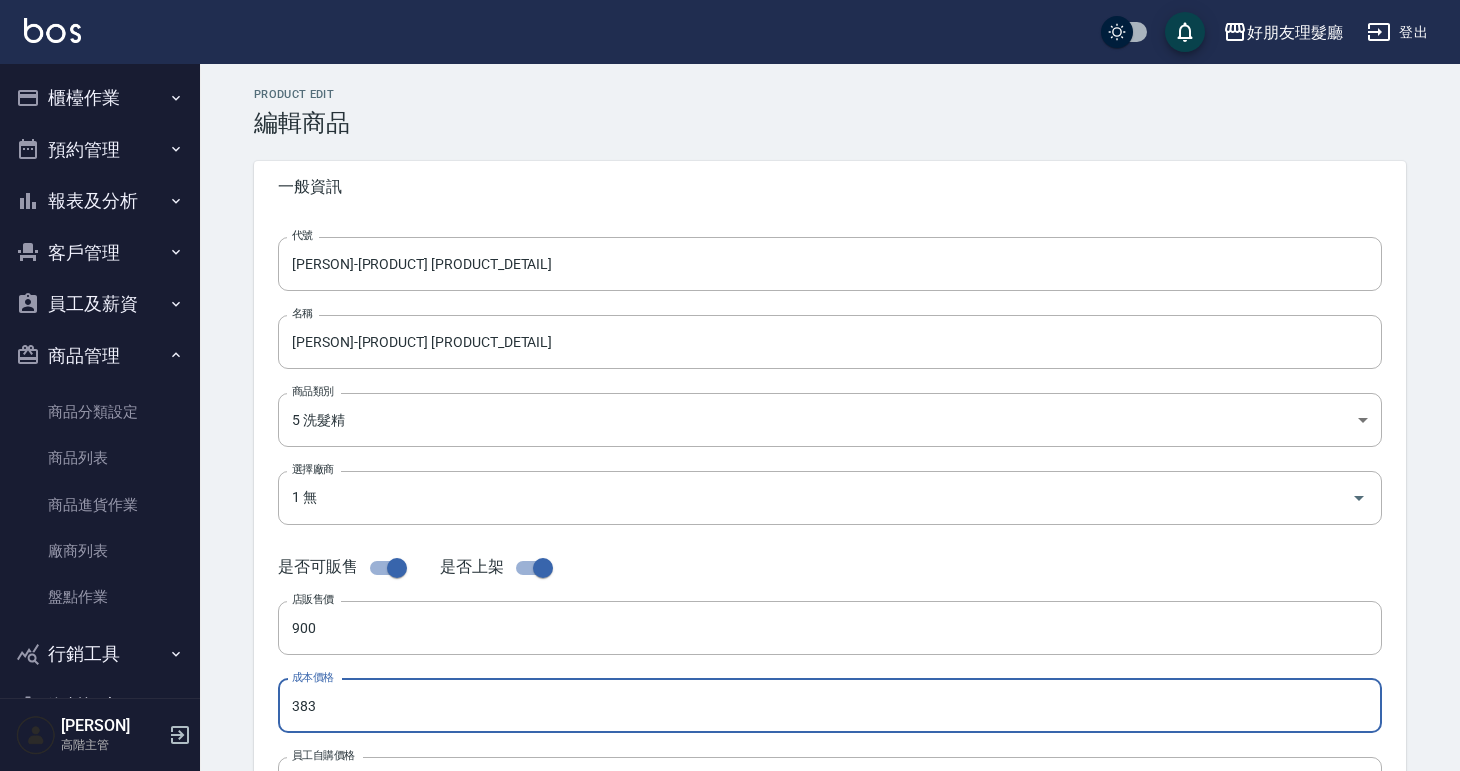 click on "383" at bounding box center [830, 706] 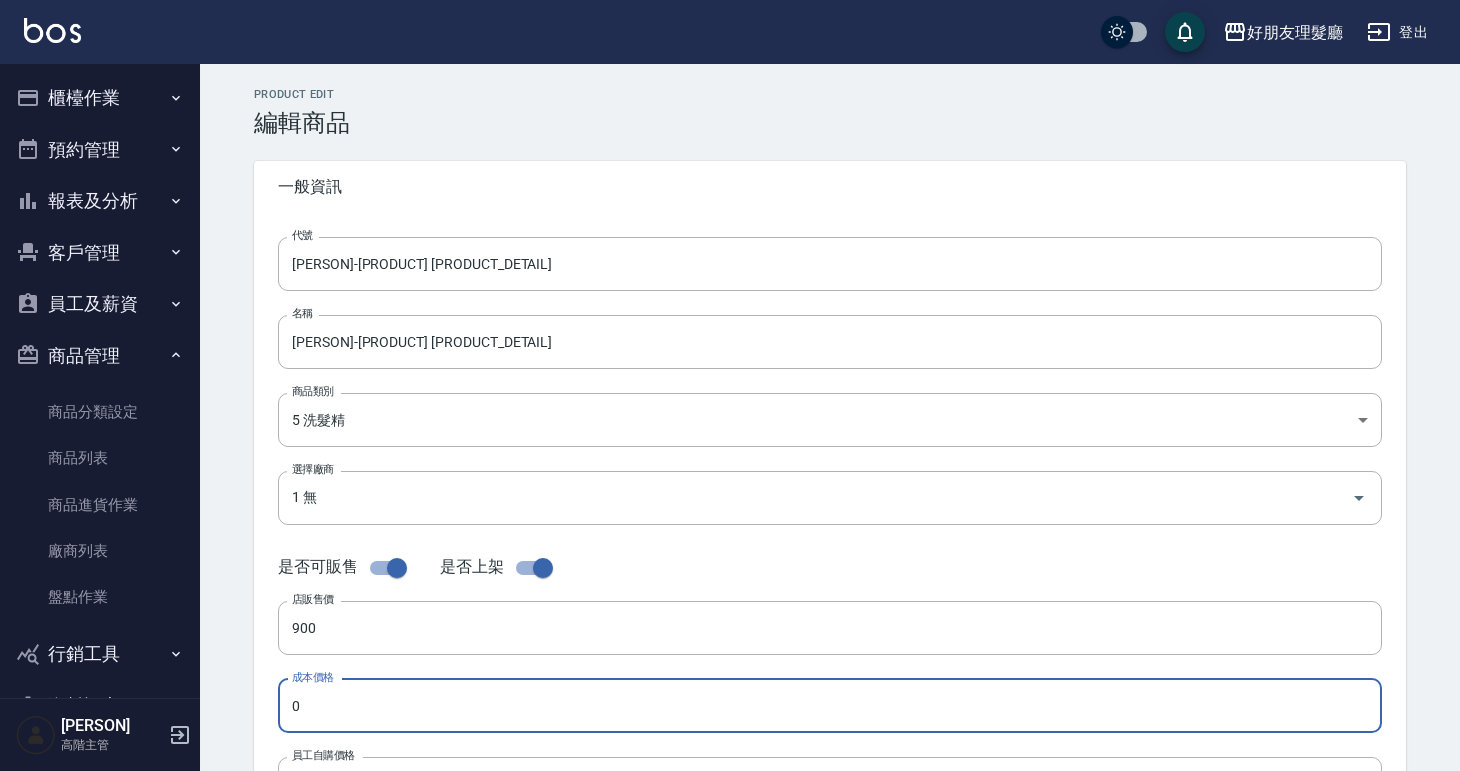 click on "0" at bounding box center [830, 706] 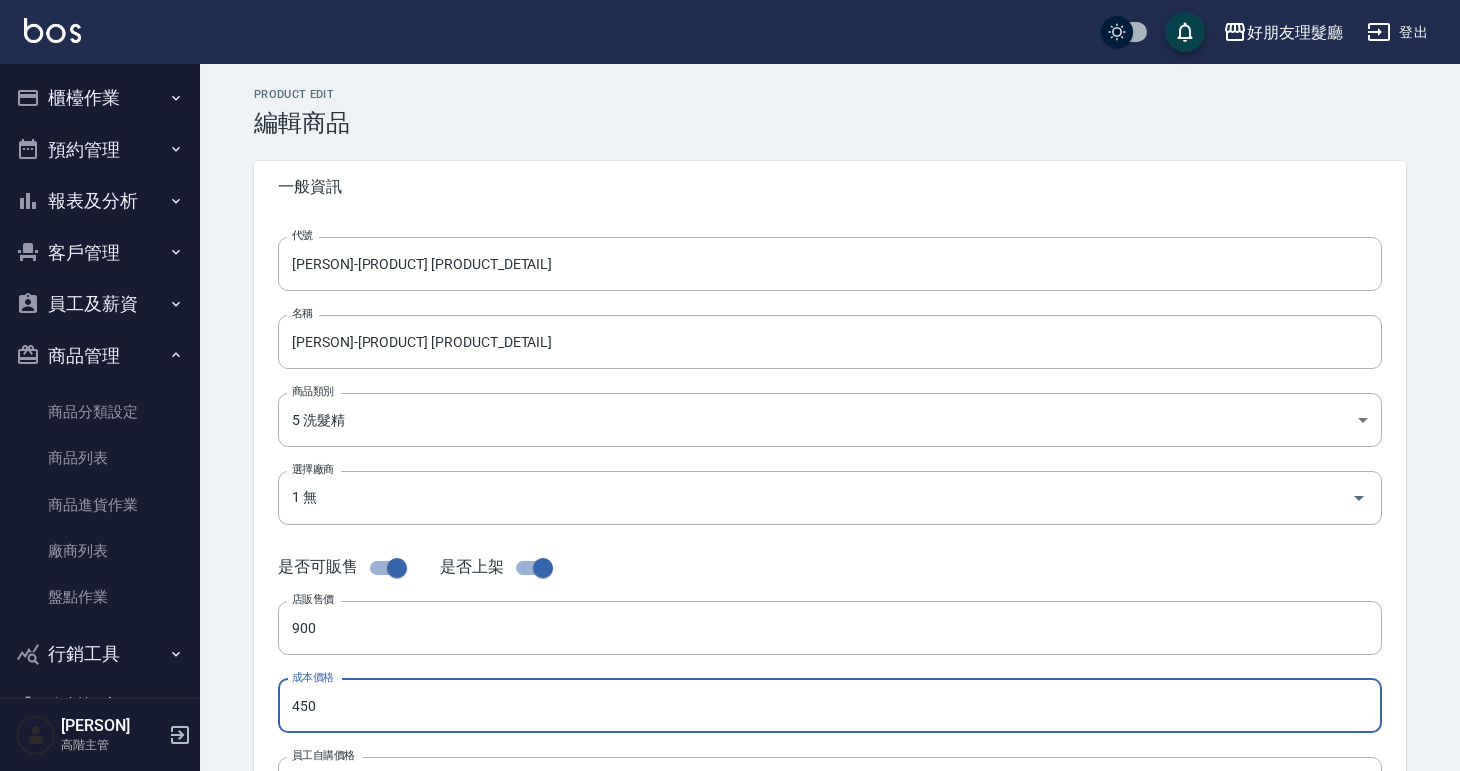 scroll, scrollTop: 609, scrollLeft: 0, axis: vertical 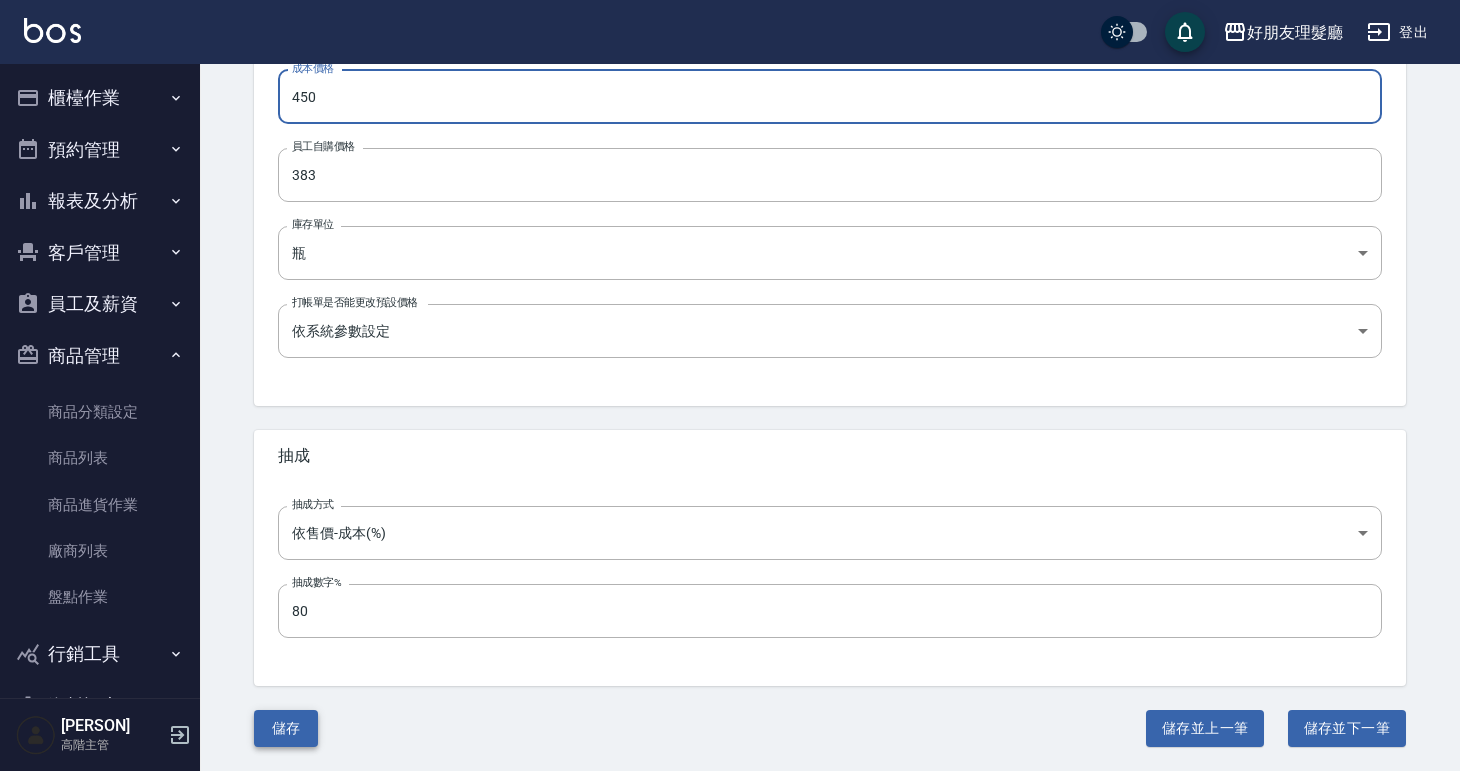 type on "450" 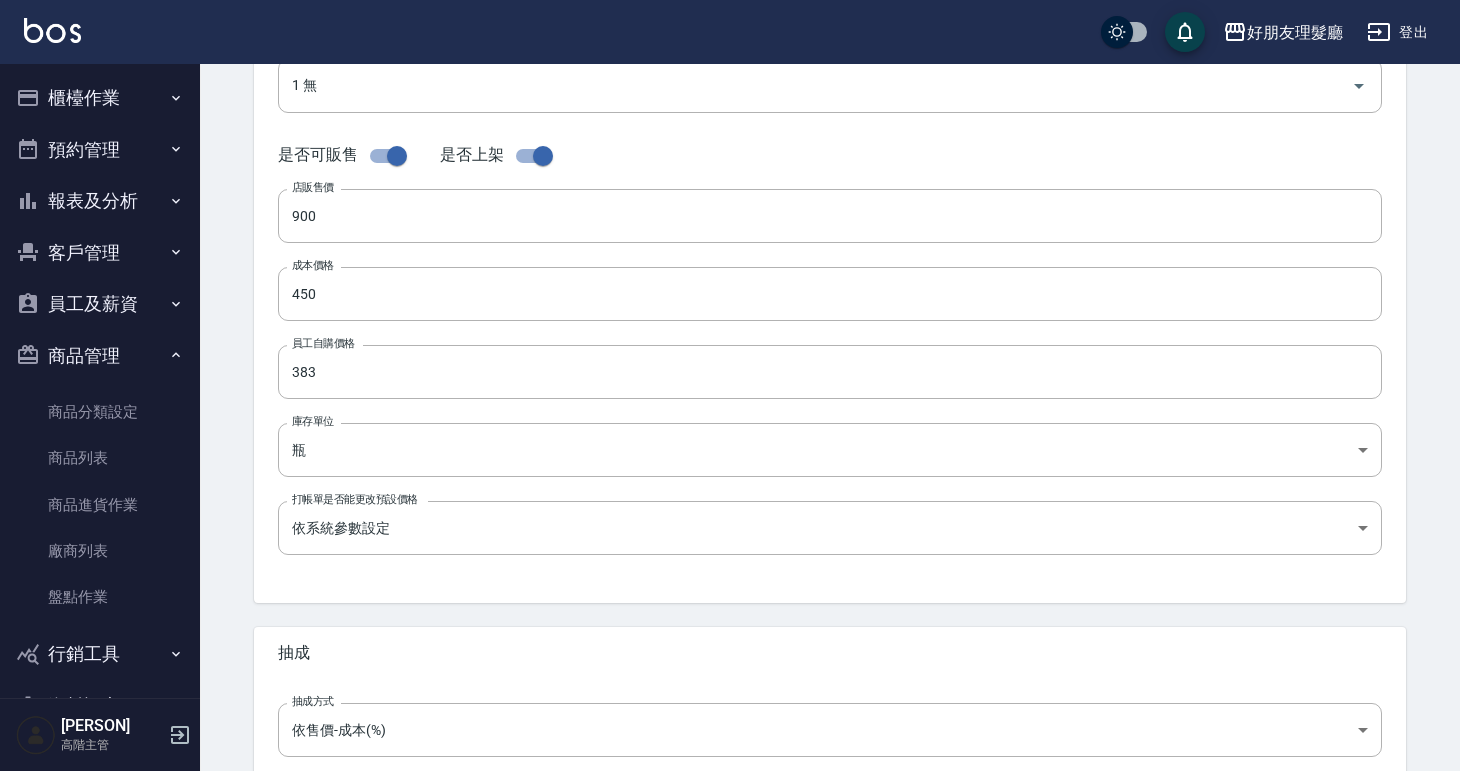 scroll, scrollTop: 316, scrollLeft: 0, axis: vertical 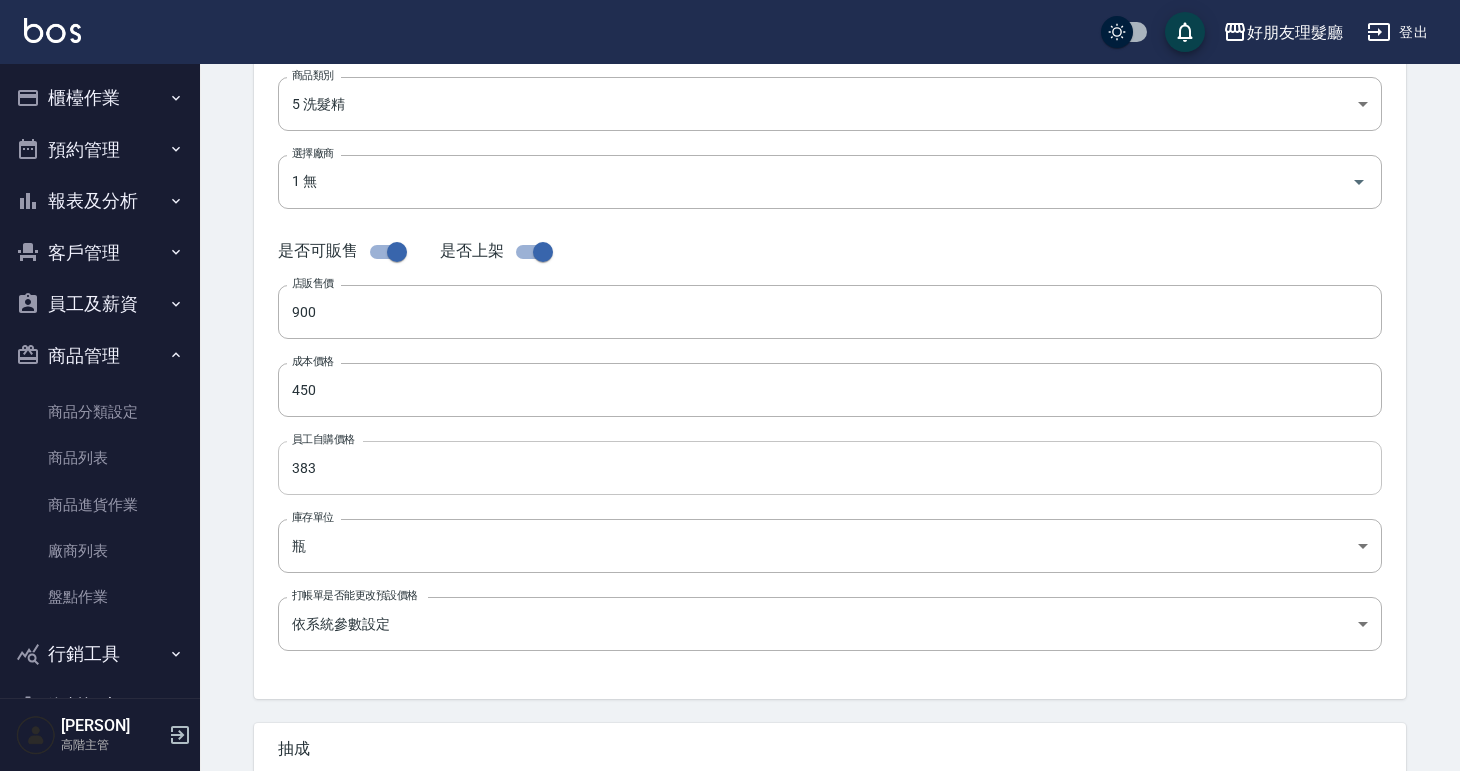 click on "383" at bounding box center [830, 468] 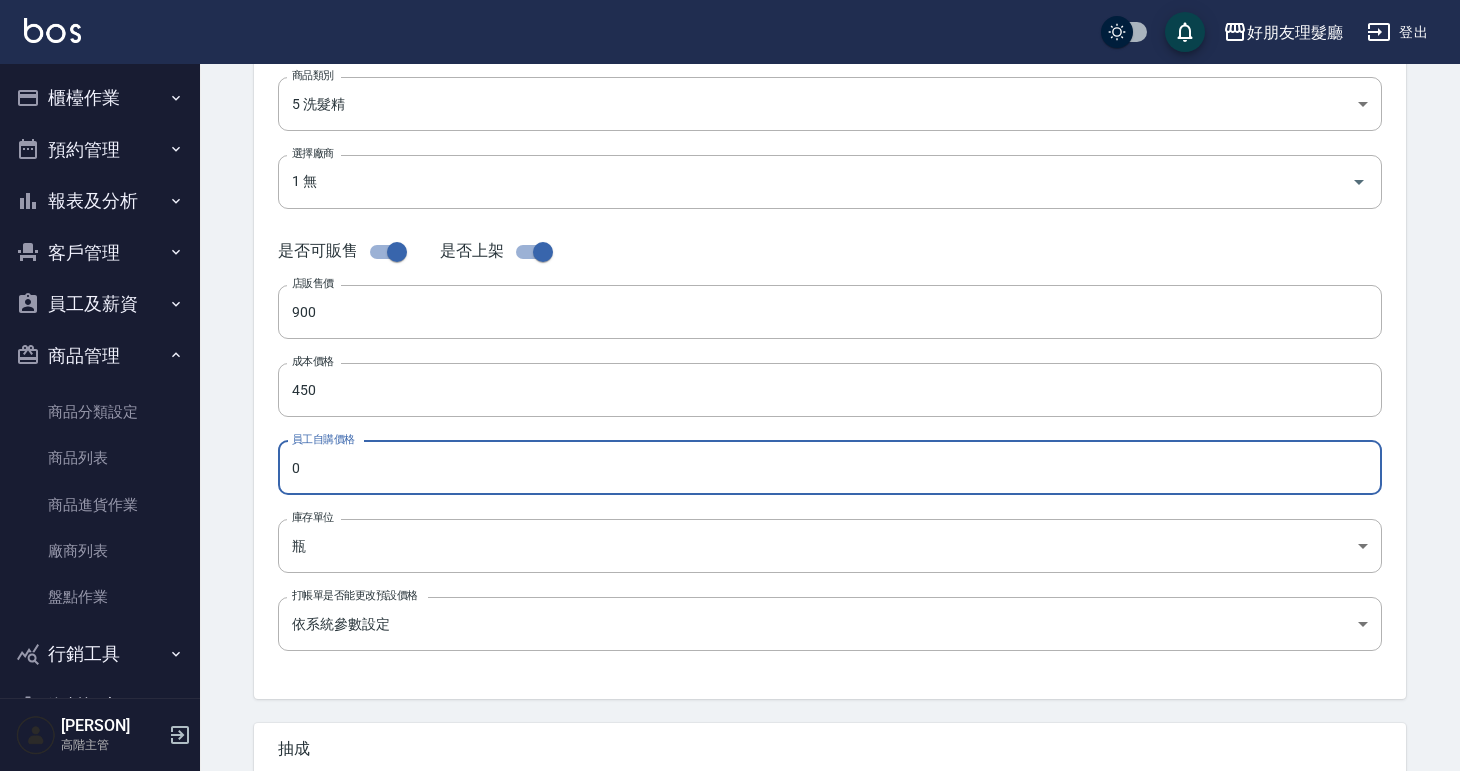 click on "0" at bounding box center [830, 468] 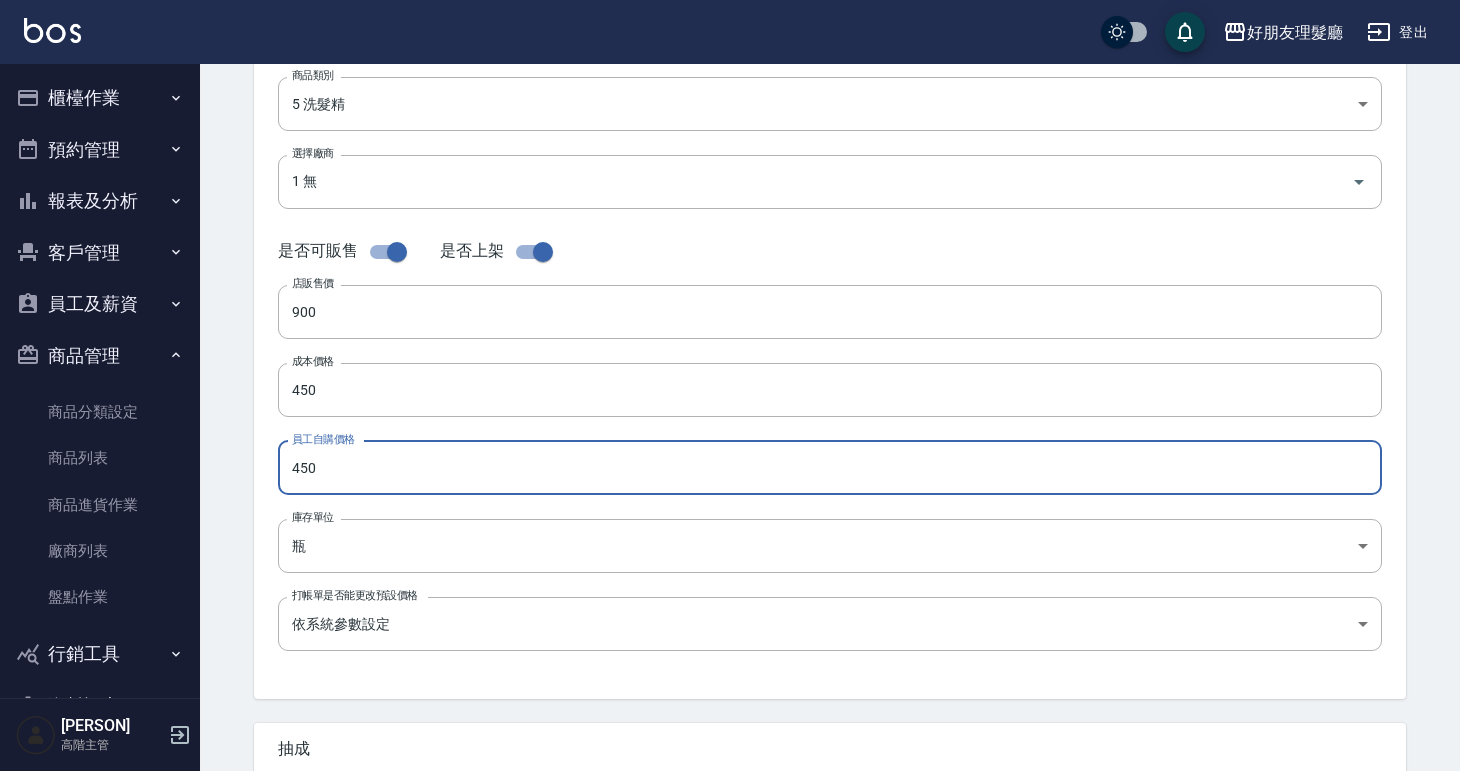 scroll, scrollTop: 609, scrollLeft: 0, axis: vertical 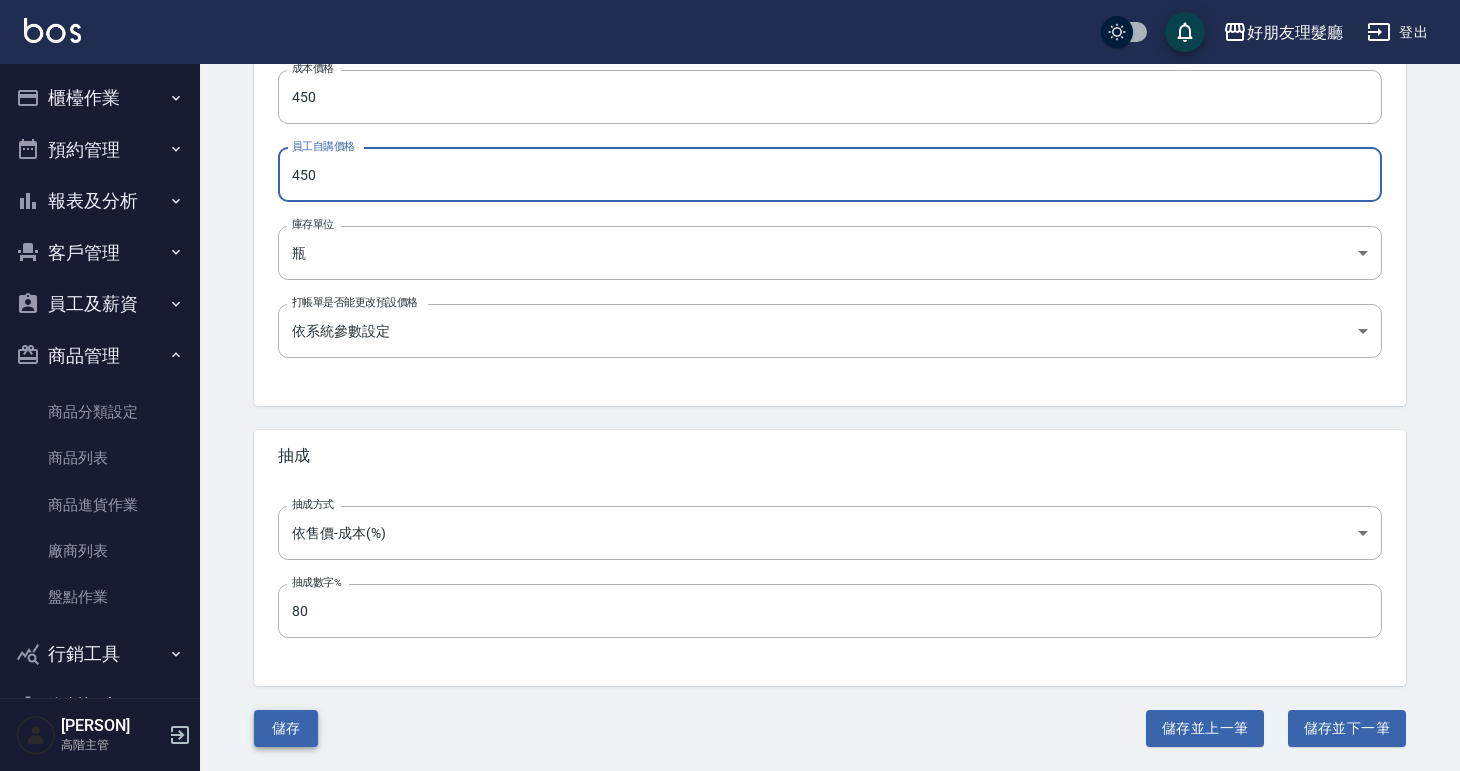 type on "450" 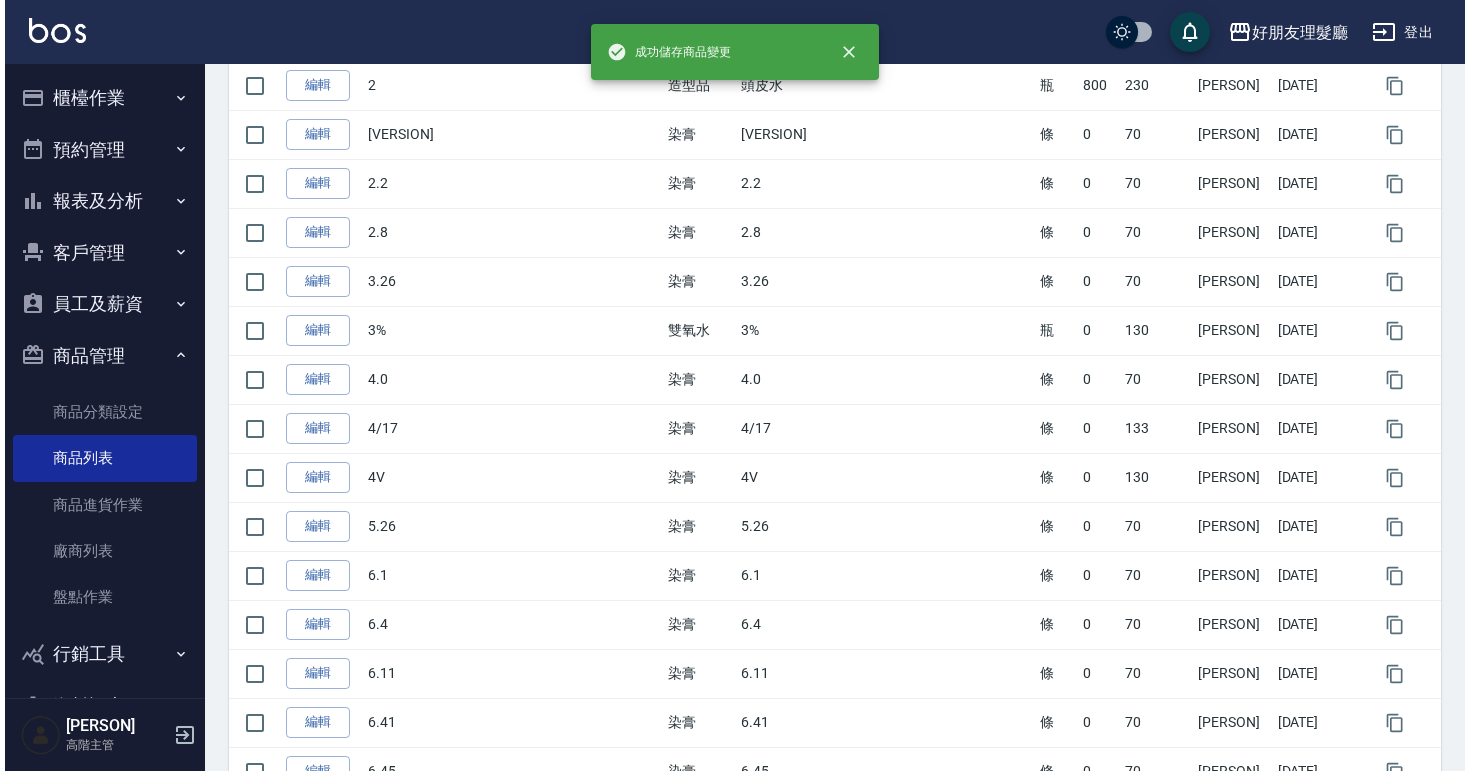 scroll, scrollTop: 0, scrollLeft: 0, axis: both 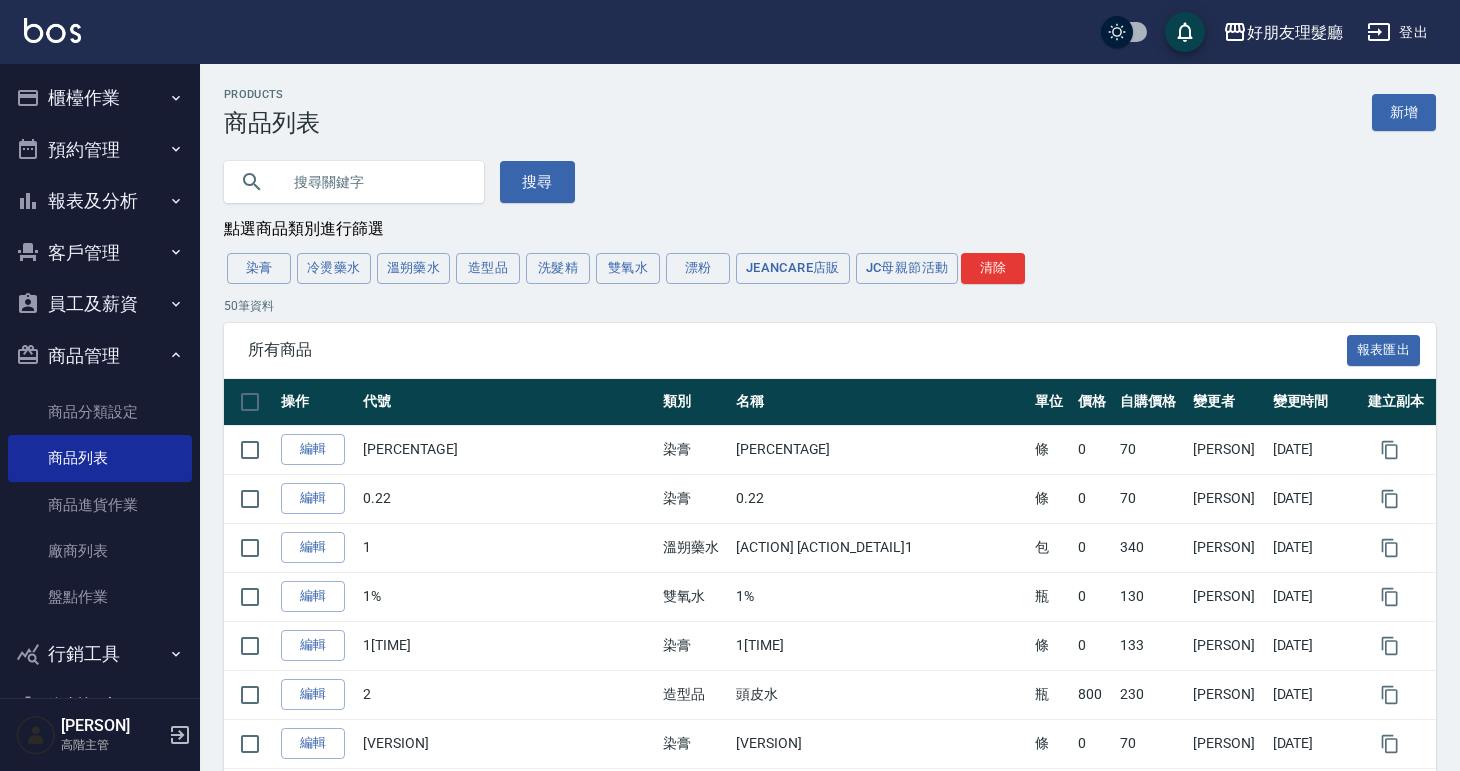 click at bounding box center (374, 182) 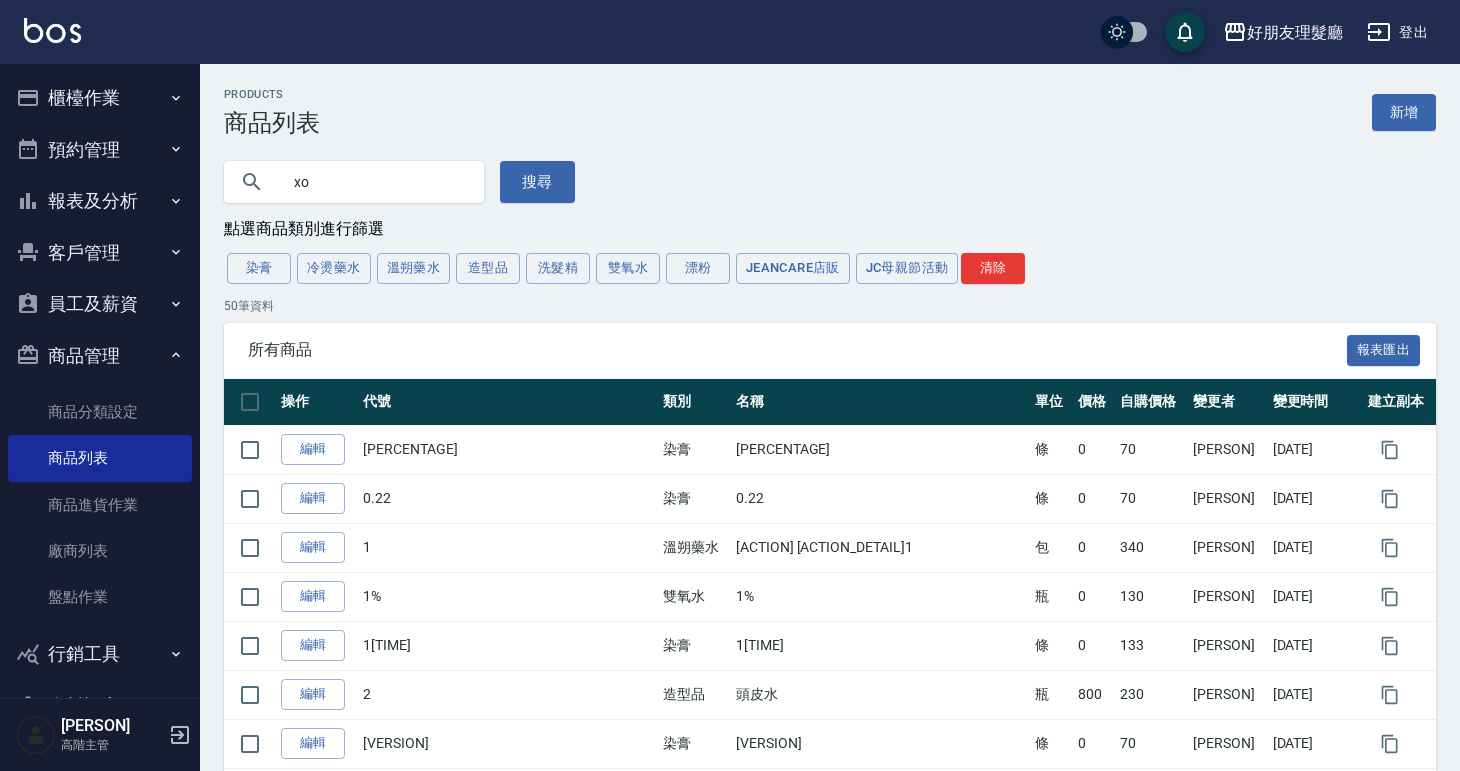 type on "x" 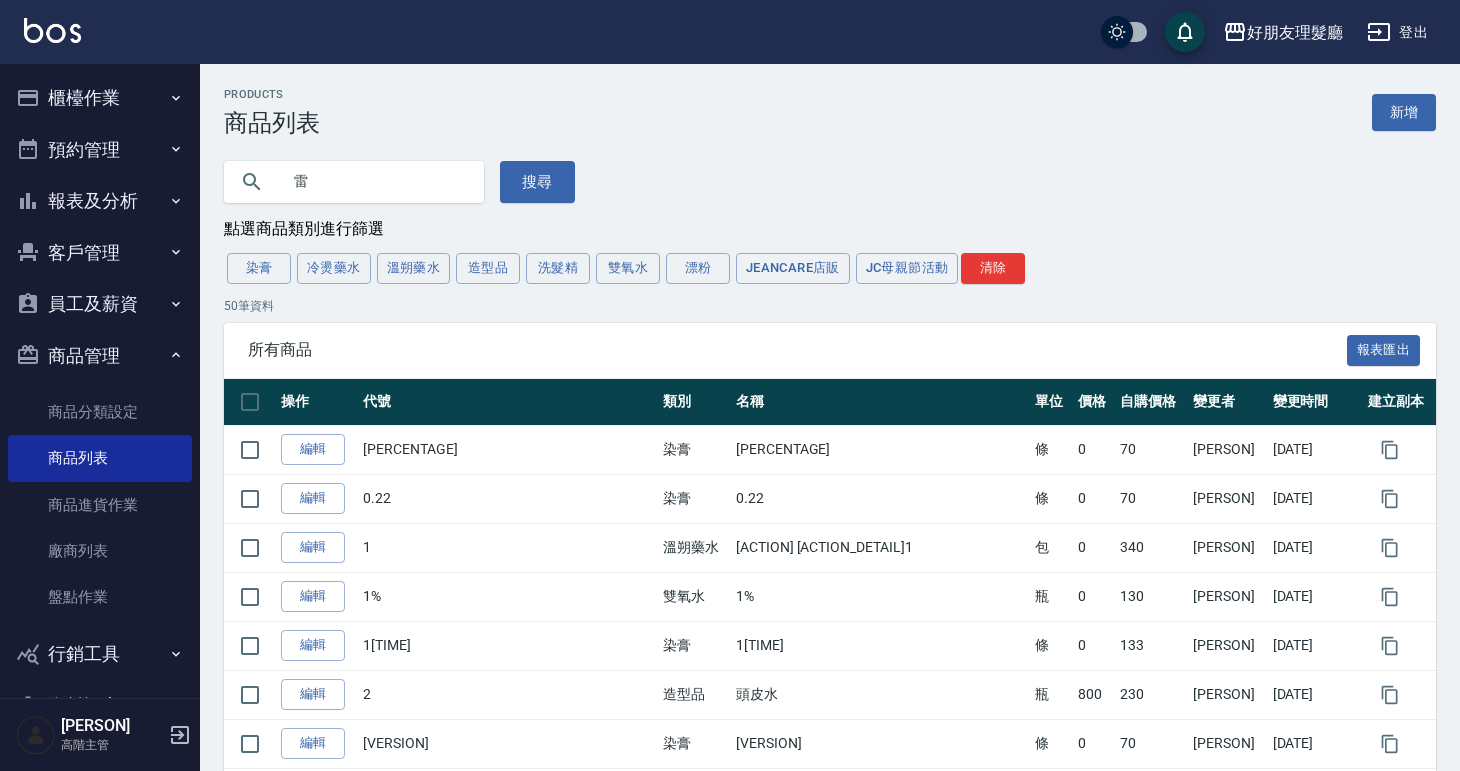 type on "雷" 